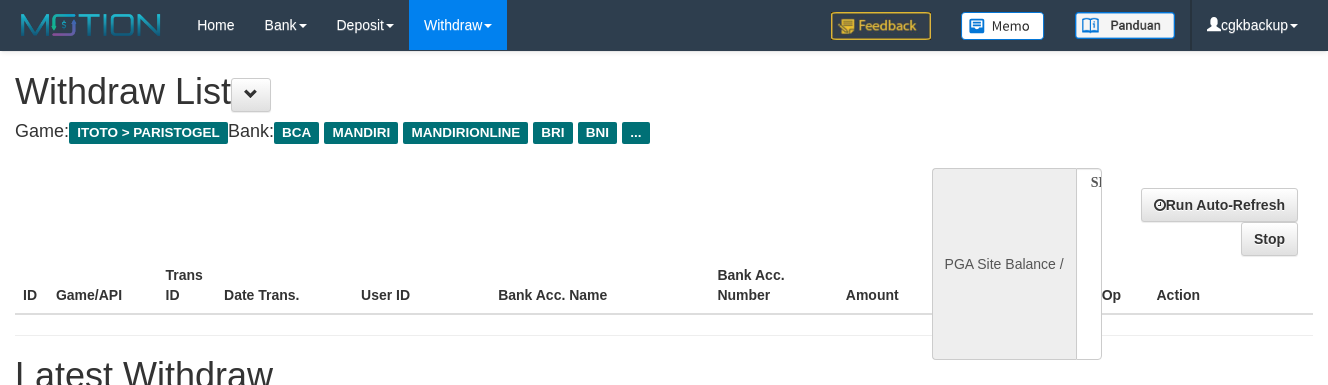 select 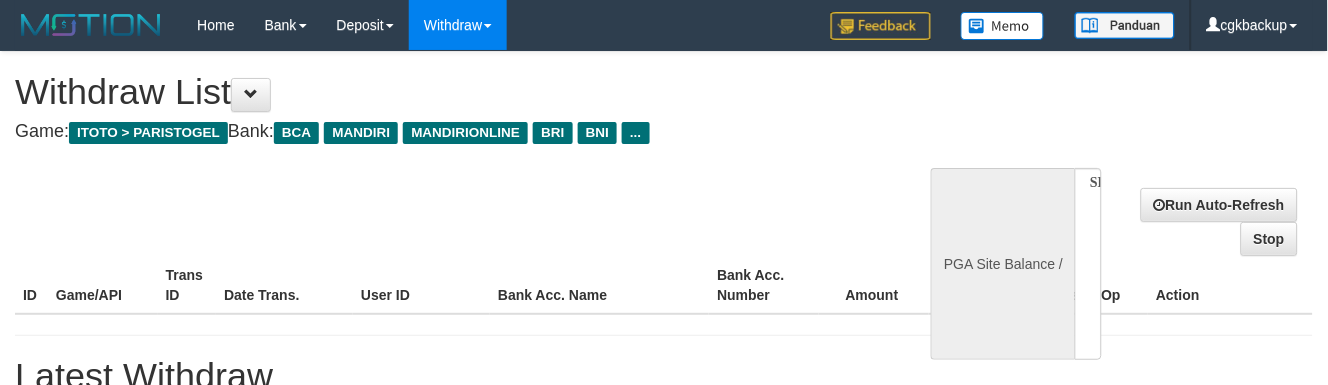 select on "**" 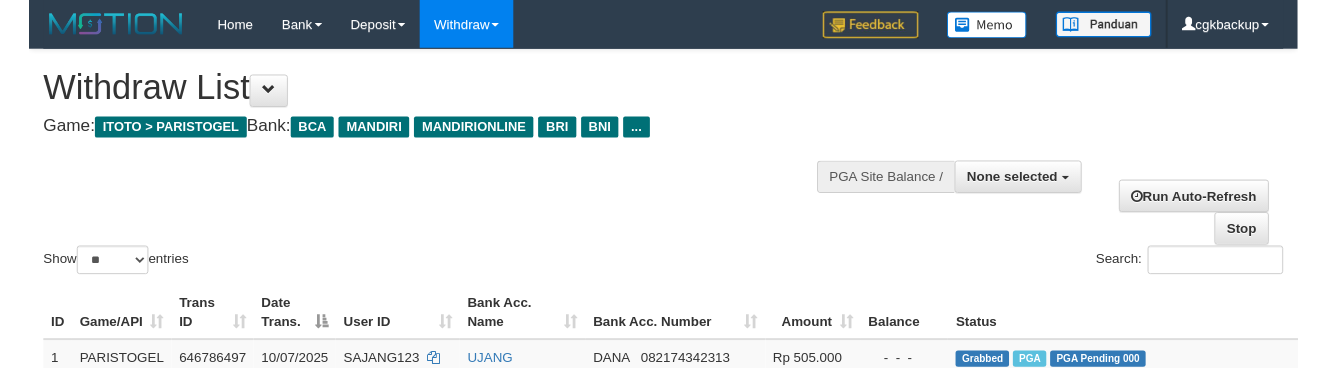 scroll, scrollTop: 731, scrollLeft: 115, axis: both 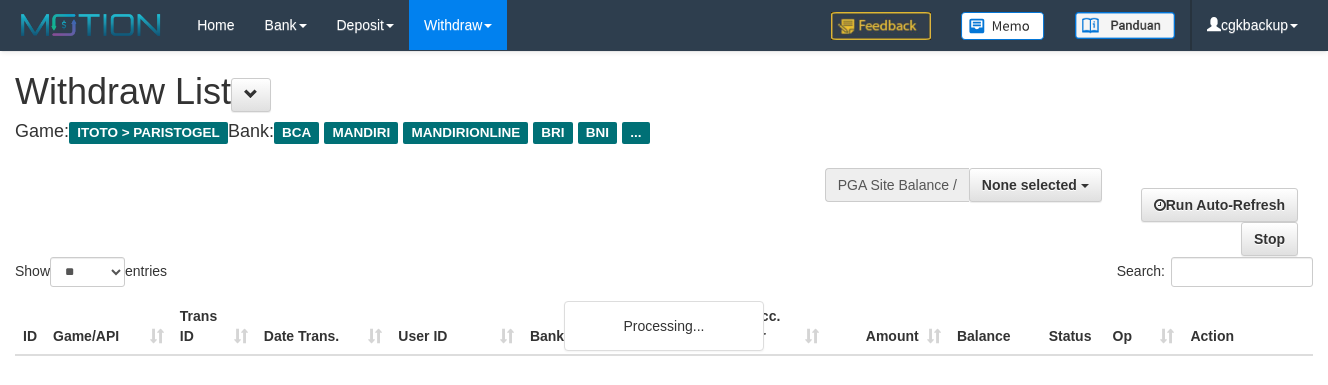 select 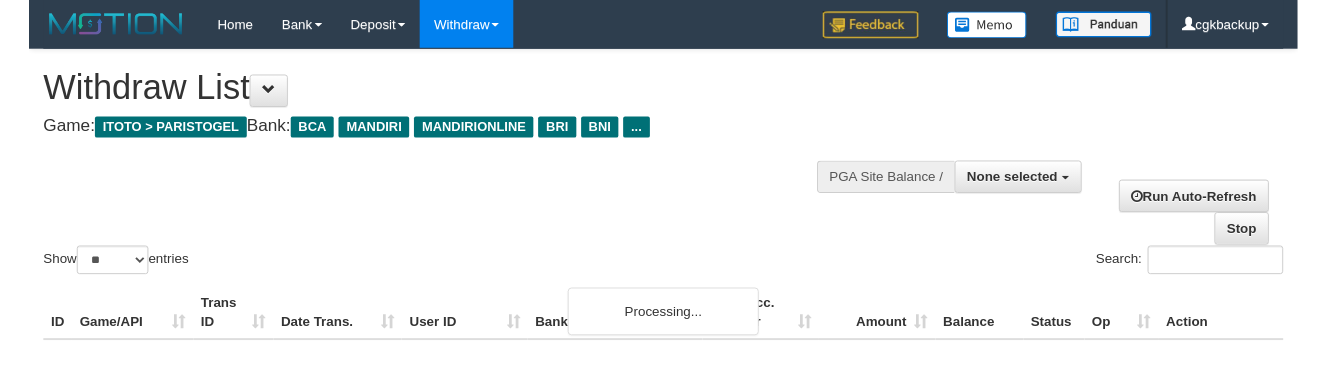 scroll, scrollTop: 731, scrollLeft: 115, axis: both 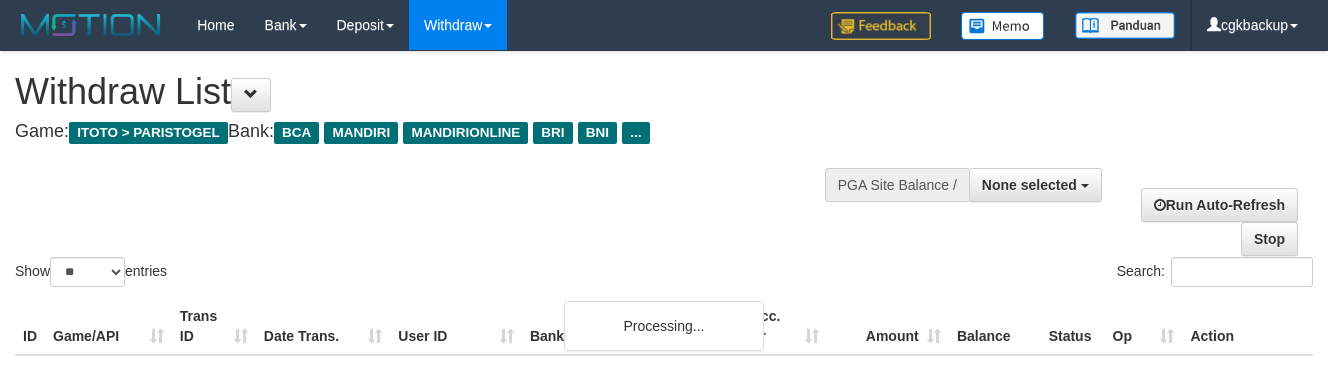 select 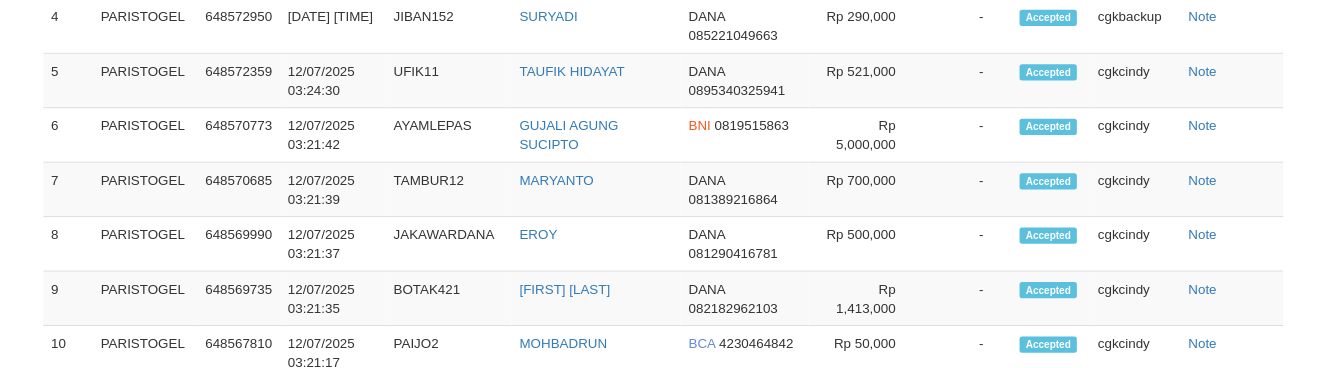 scroll, scrollTop: 1485, scrollLeft: 0, axis: vertical 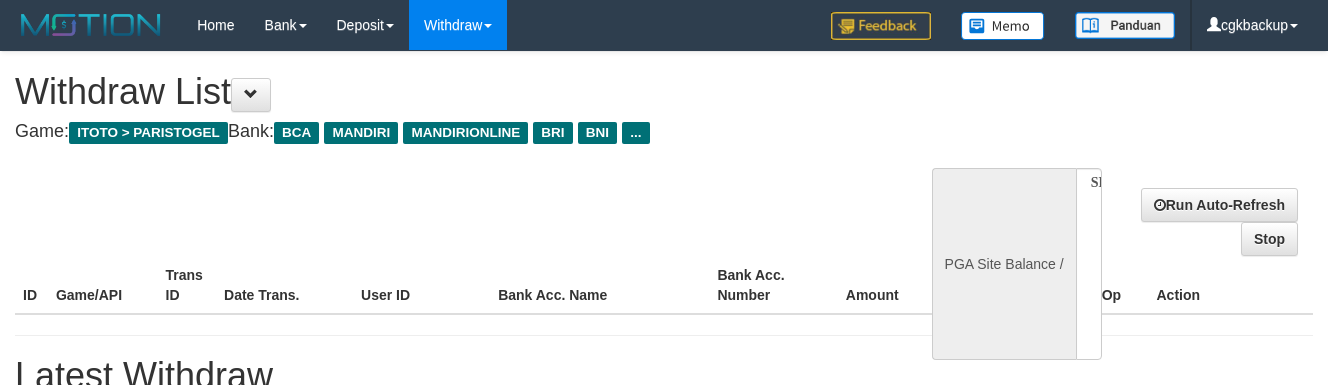 select 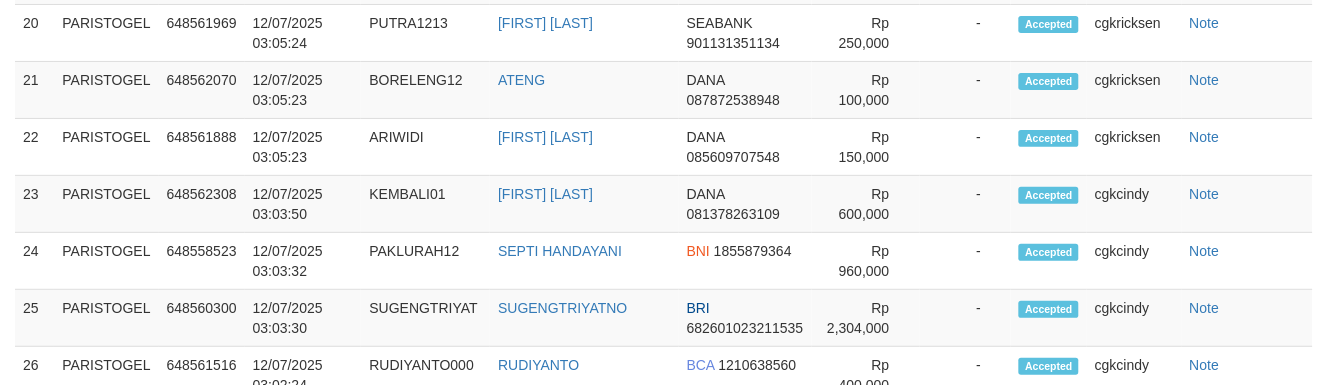 select on "**" 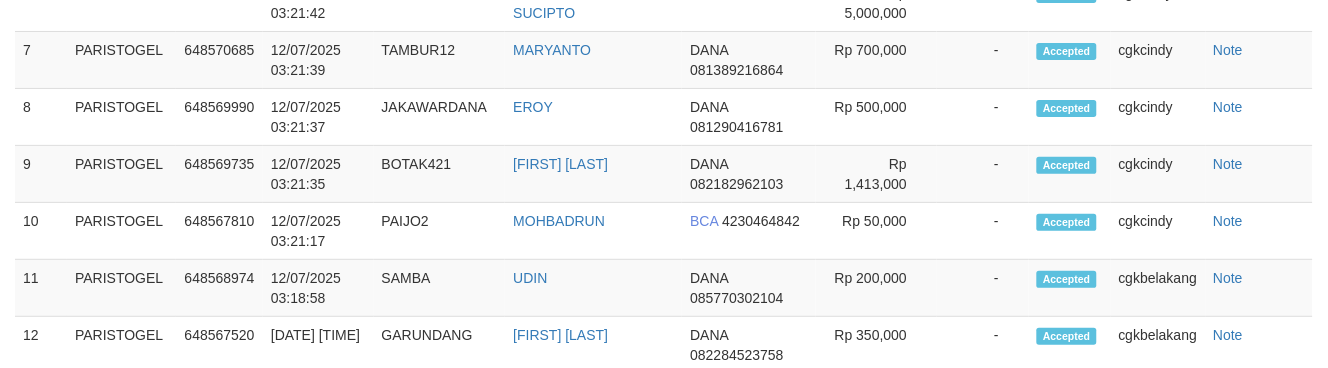 scroll, scrollTop: 1485, scrollLeft: 0, axis: vertical 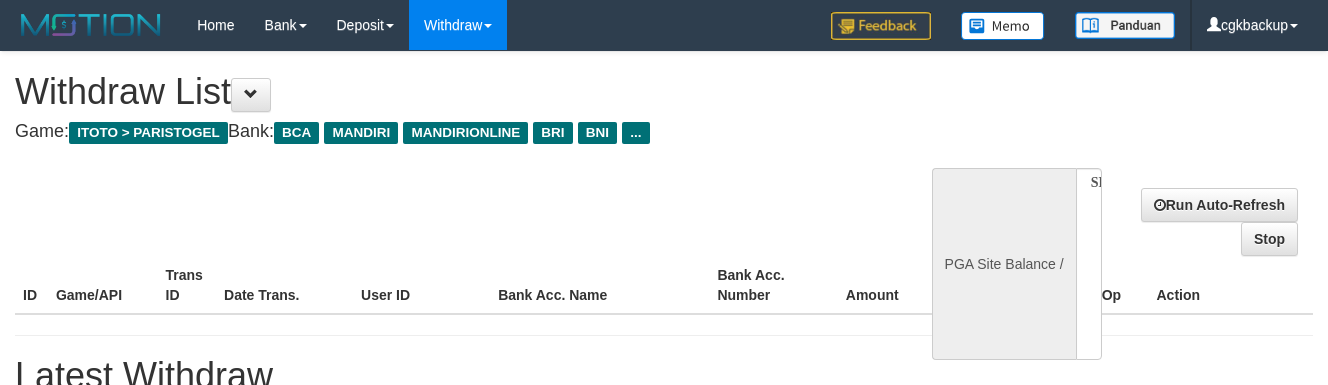 select 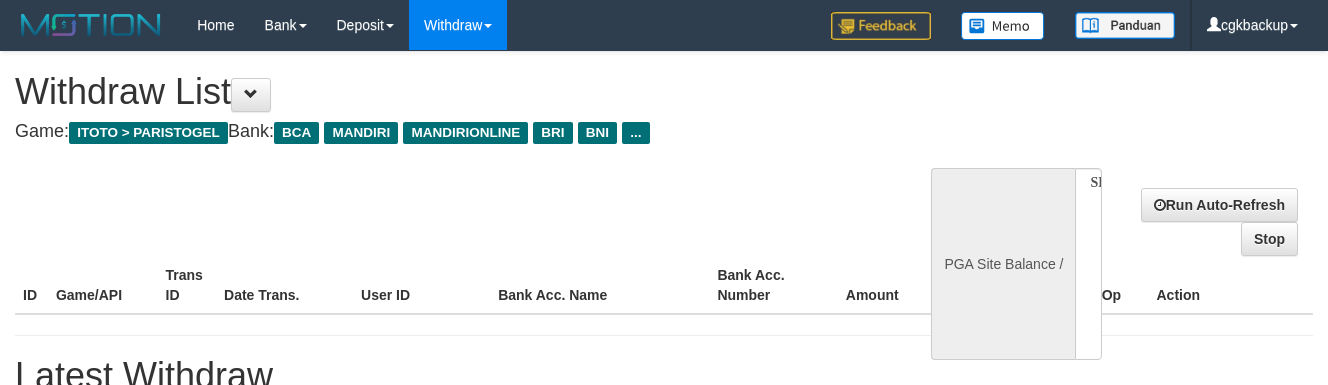 scroll, scrollTop: 1485, scrollLeft: 0, axis: vertical 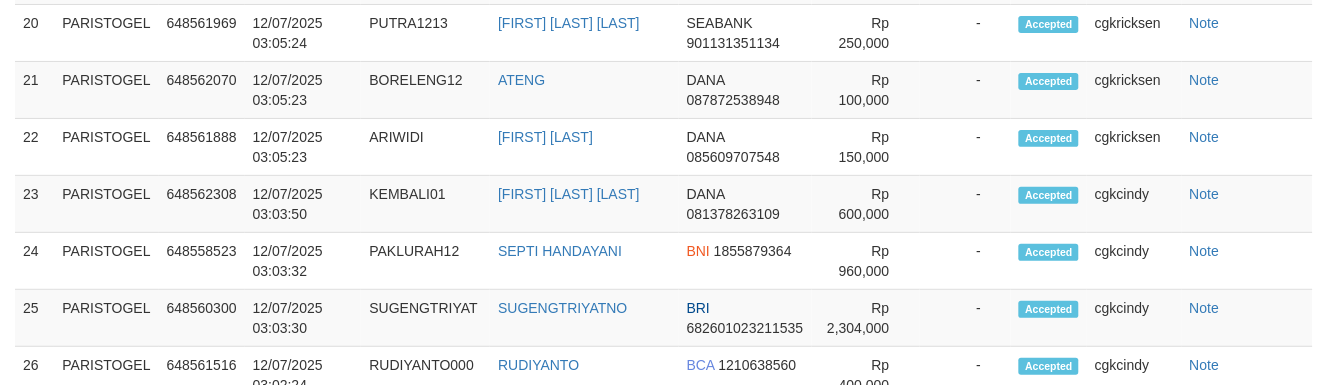 select on "**" 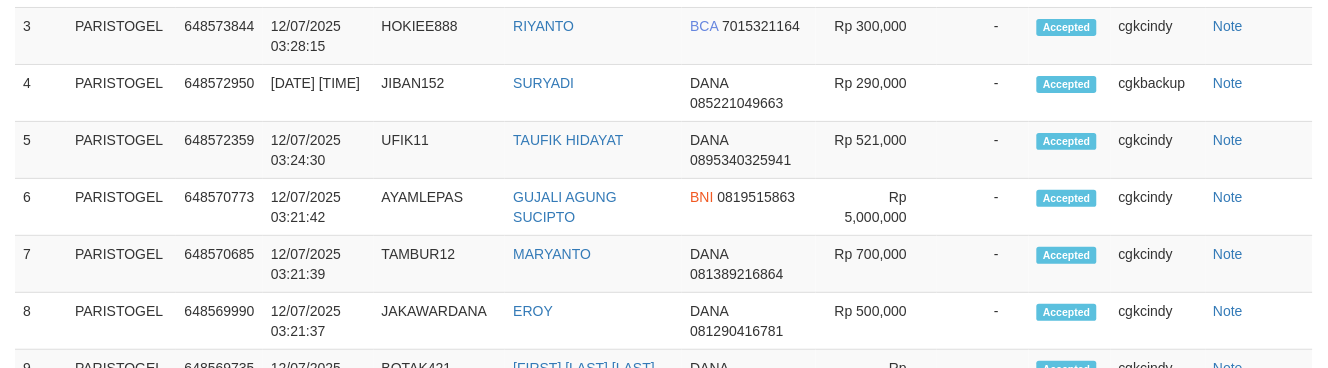scroll, scrollTop: 1485, scrollLeft: 0, axis: vertical 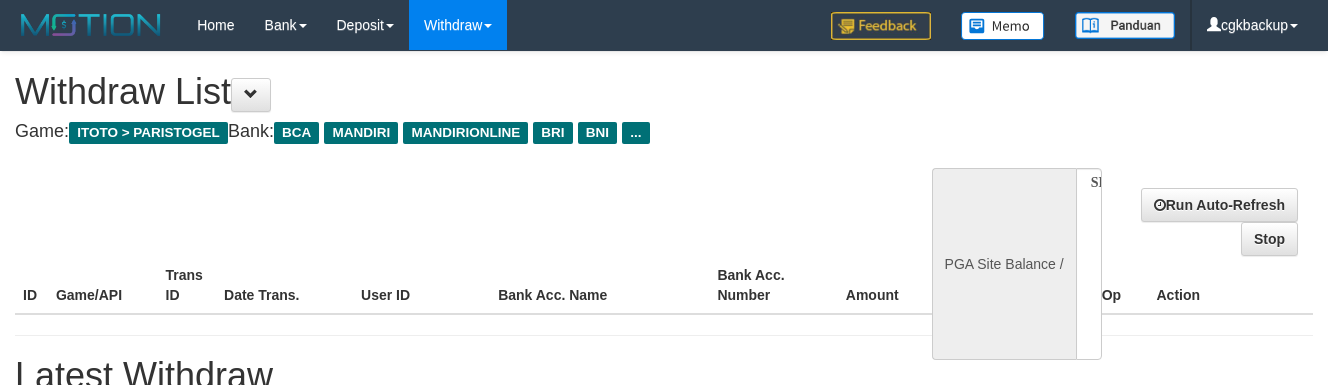 select 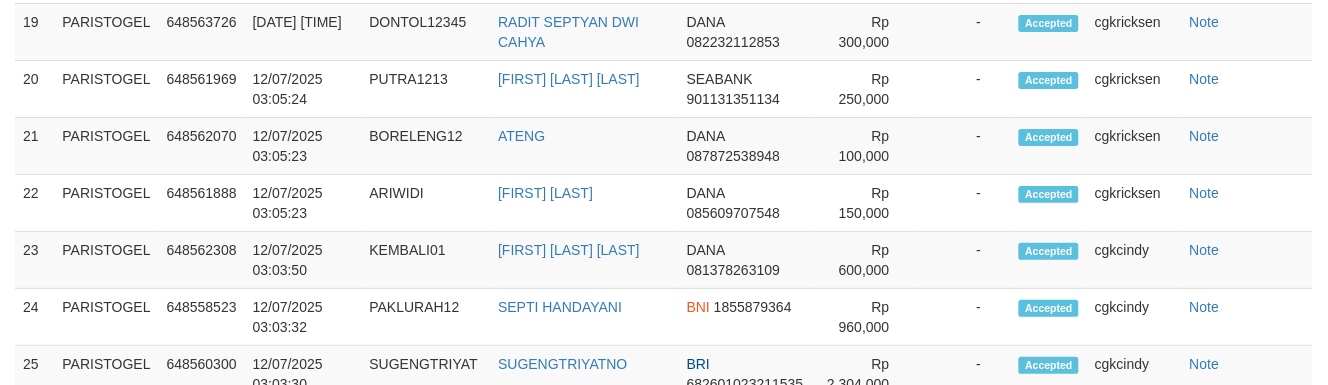 select on "**" 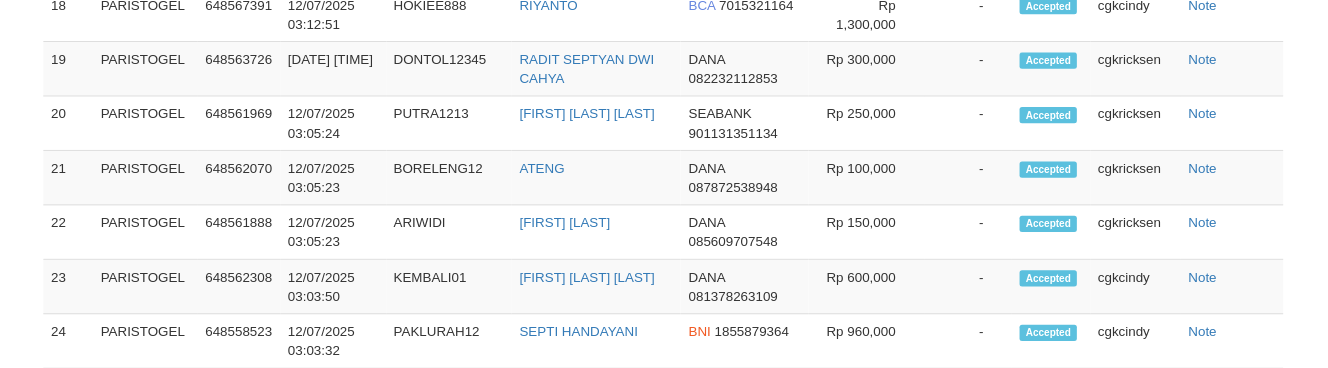 scroll, scrollTop: 1485, scrollLeft: 0, axis: vertical 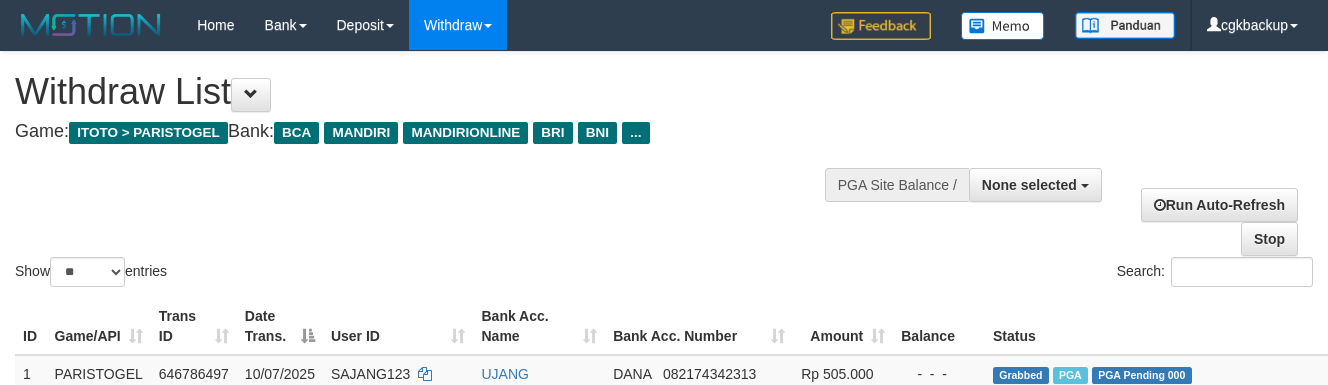 select 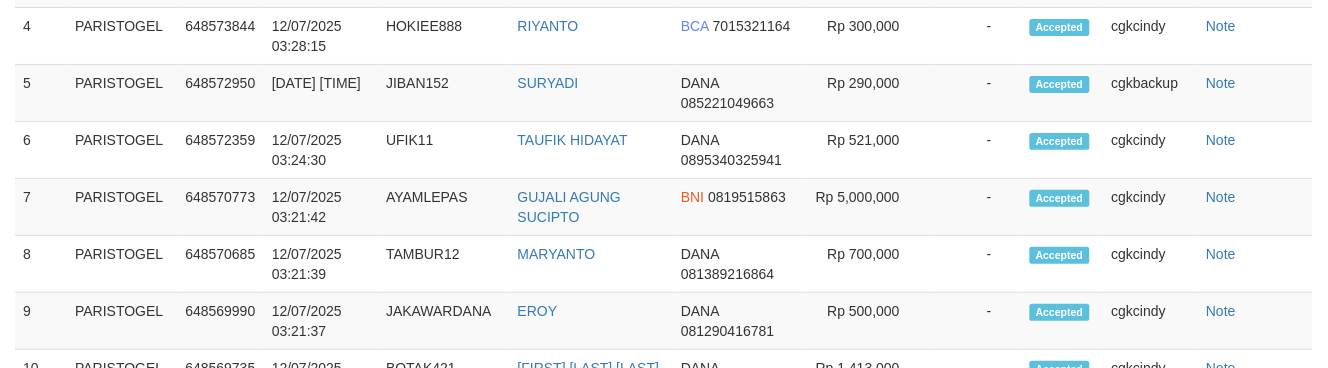 scroll, scrollTop: 1485, scrollLeft: 0, axis: vertical 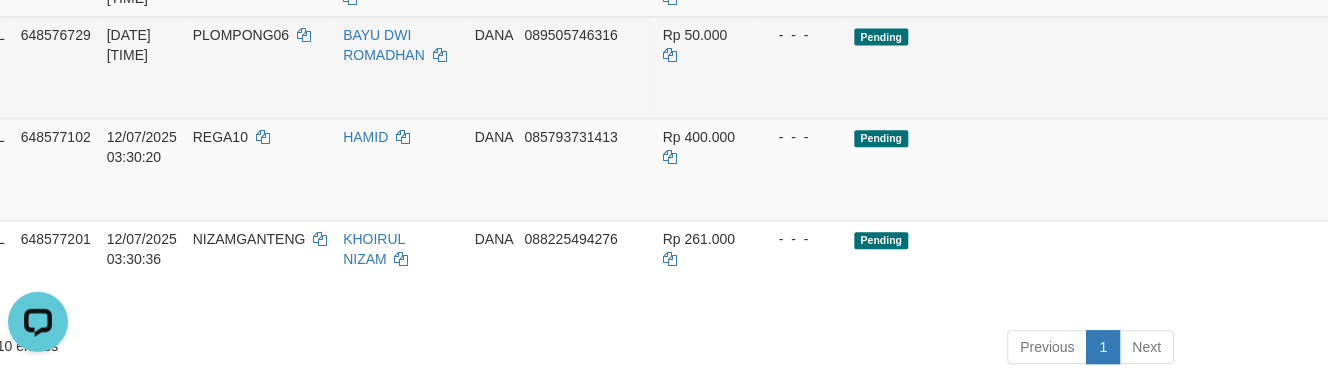click on "Allow Grab   ·    Reject Send PGA     ·    Note" at bounding box center [1373, 67] 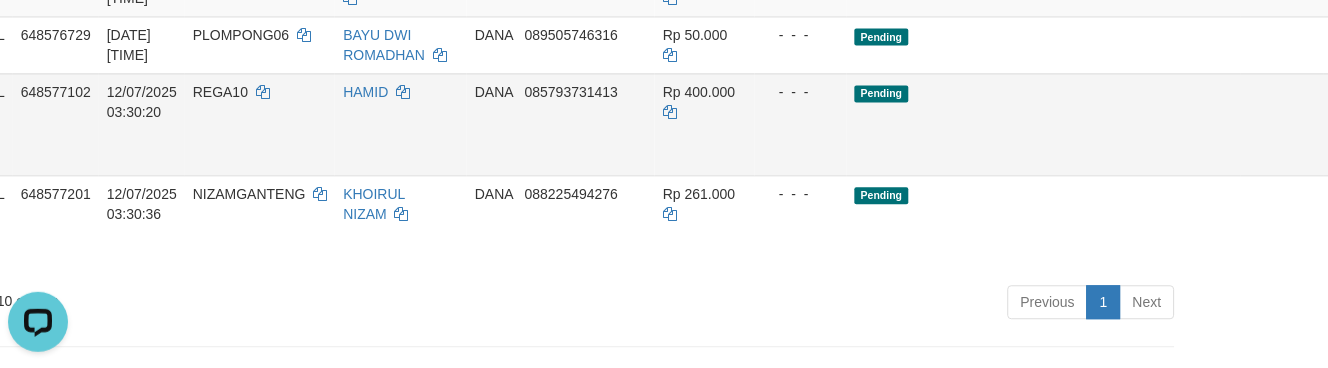 click on "Allow Grab" at bounding box center (1348, 102) 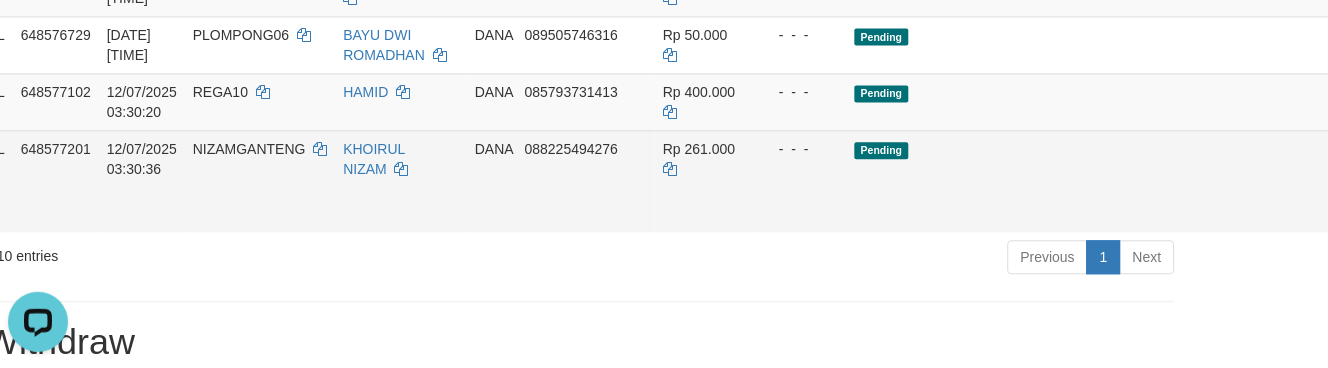 click on "Allow Grab" at bounding box center [1348, 159] 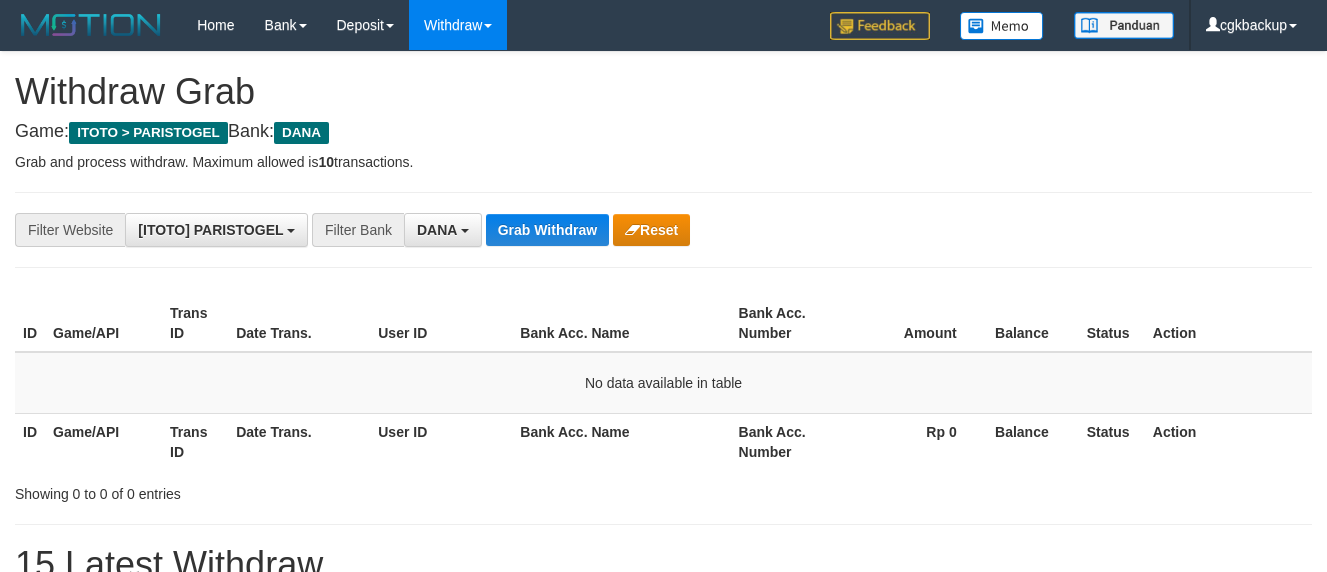 scroll, scrollTop: 0, scrollLeft: 0, axis: both 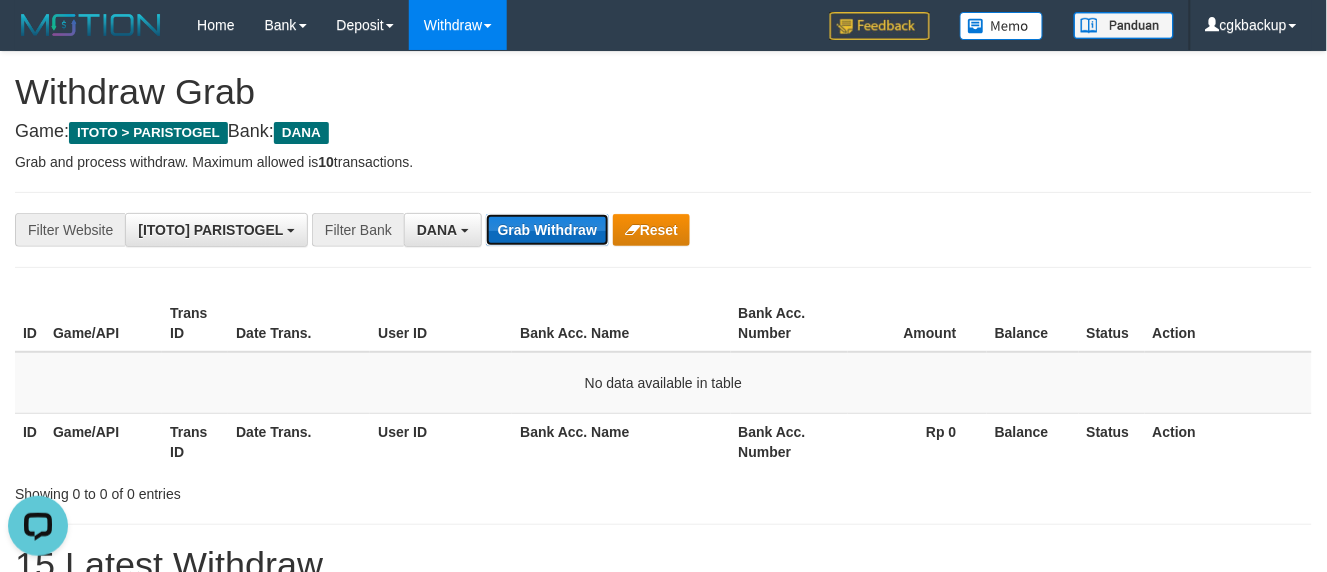 click on "Grab Withdraw" at bounding box center (547, 230) 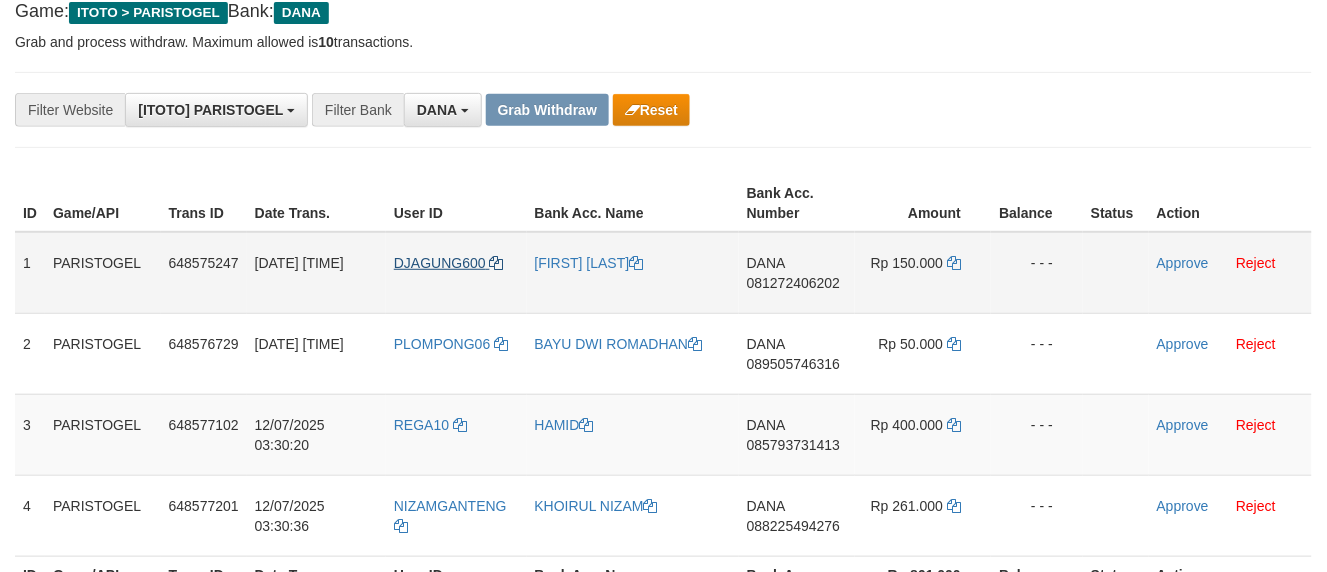 scroll, scrollTop: 222, scrollLeft: 0, axis: vertical 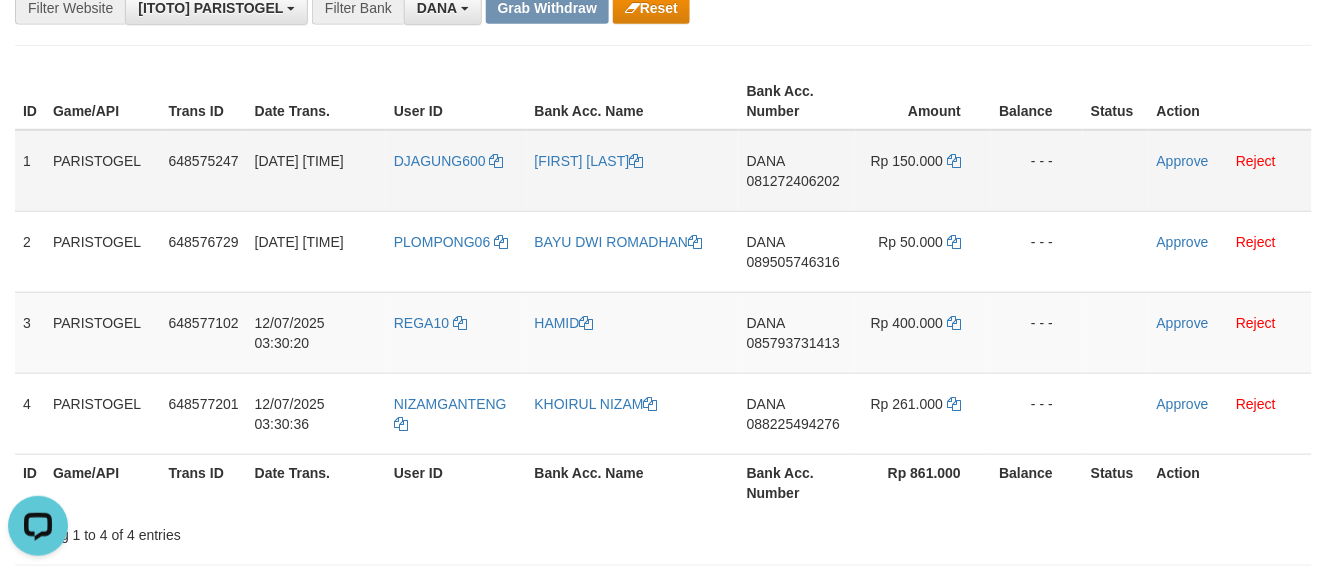 click on "DJAGUNG600" at bounding box center [456, 171] 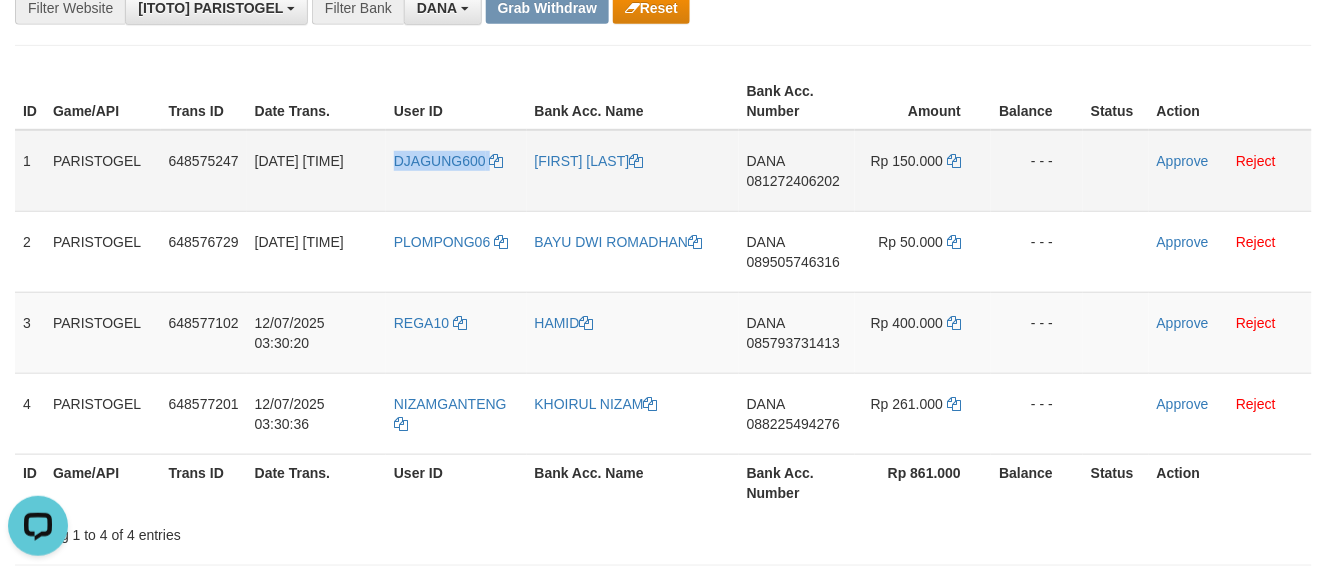 click on "DJAGUNG600" at bounding box center (456, 171) 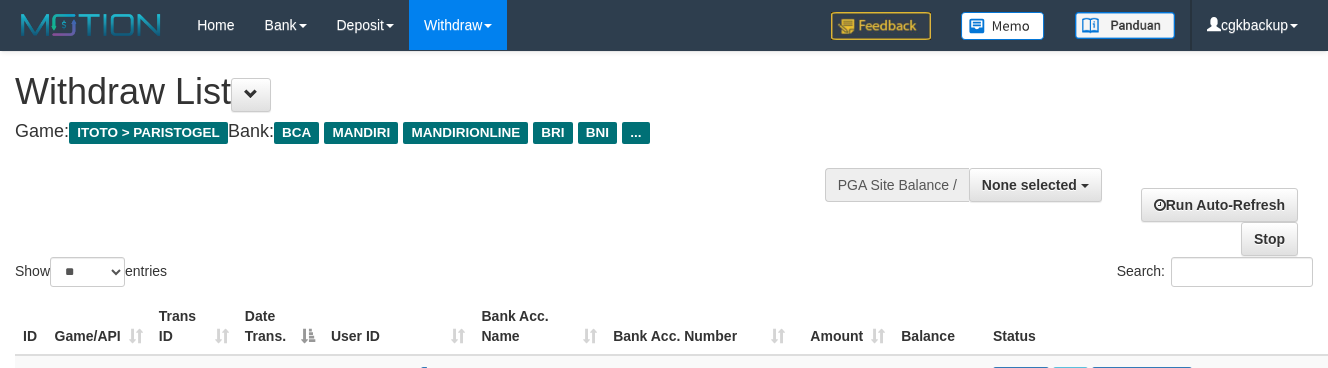 select 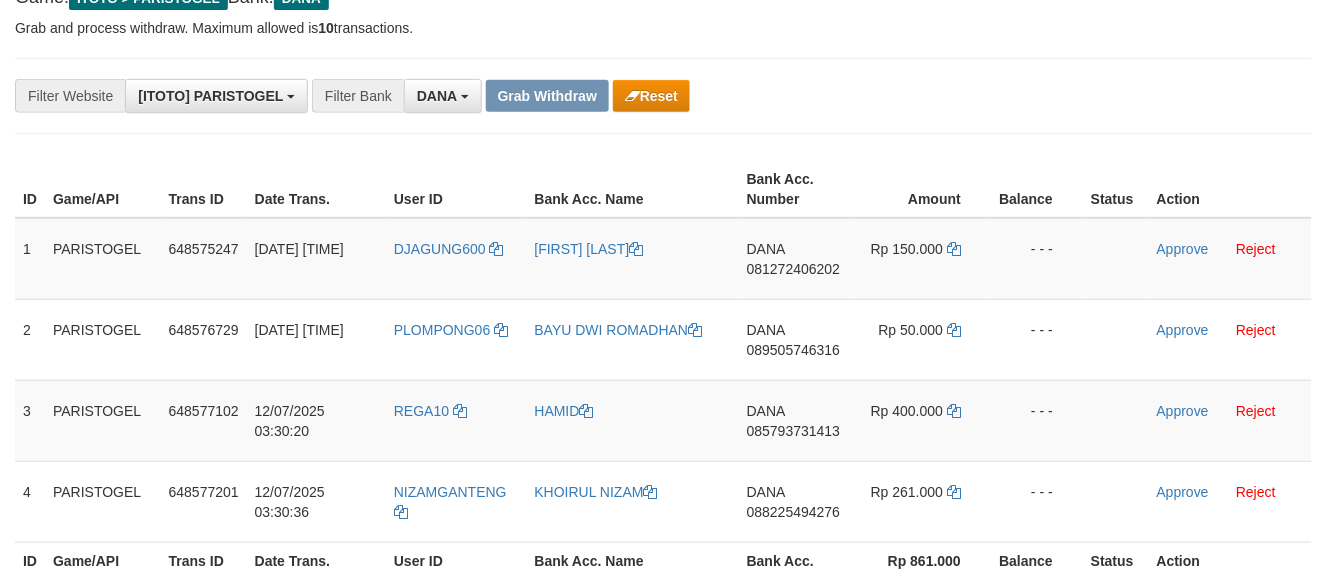 scroll, scrollTop: 222, scrollLeft: 0, axis: vertical 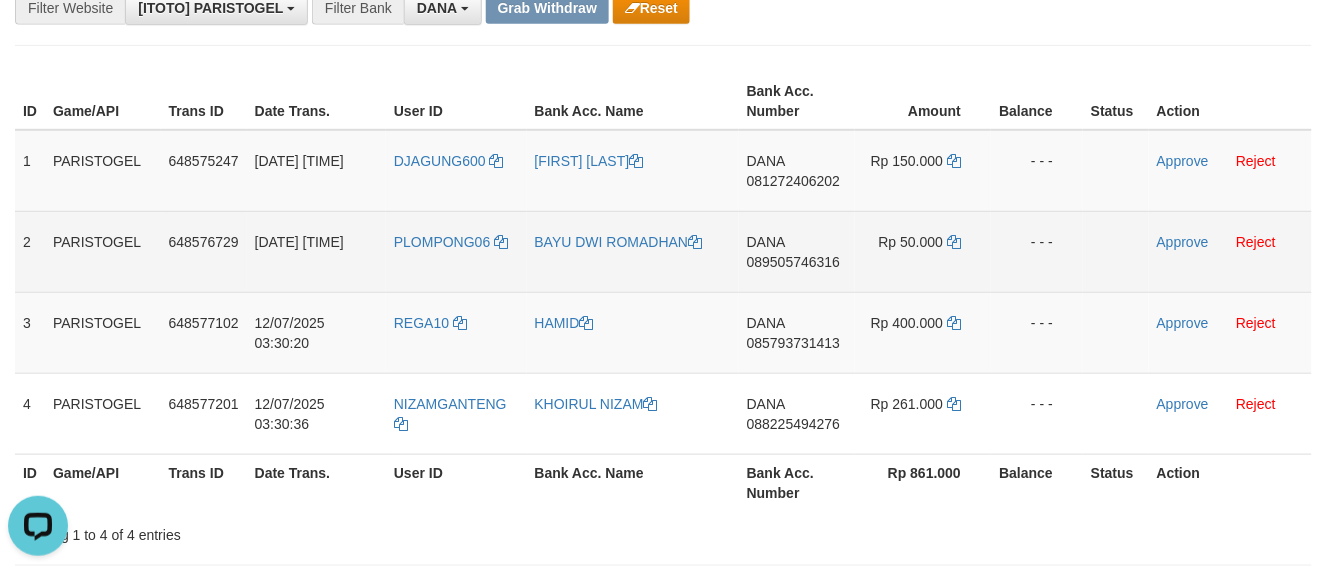 click on "PLOMPONG06" at bounding box center (456, 251) 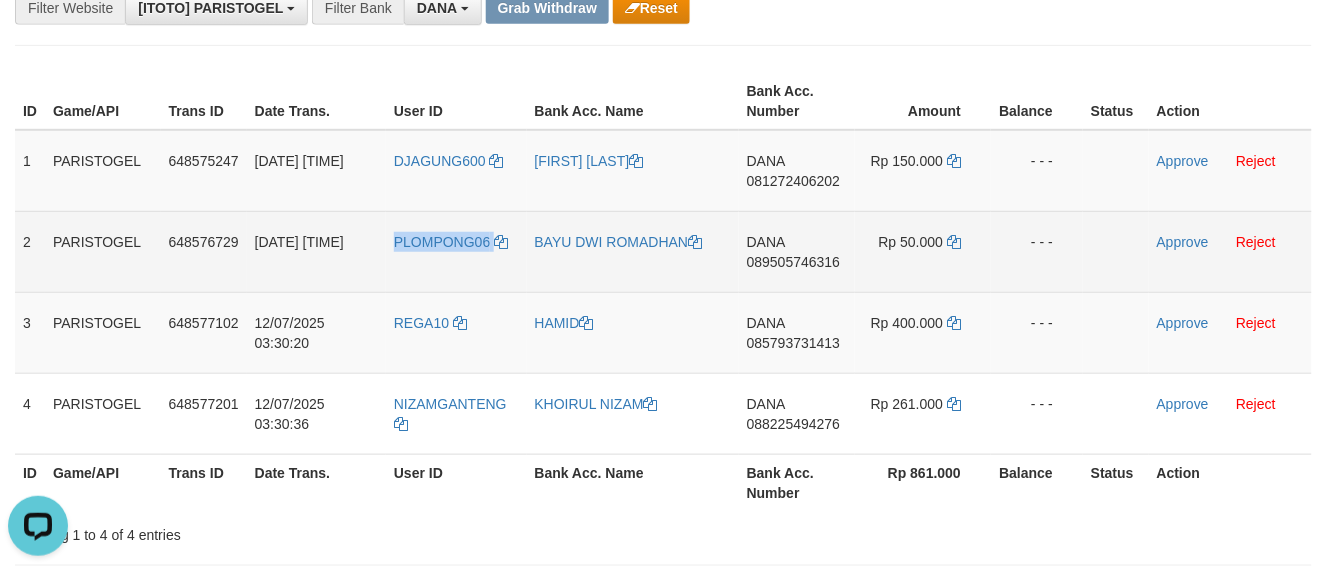 click on "PLOMPONG06" at bounding box center (456, 251) 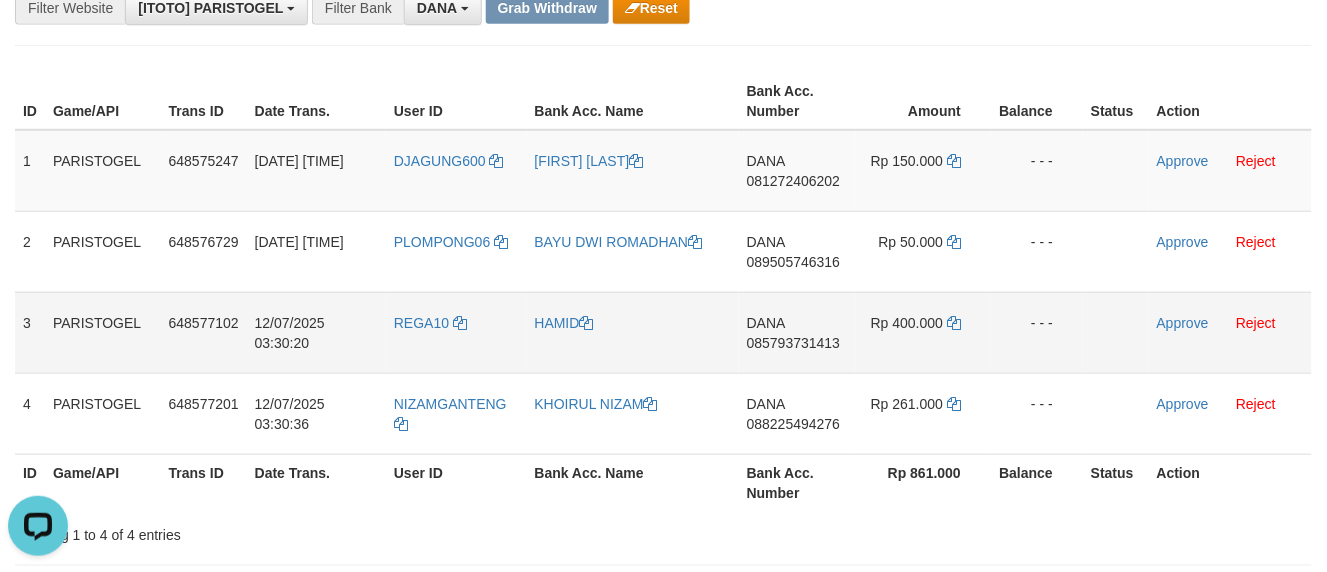 click on "REGA10" at bounding box center [456, 332] 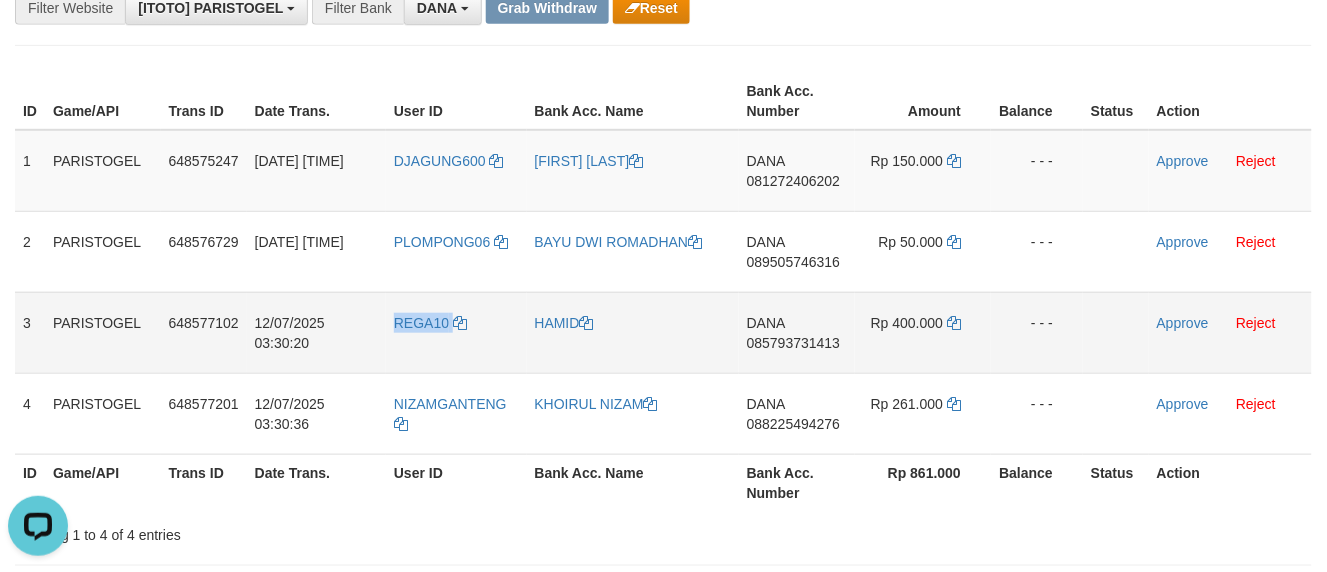 click on "REGA10" at bounding box center [456, 332] 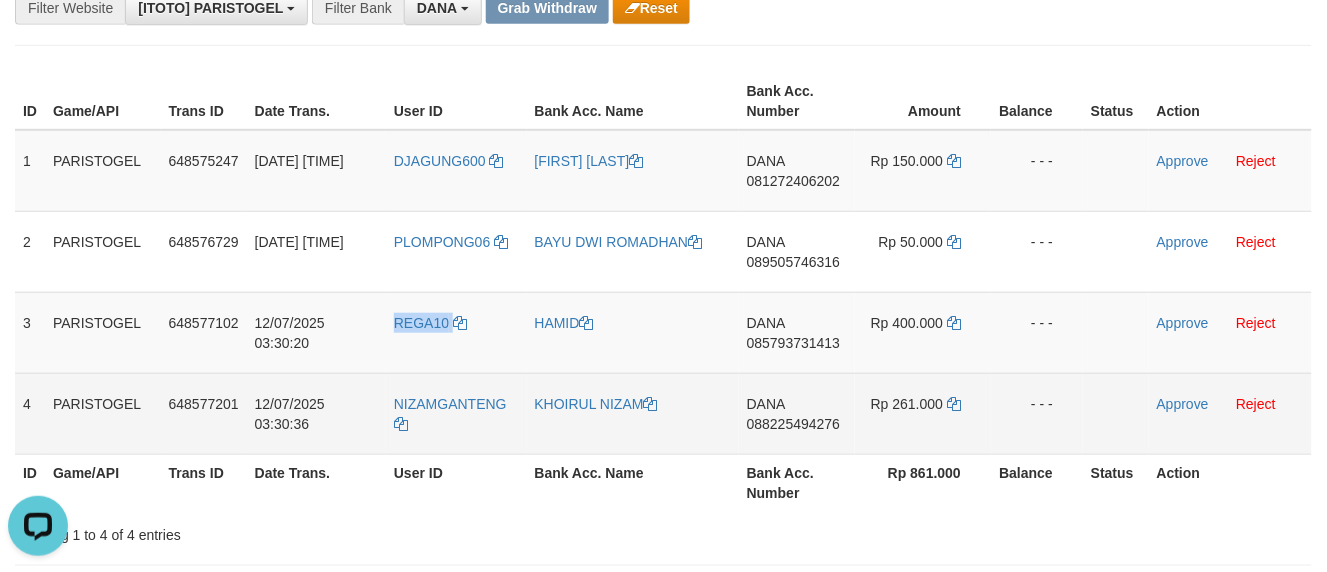 copy on "REGA10" 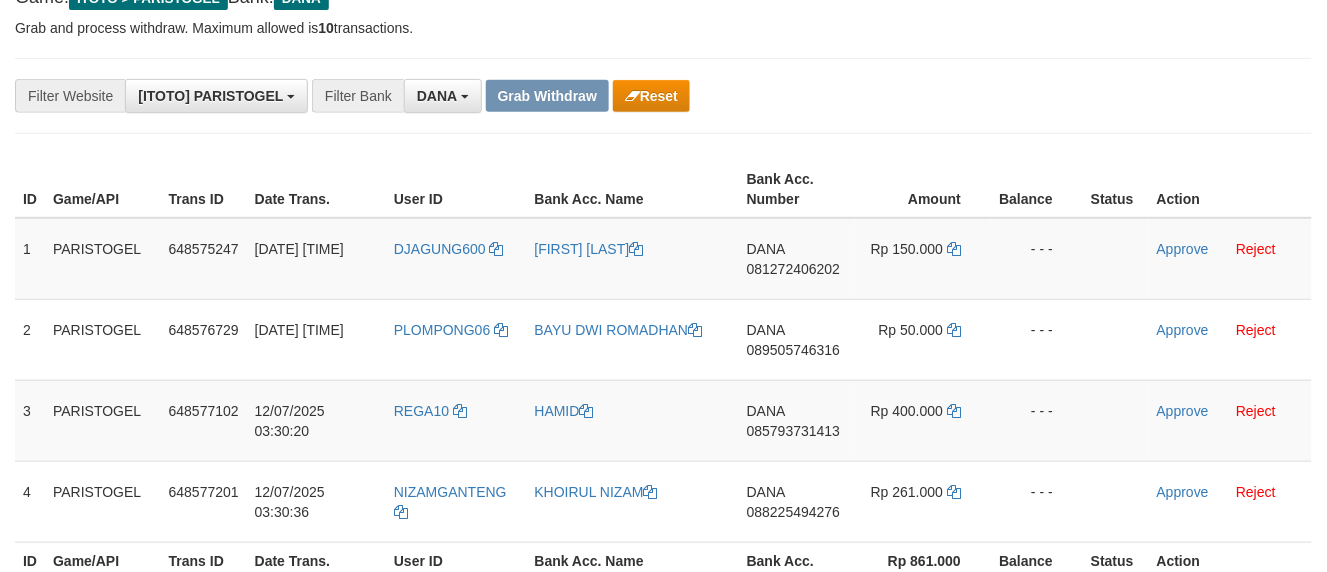 scroll, scrollTop: 222, scrollLeft: 0, axis: vertical 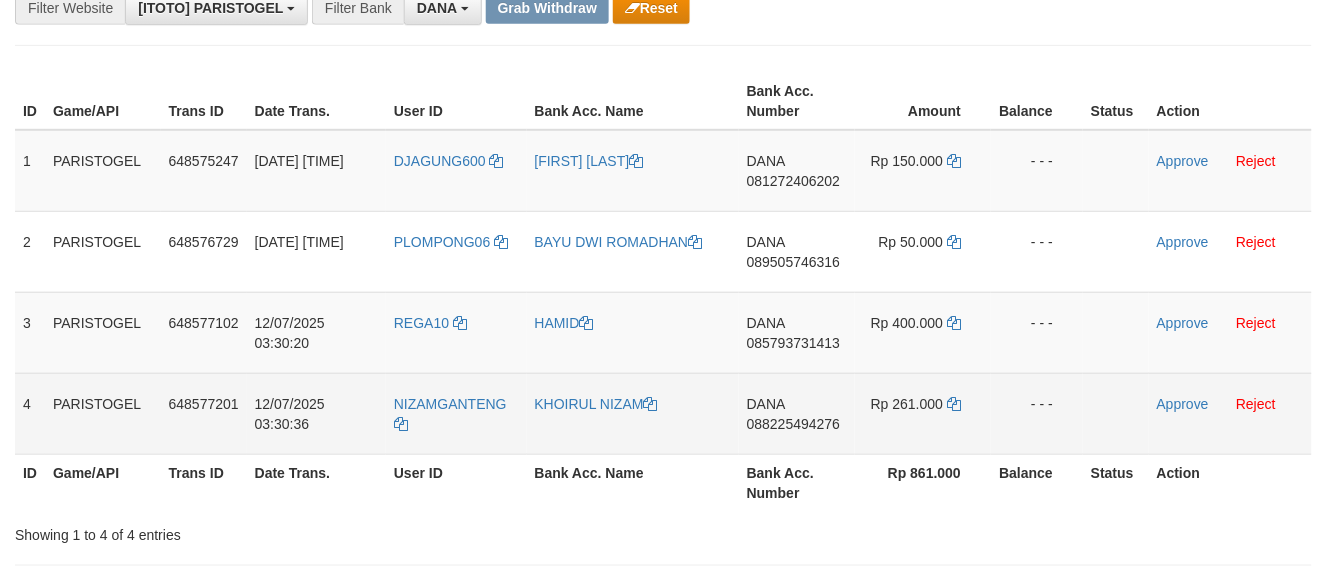 click on "NIZAMGANTENG" at bounding box center [456, 413] 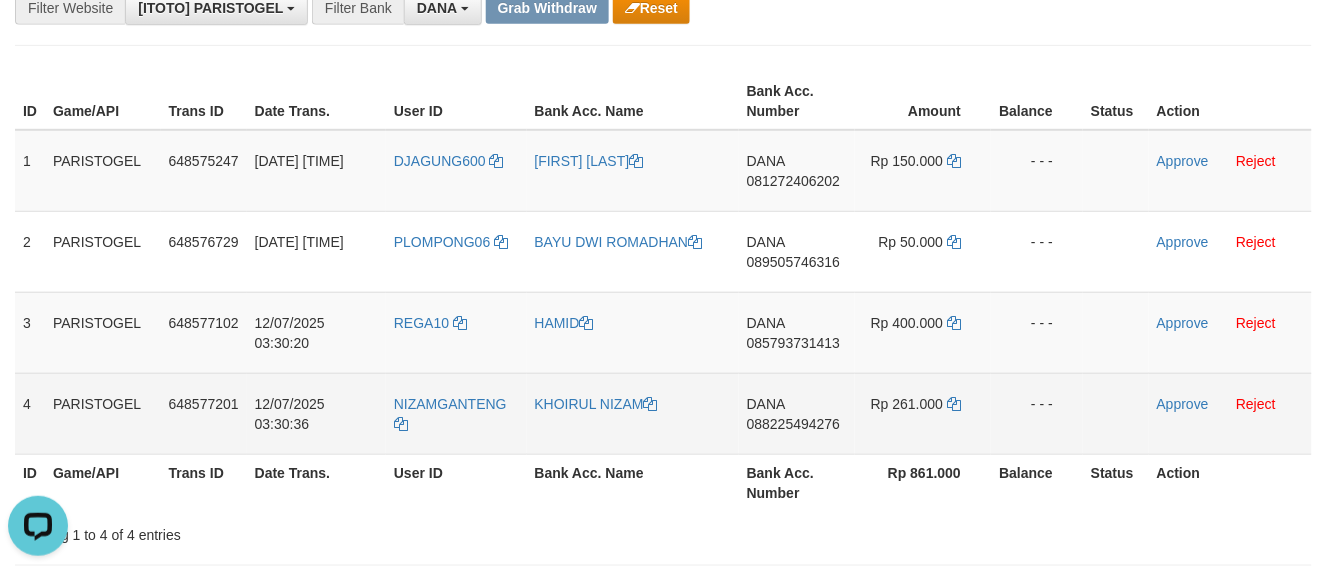 scroll, scrollTop: 0, scrollLeft: 0, axis: both 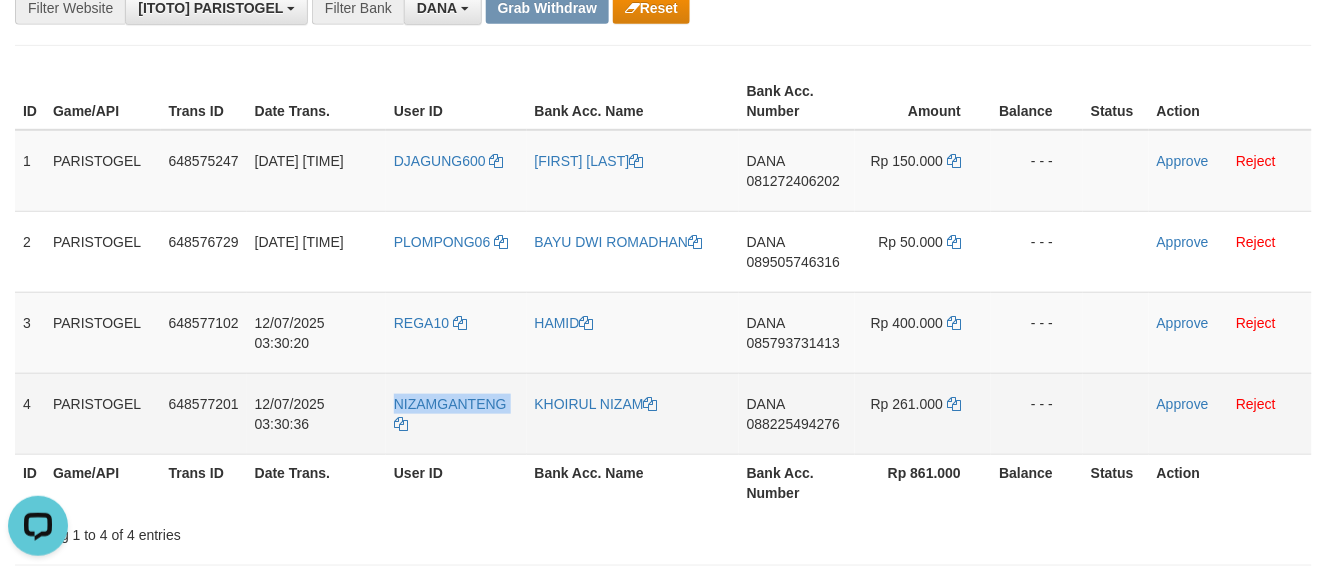click on "NIZAMGANTENG" at bounding box center (456, 413) 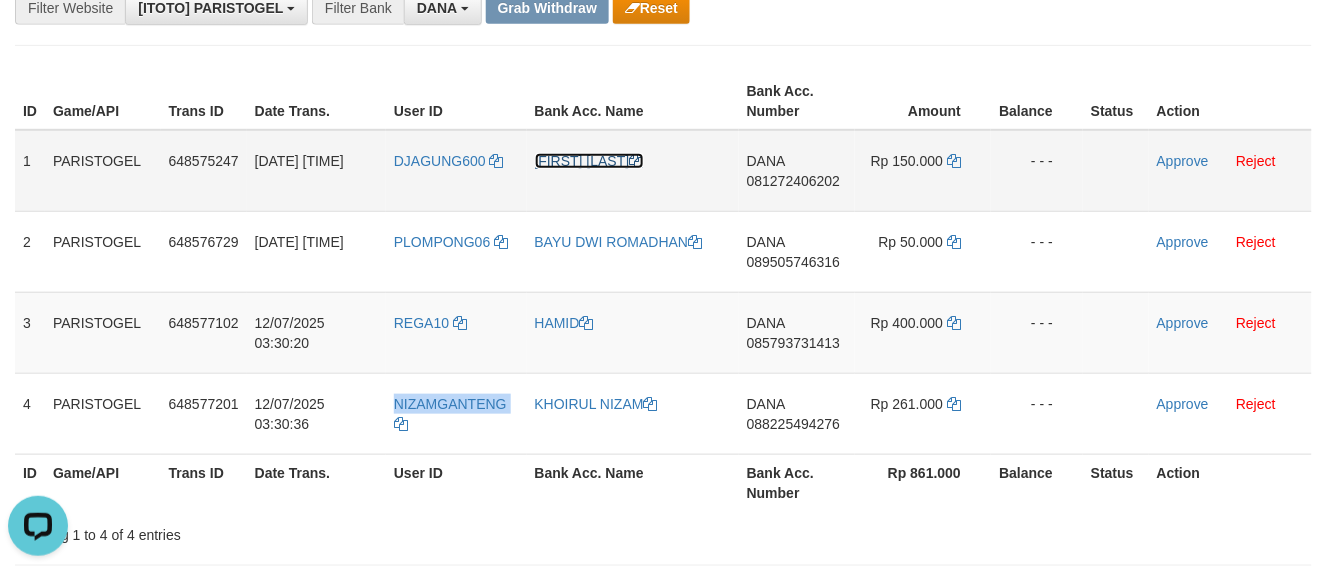 click on "[FIRST] [LAST]" at bounding box center (589, 161) 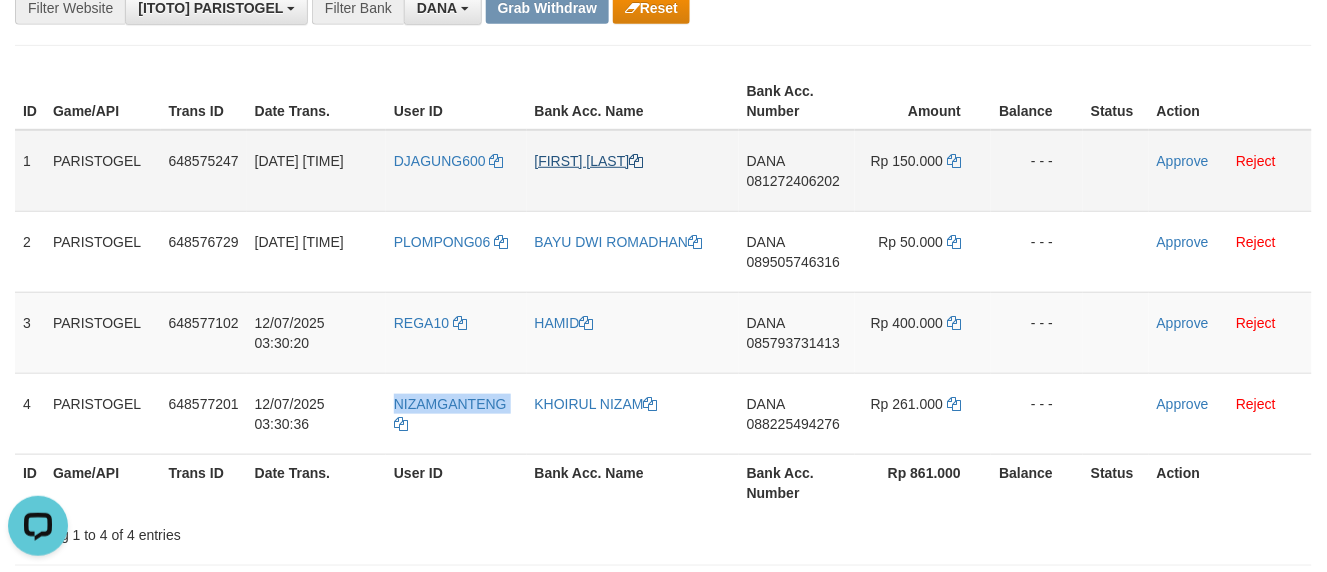 copy on "NIZAMGANTENG" 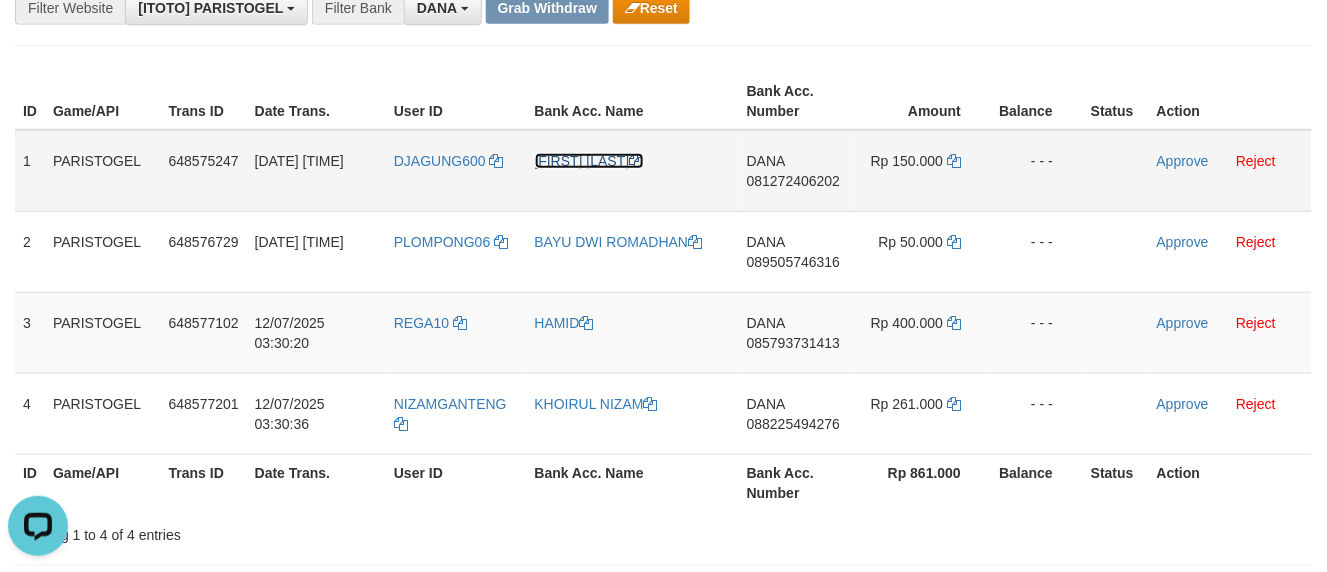 click on "[FIRST] [LAST]" at bounding box center [589, 161] 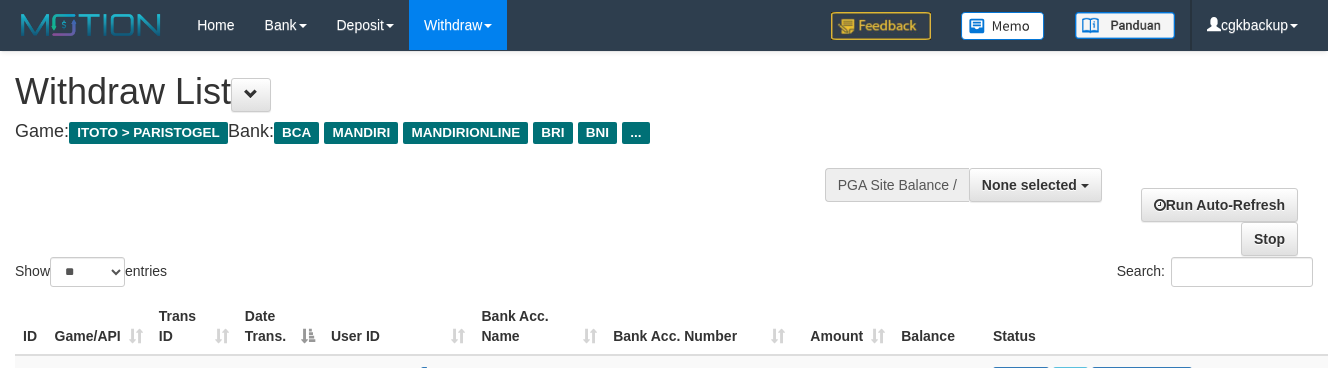 select 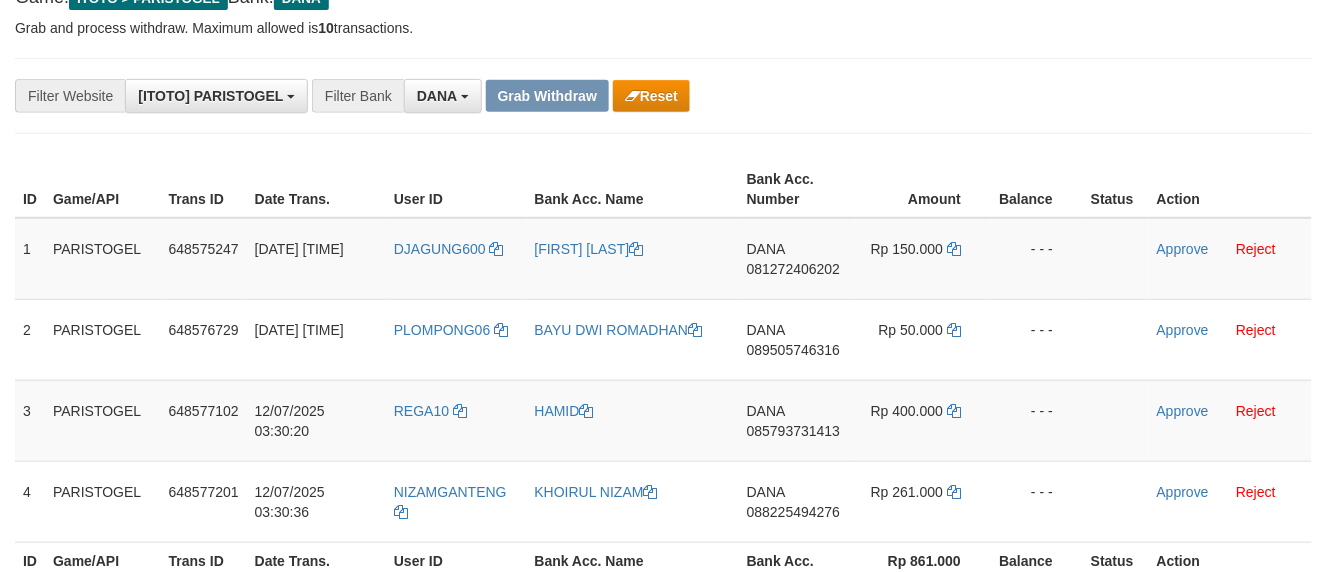 scroll, scrollTop: 222, scrollLeft: 0, axis: vertical 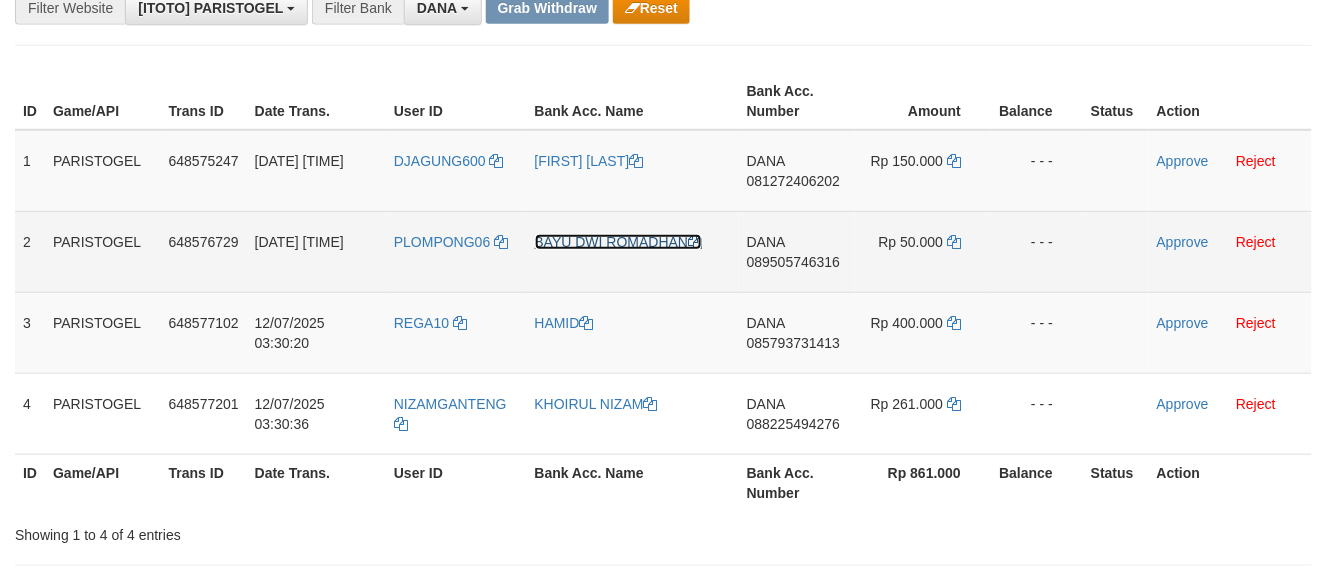 click on "BAYU DWI ROMADHAN" at bounding box center [619, 242] 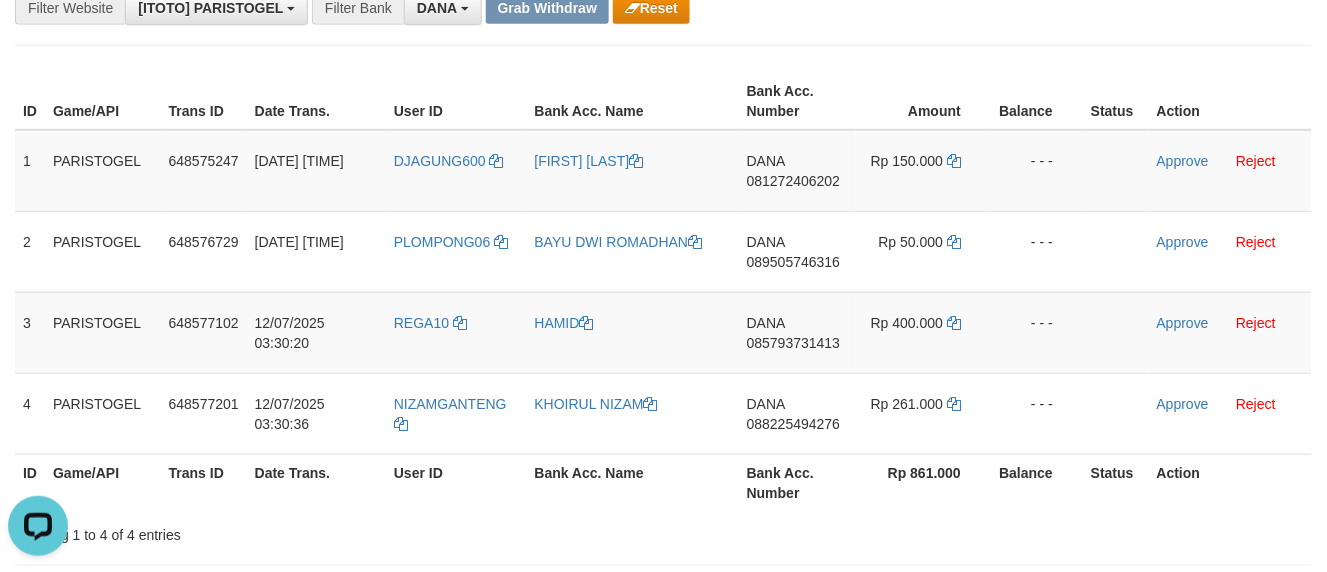 scroll, scrollTop: 0, scrollLeft: 0, axis: both 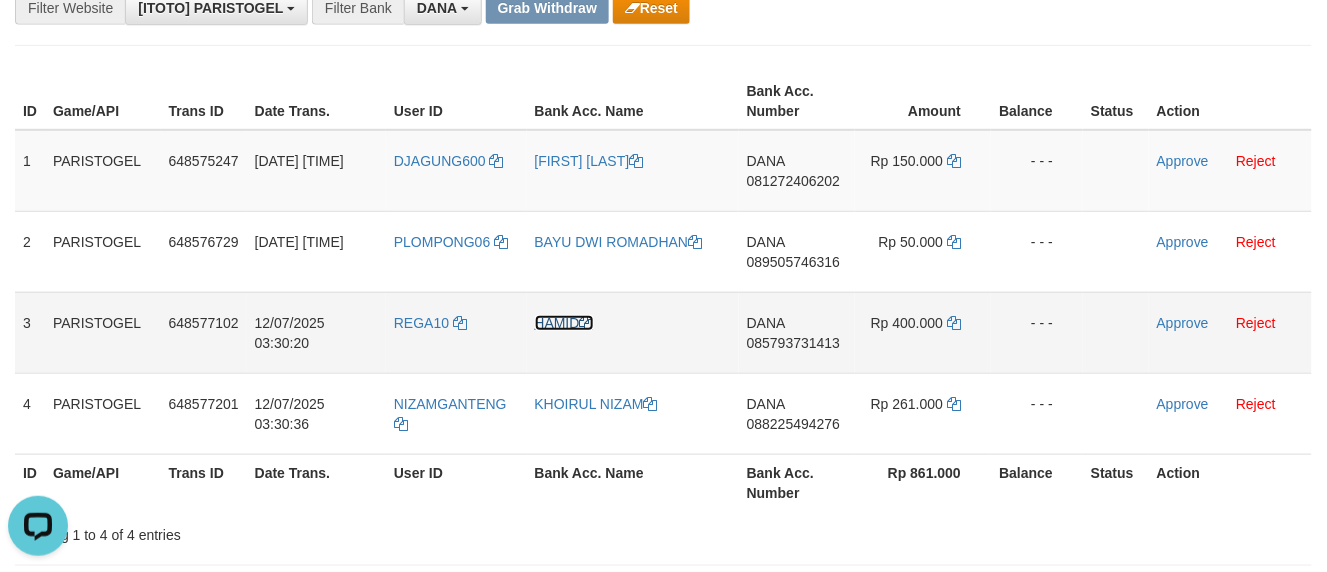 click on "HAMID" at bounding box center (564, 323) 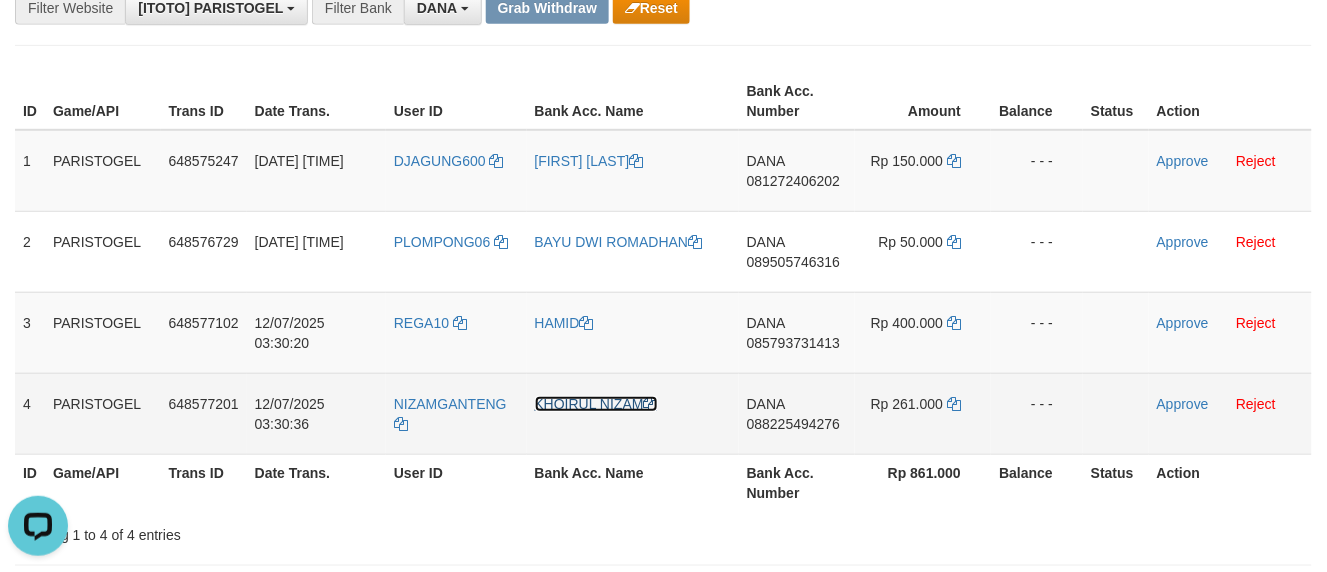 click on "KHOIRUL NIZAM" at bounding box center [596, 404] 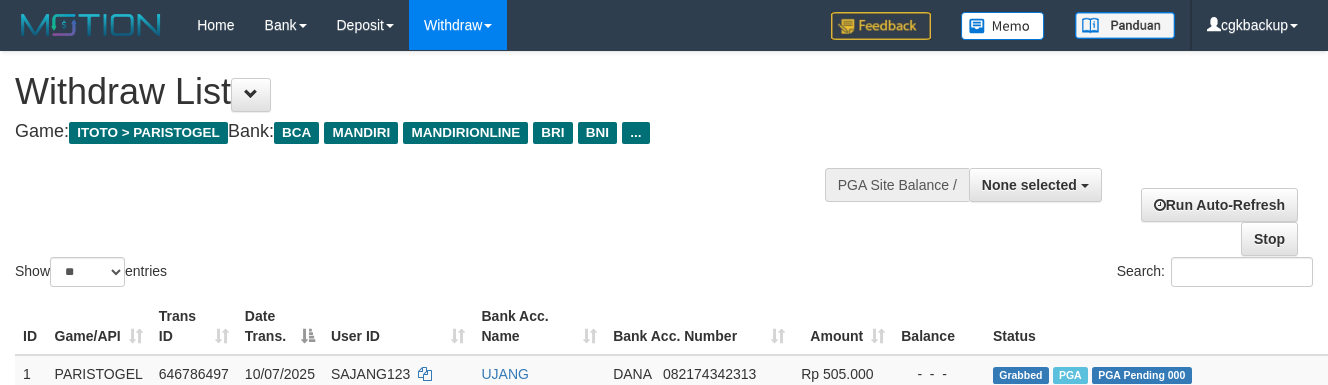 select 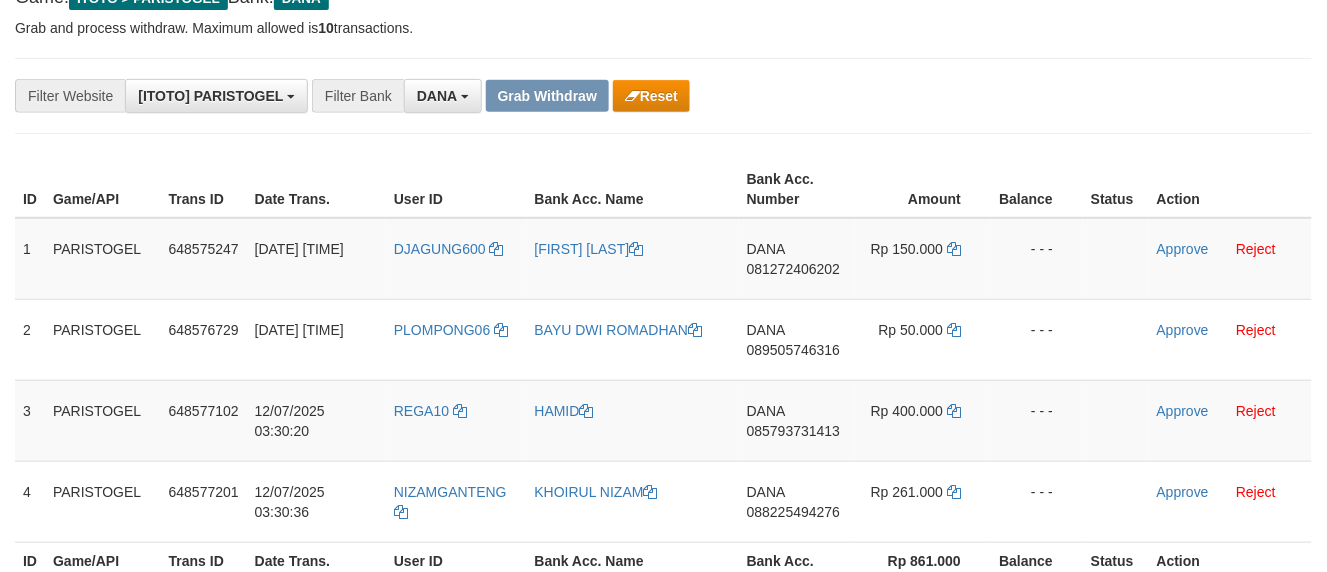 scroll, scrollTop: 222, scrollLeft: 0, axis: vertical 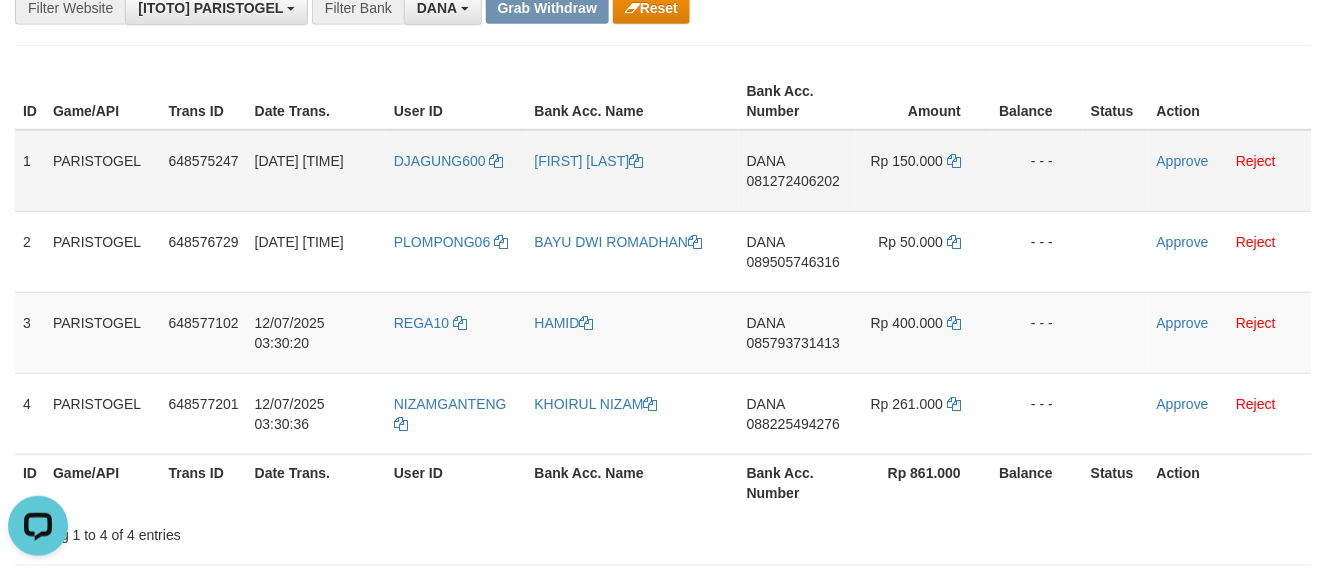click on "DANA
081272406202" at bounding box center (797, 171) 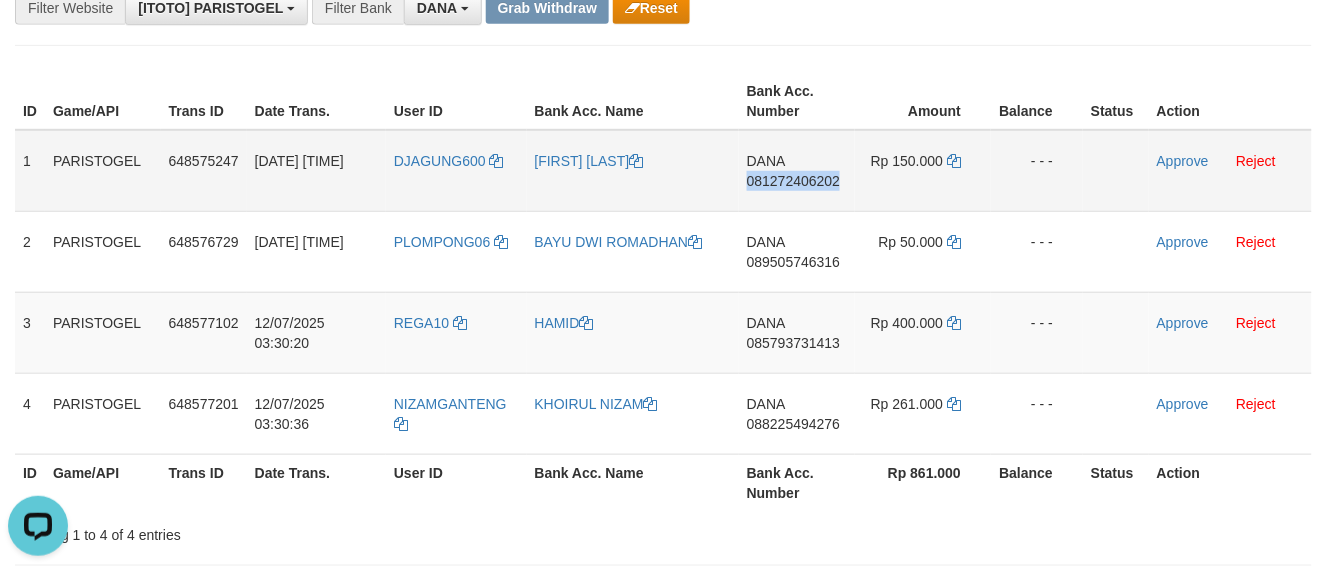click on "DANA
081272406202" at bounding box center [797, 171] 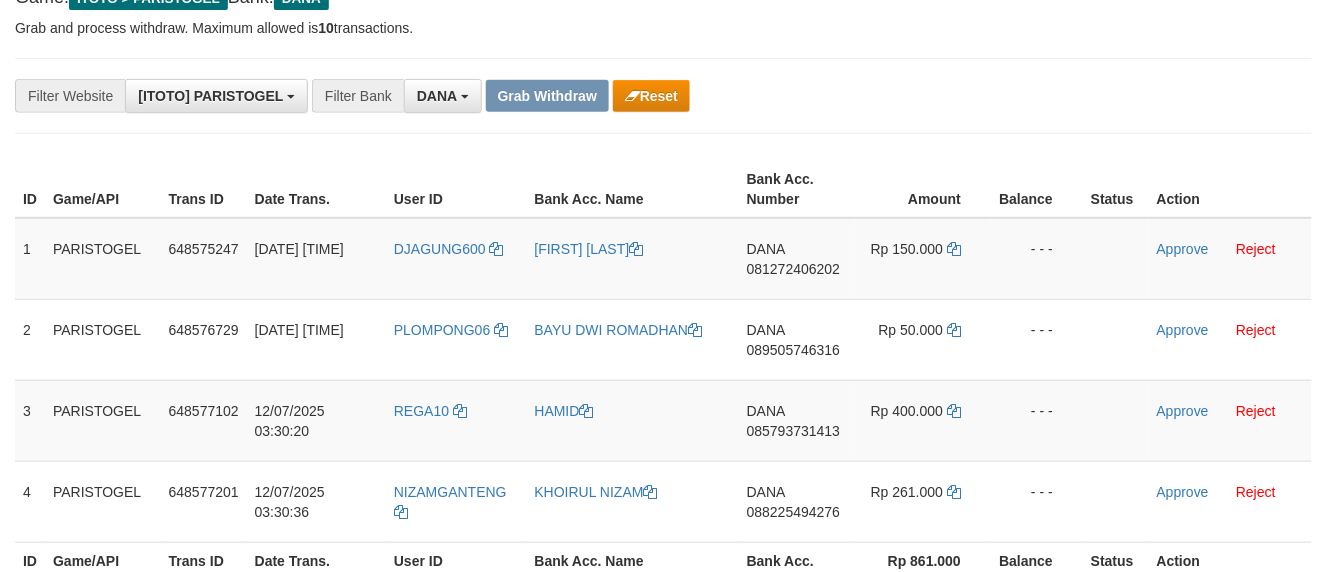 scroll, scrollTop: 222, scrollLeft: 0, axis: vertical 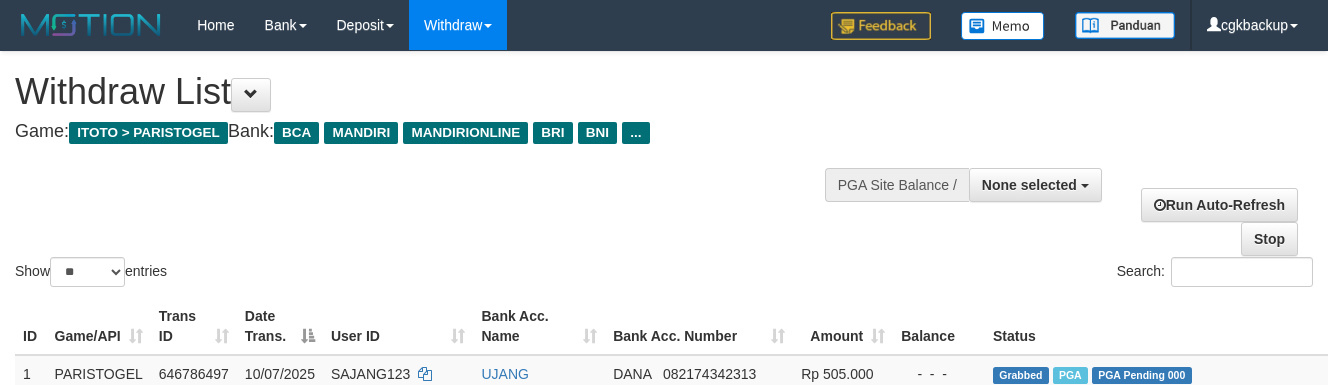 select 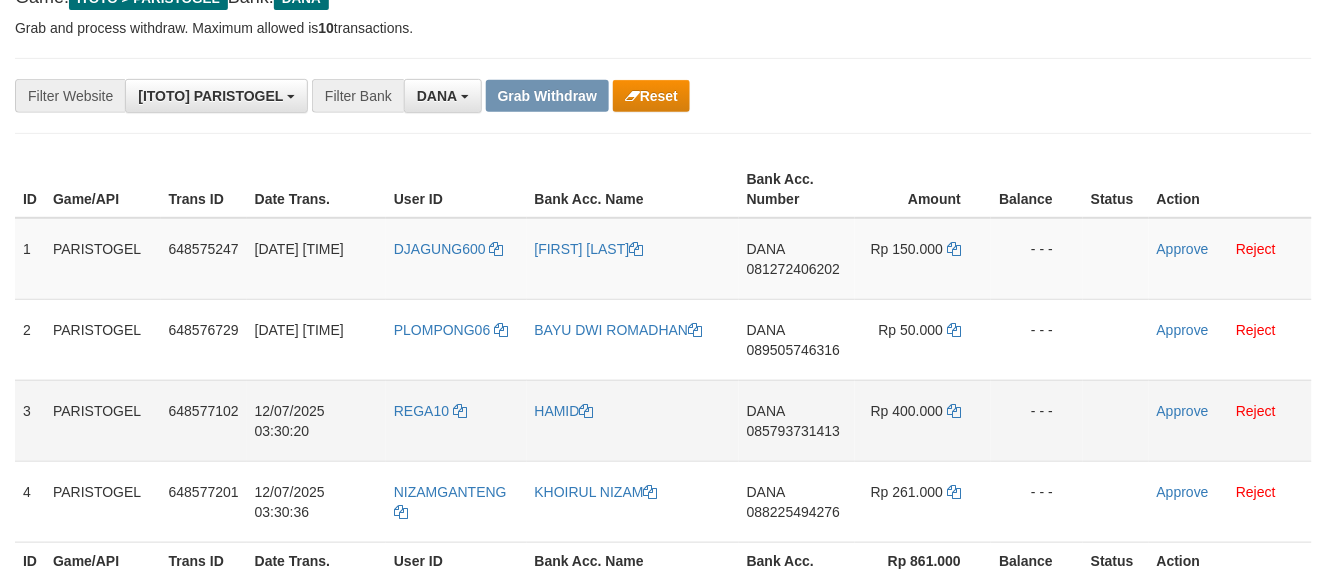 click on "- - -" at bounding box center [1037, 420] 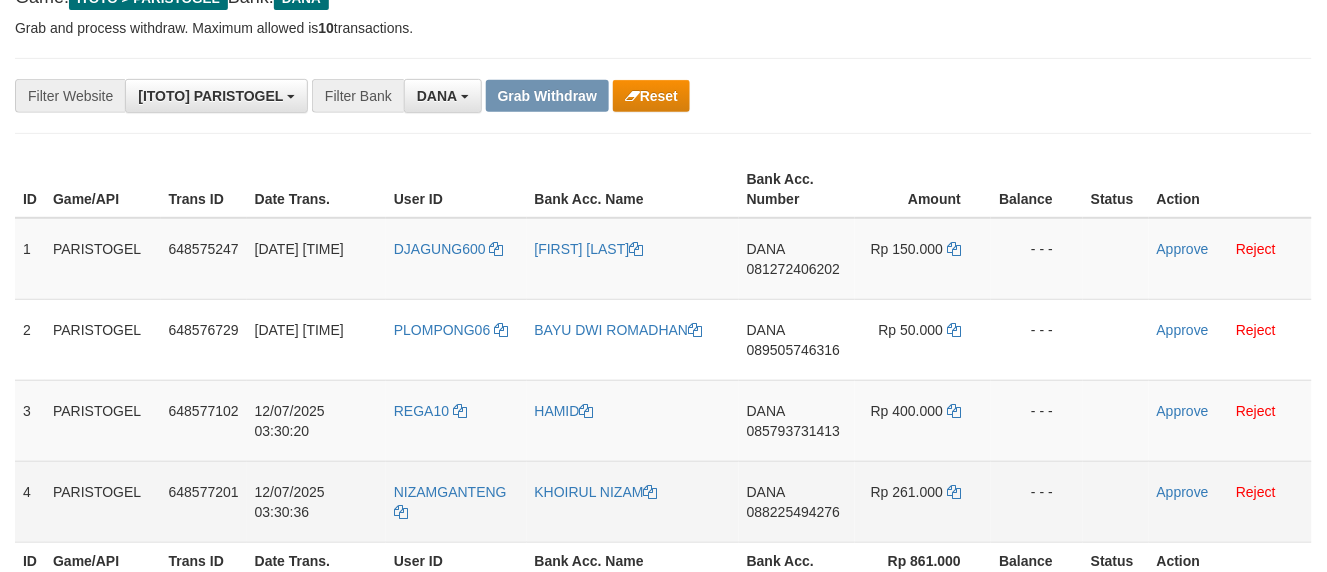 scroll, scrollTop: 222, scrollLeft: 0, axis: vertical 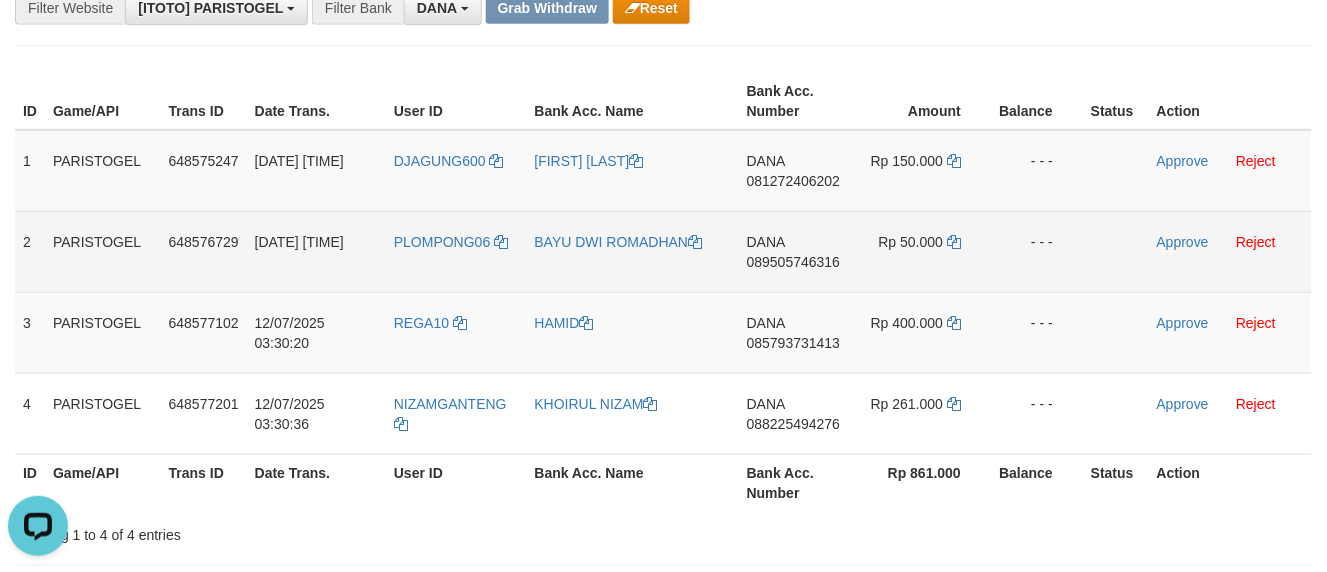 click on "[FIRST]
[PHONE]" at bounding box center [797, 251] 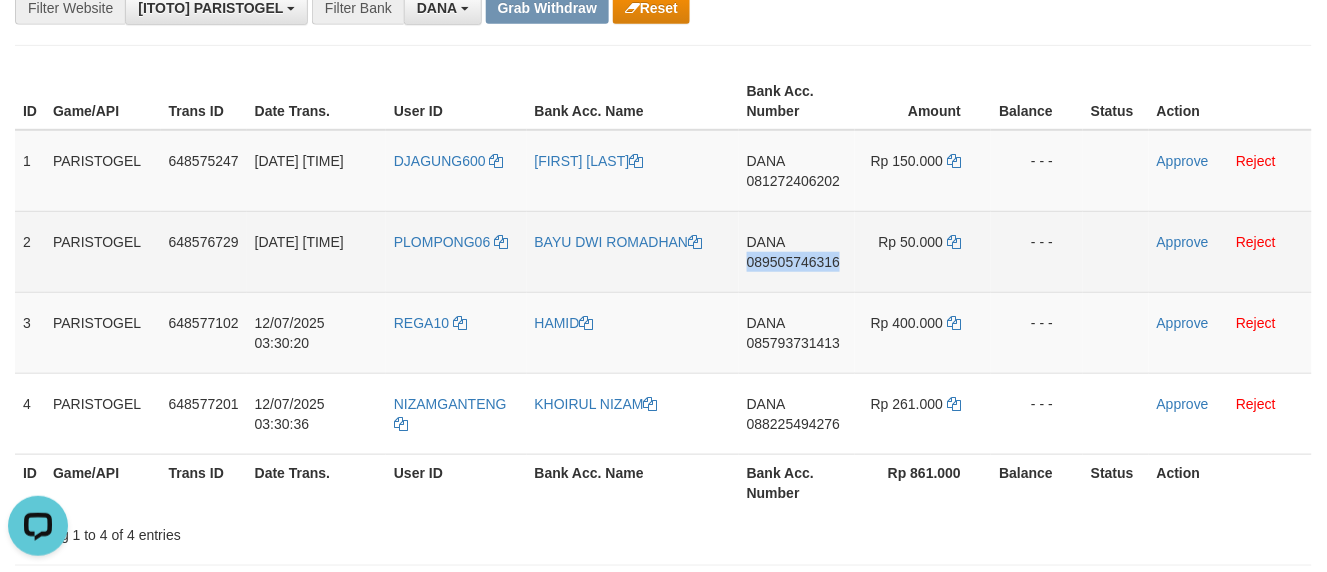 copy on "089505746316" 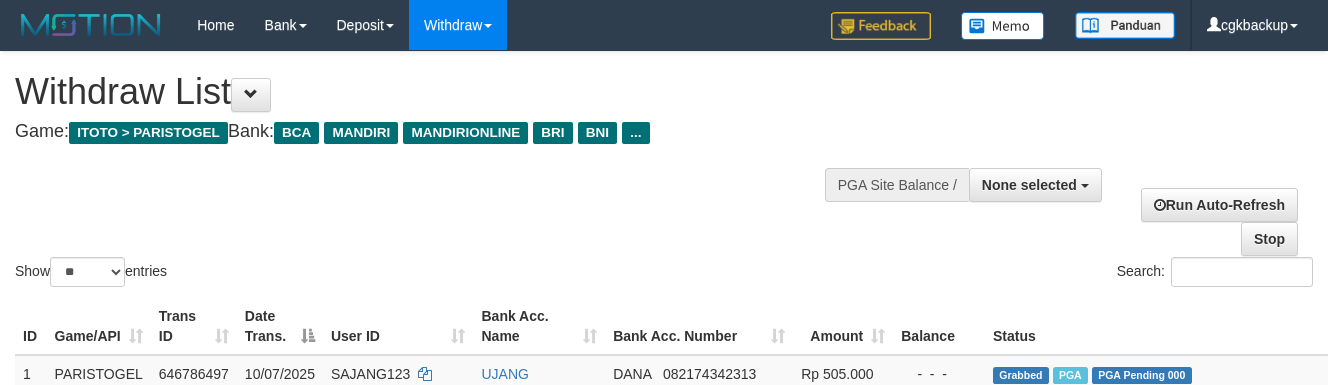 select 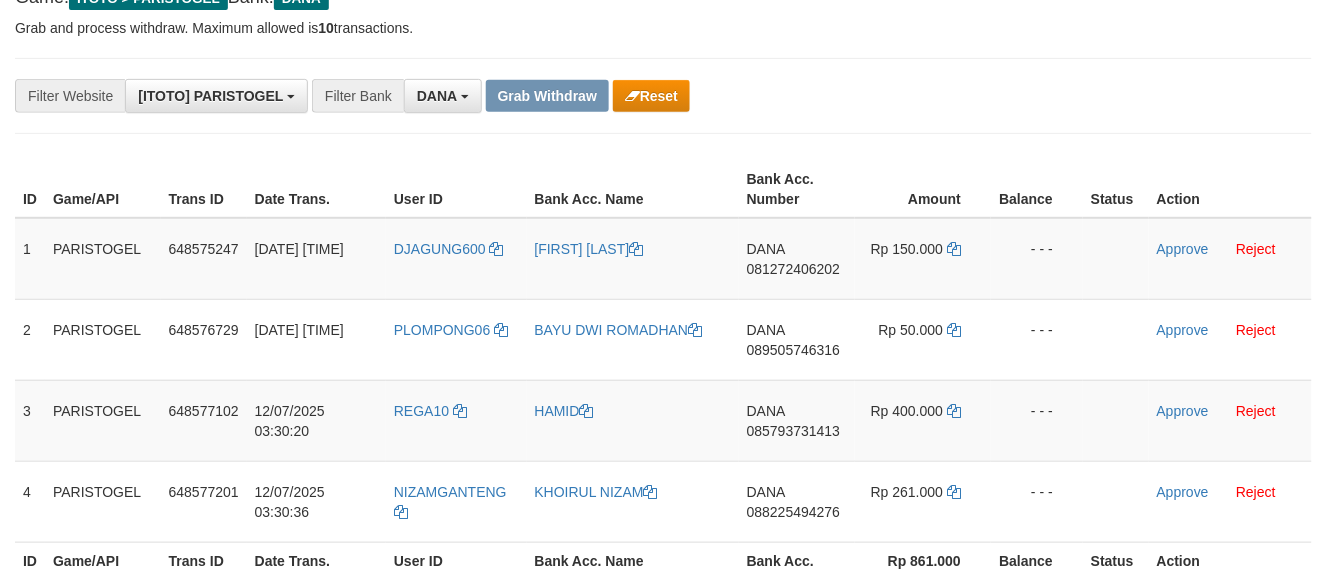 scroll, scrollTop: 222, scrollLeft: 0, axis: vertical 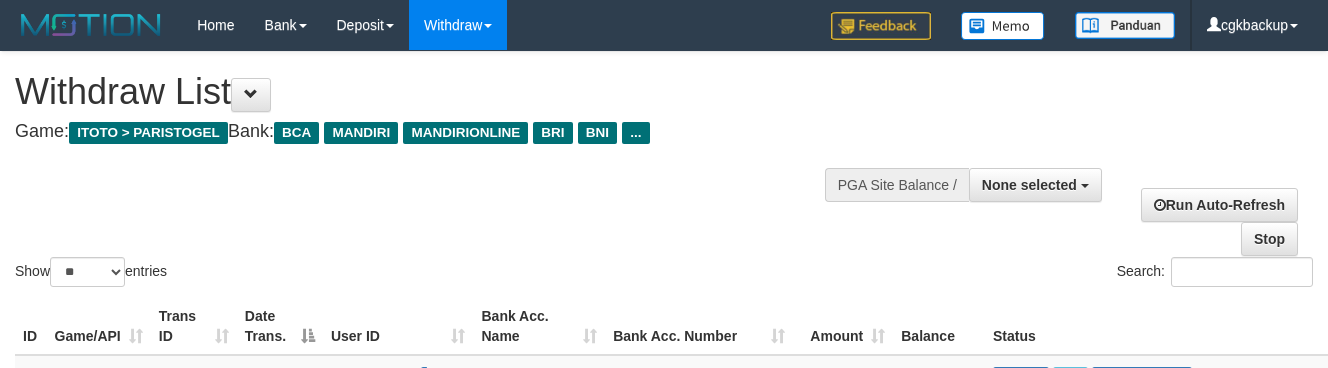 select 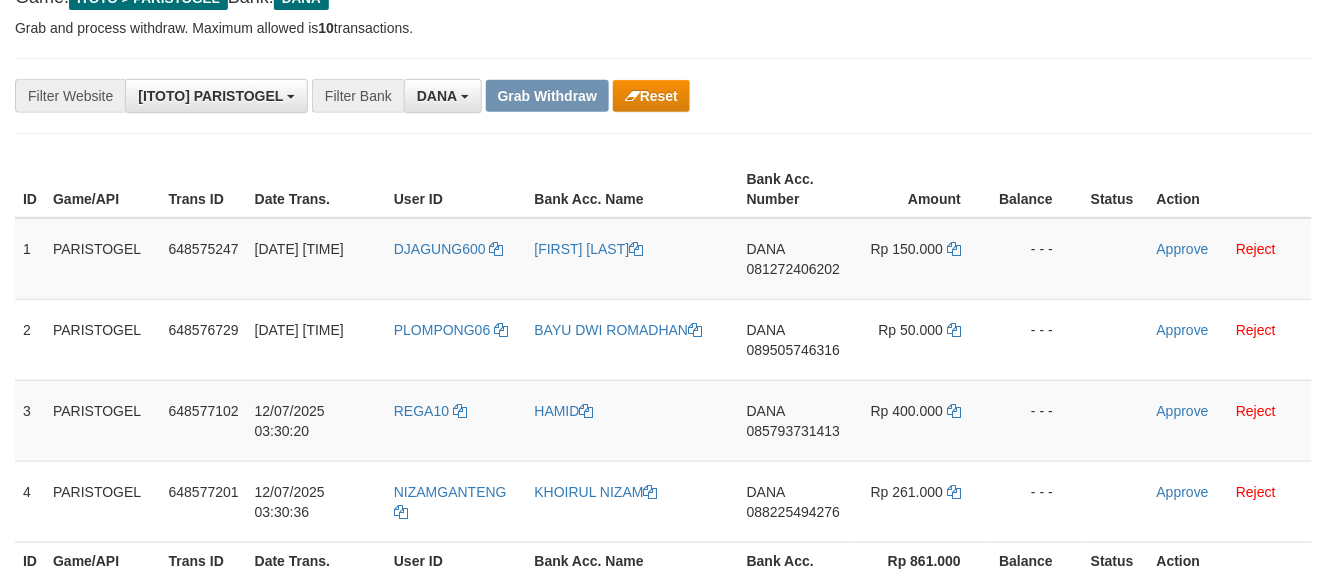 scroll, scrollTop: 222, scrollLeft: 0, axis: vertical 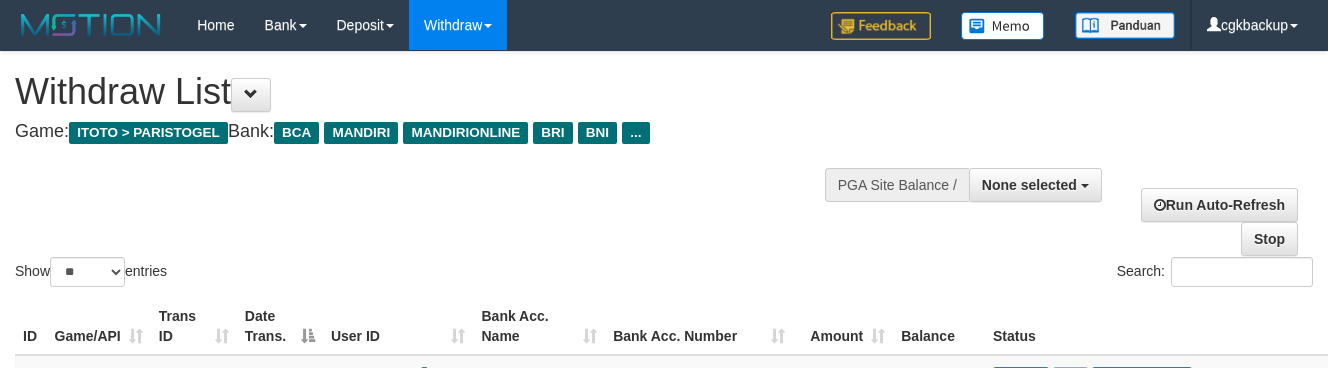 select 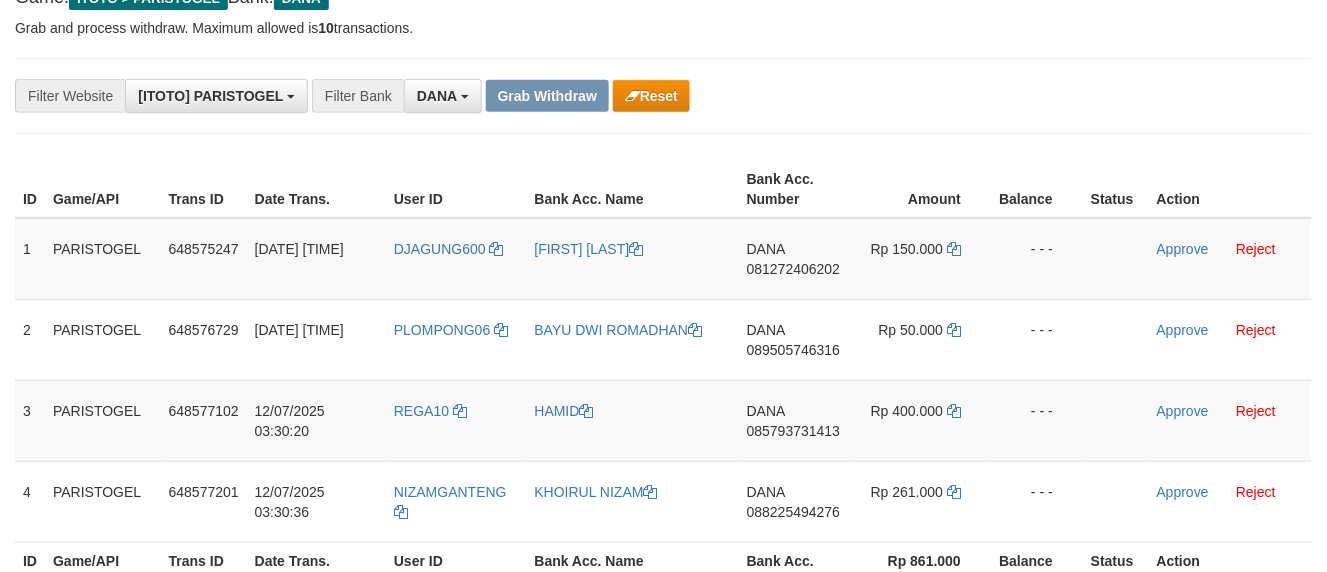 scroll, scrollTop: 222, scrollLeft: 0, axis: vertical 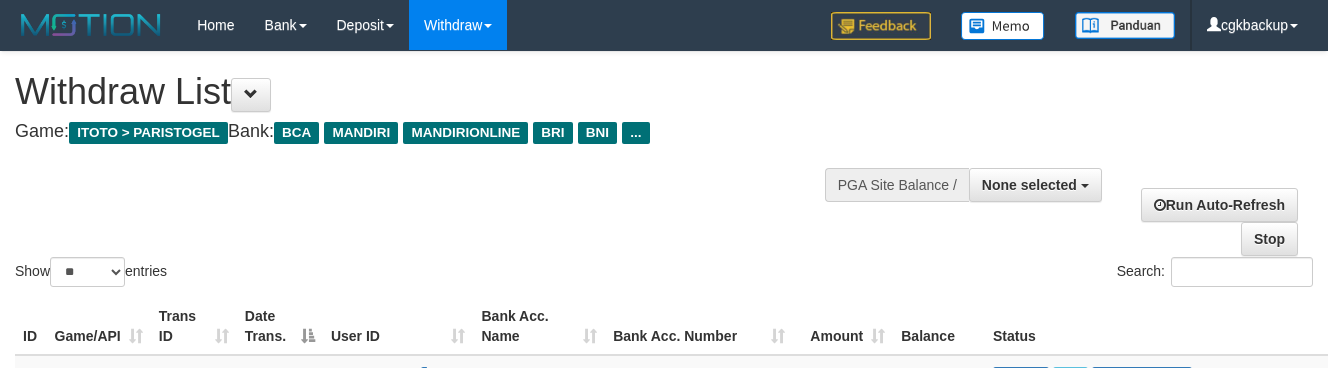 select 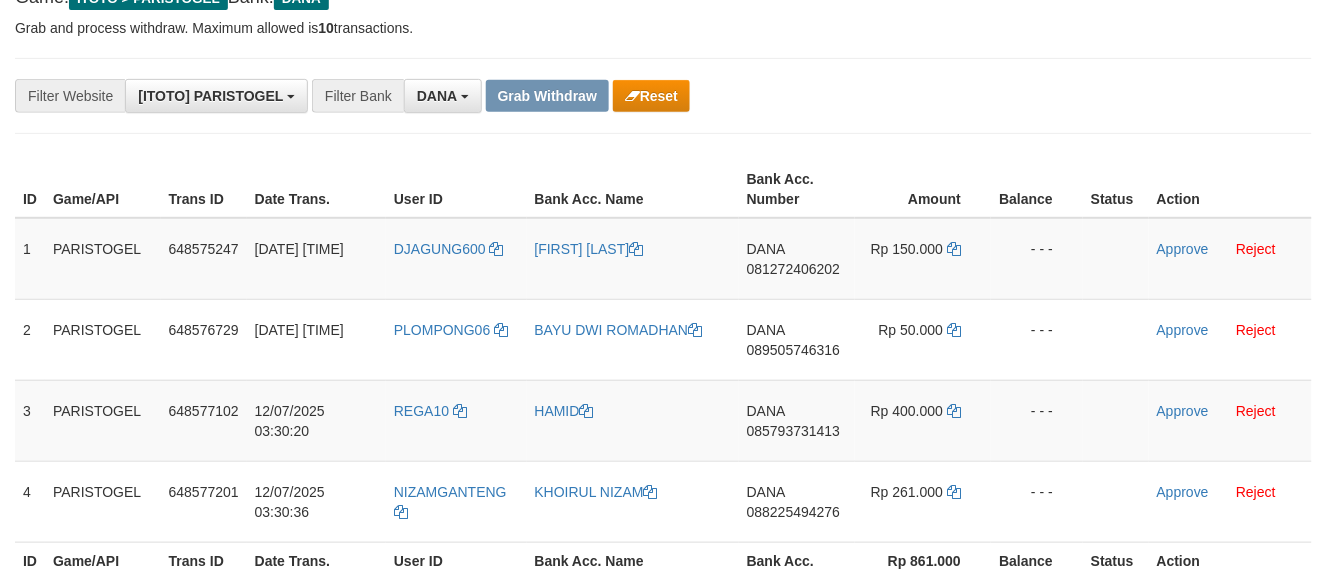 scroll, scrollTop: 222, scrollLeft: 0, axis: vertical 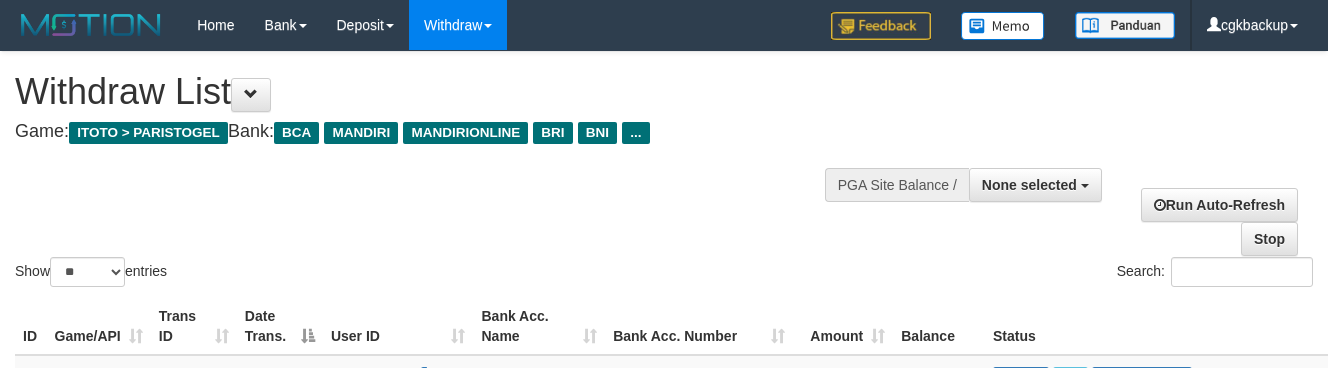 select 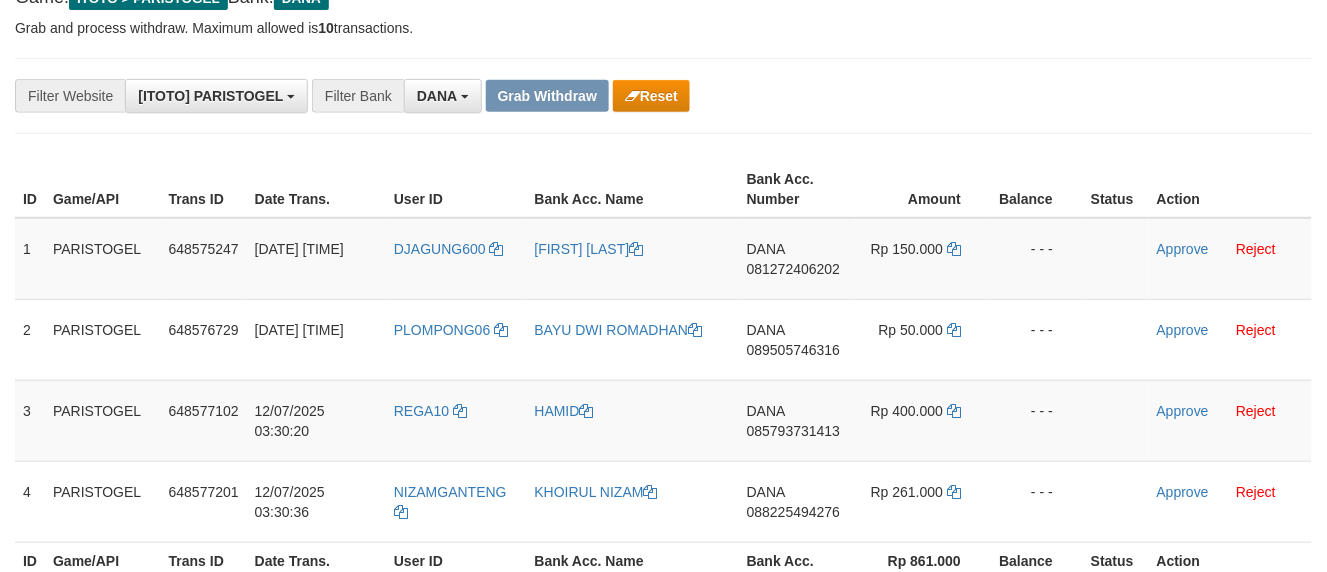 scroll, scrollTop: 222, scrollLeft: 0, axis: vertical 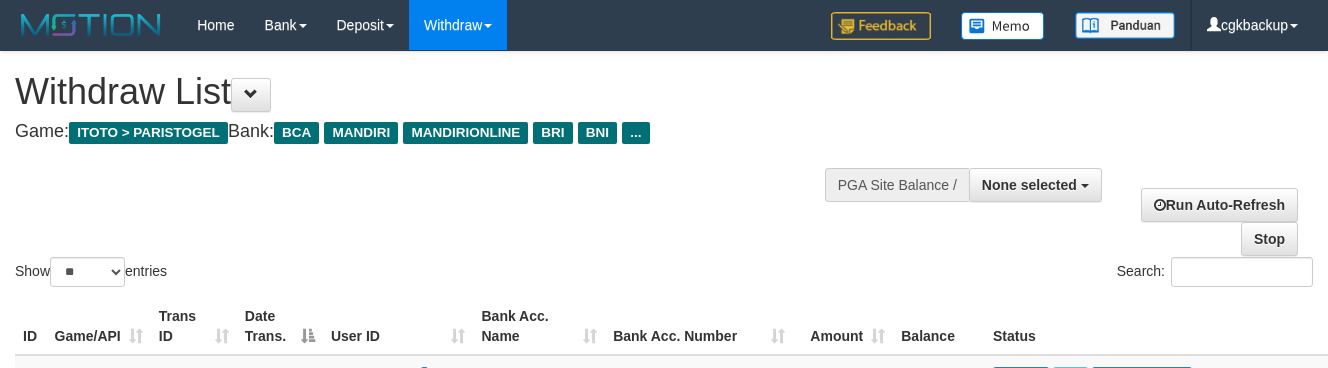 select 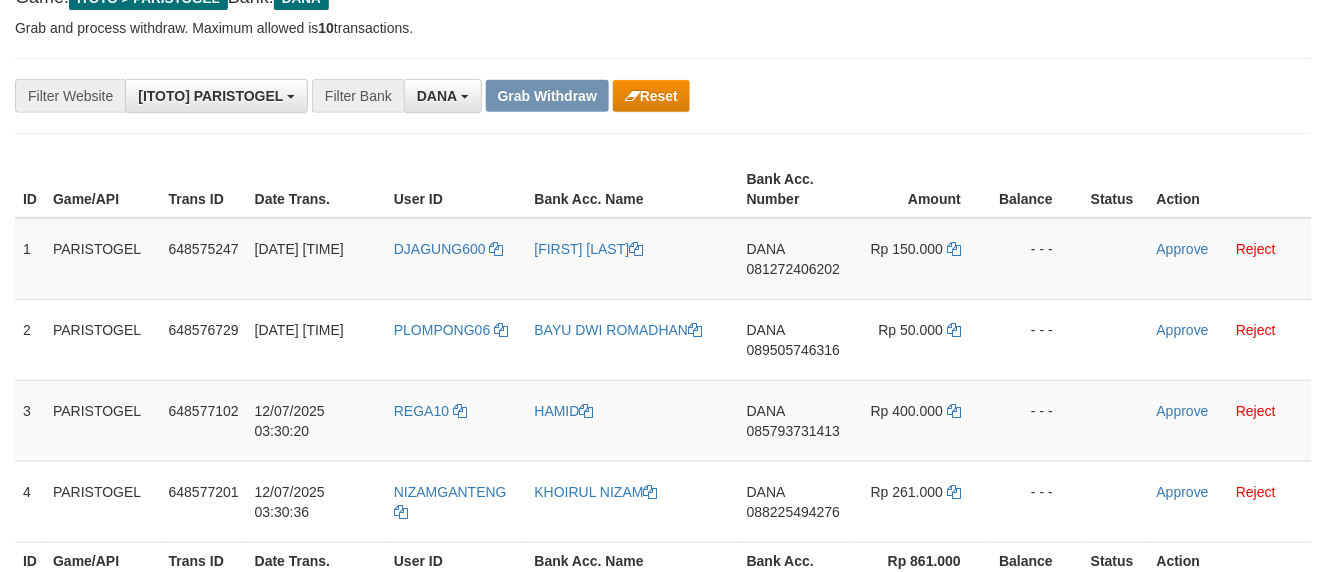 scroll, scrollTop: 222, scrollLeft: 0, axis: vertical 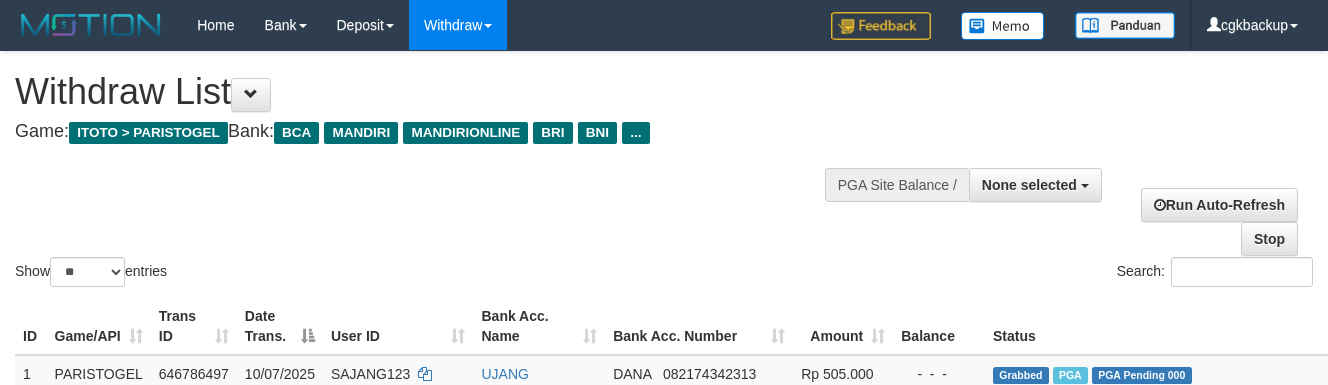 select 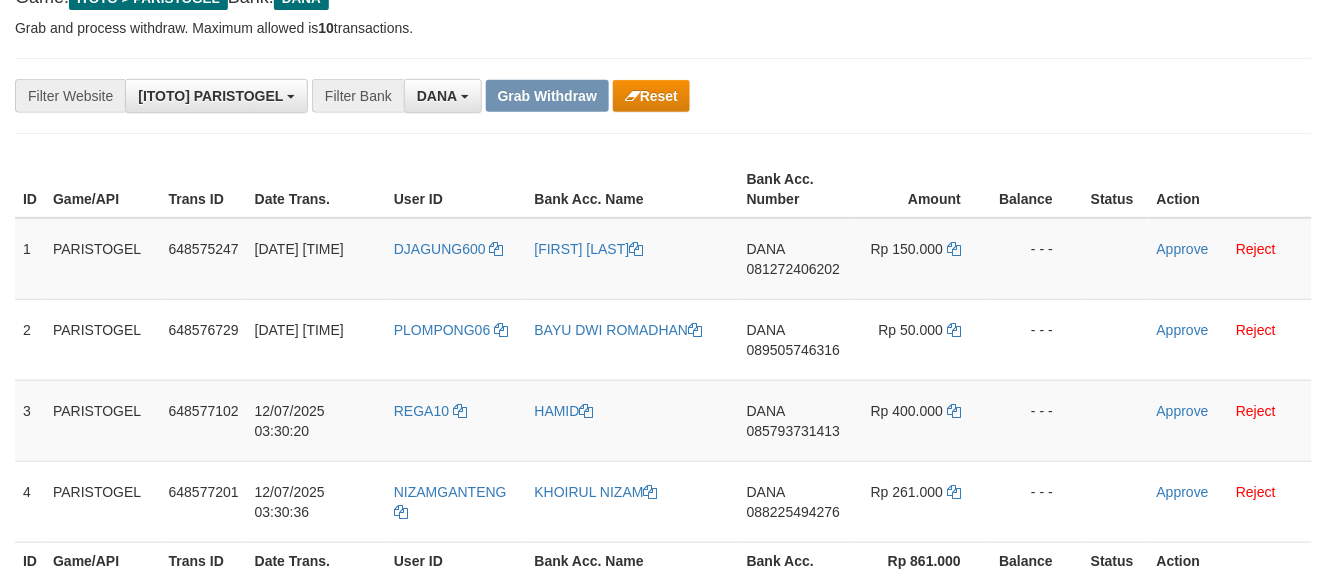 scroll, scrollTop: 222, scrollLeft: 0, axis: vertical 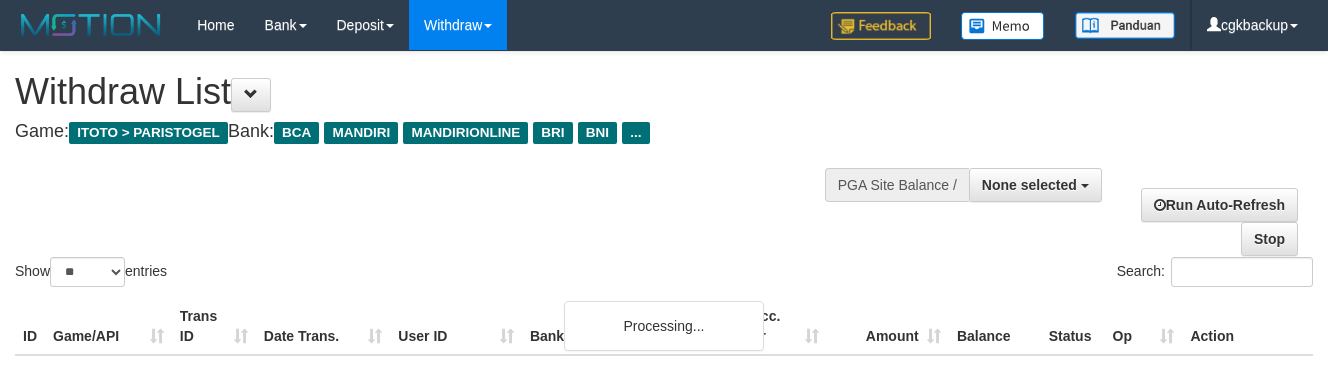 select 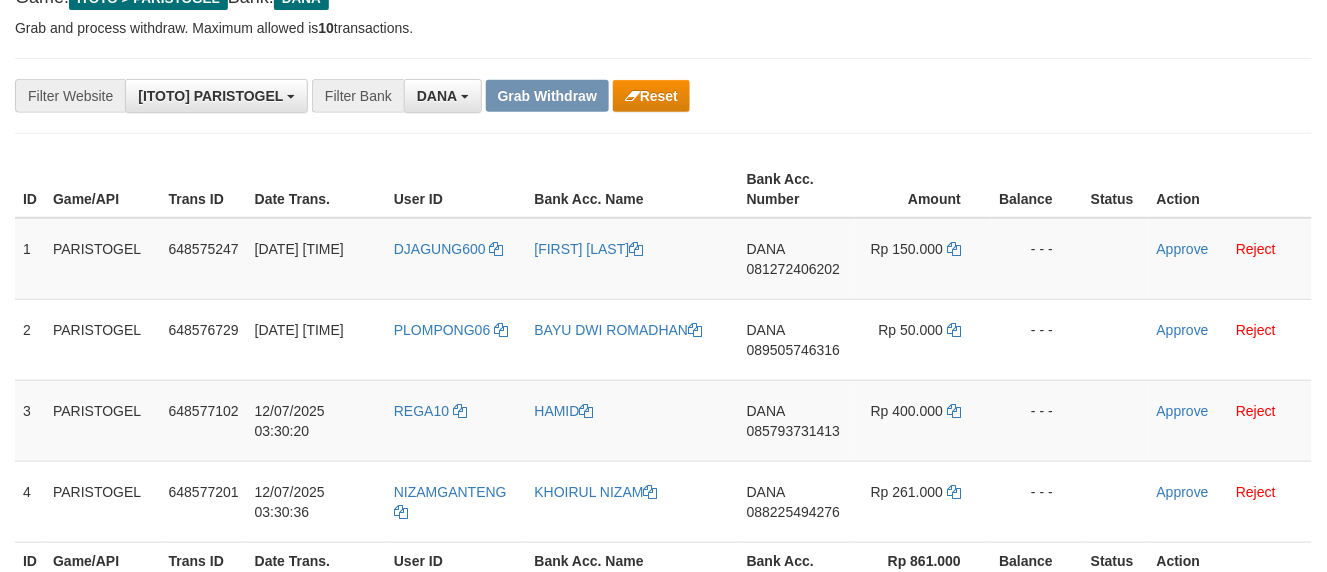 scroll, scrollTop: 222, scrollLeft: 0, axis: vertical 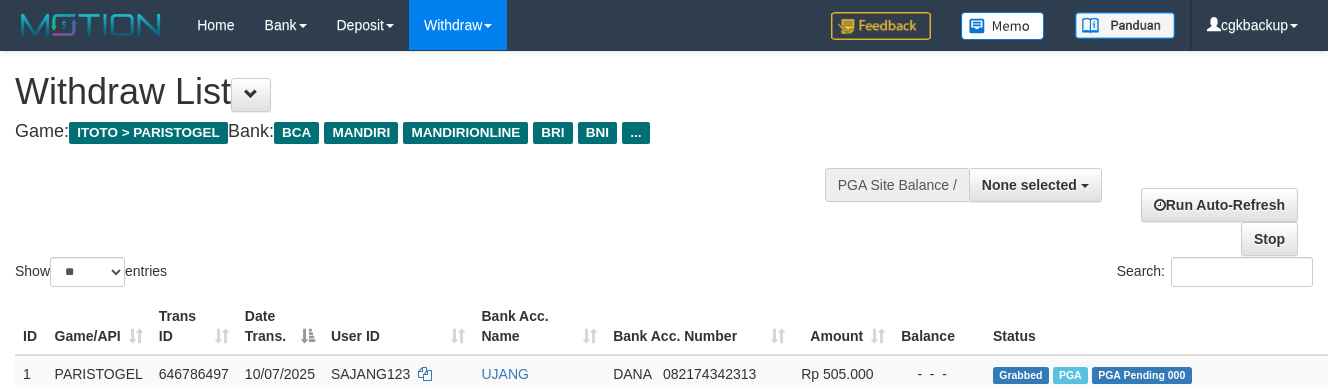 select 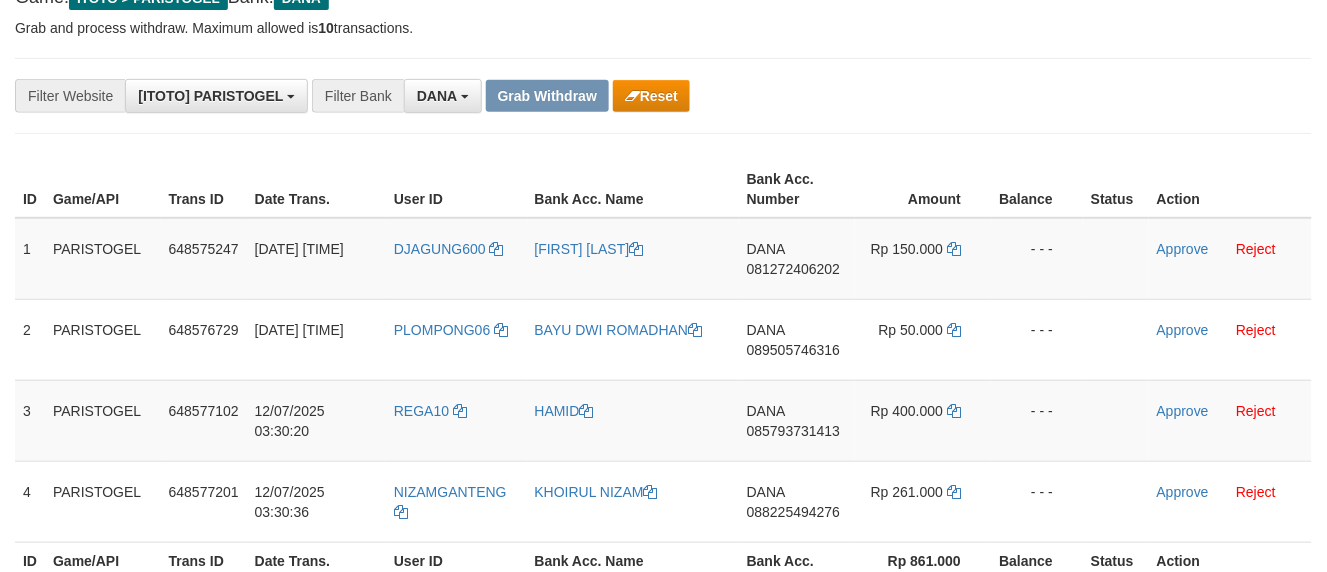 scroll, scrollTop: 222, scrollLeft: 0, axis: vertical 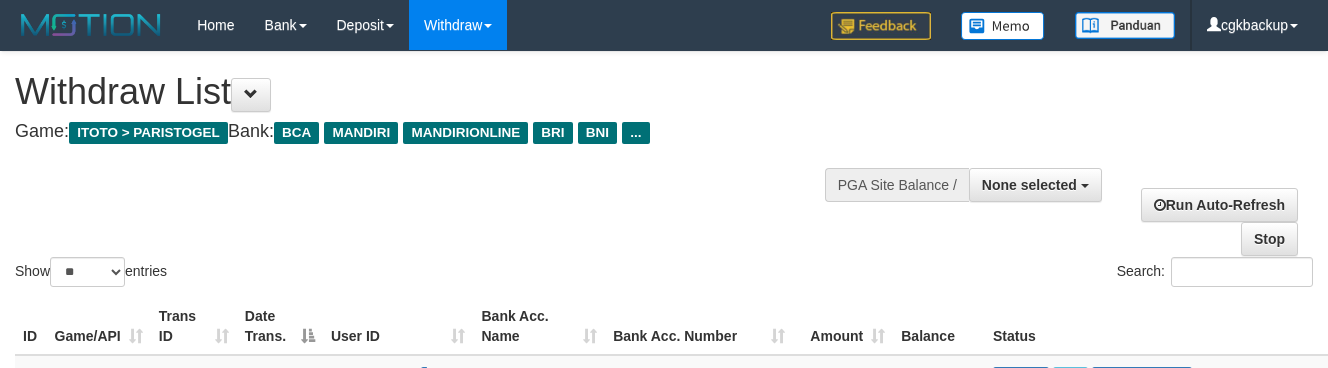 select 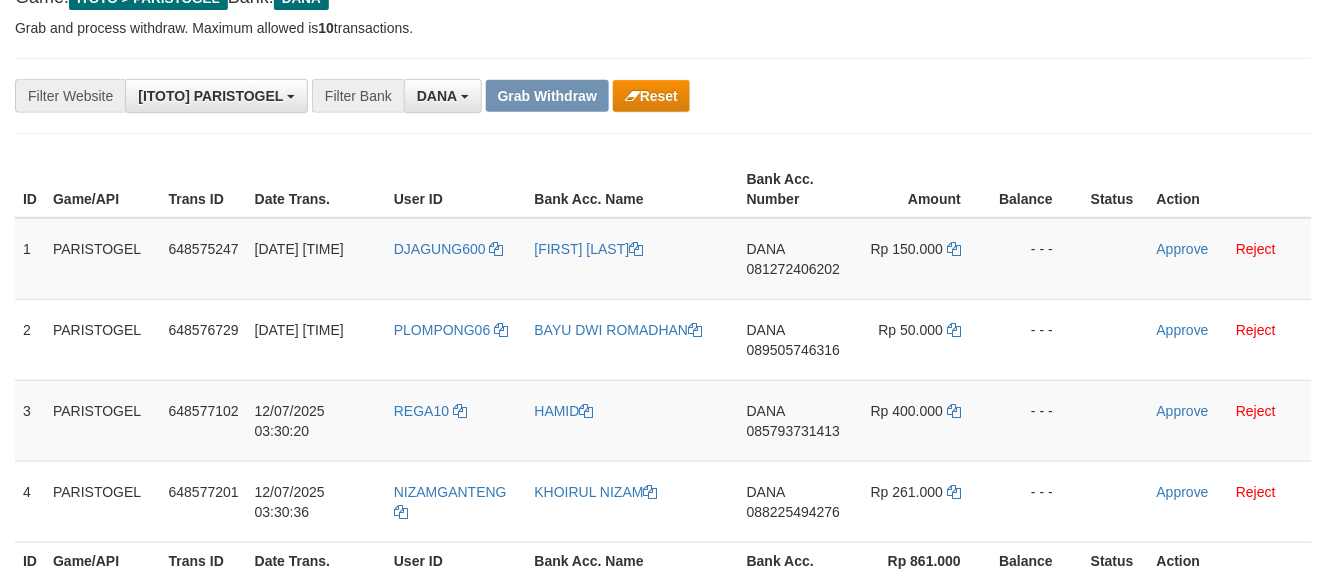 scroll, scrollTop: 222, scrollLeft: 0, axis: vertical 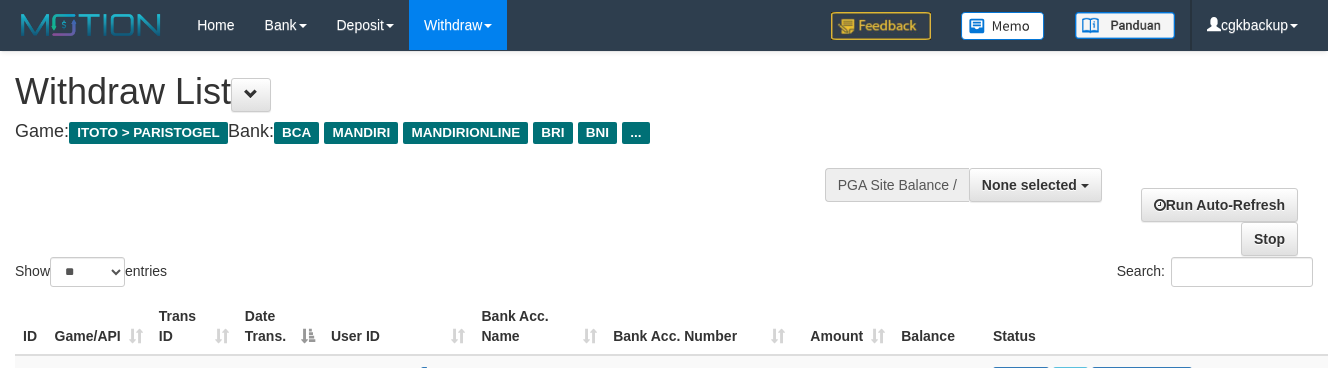 select 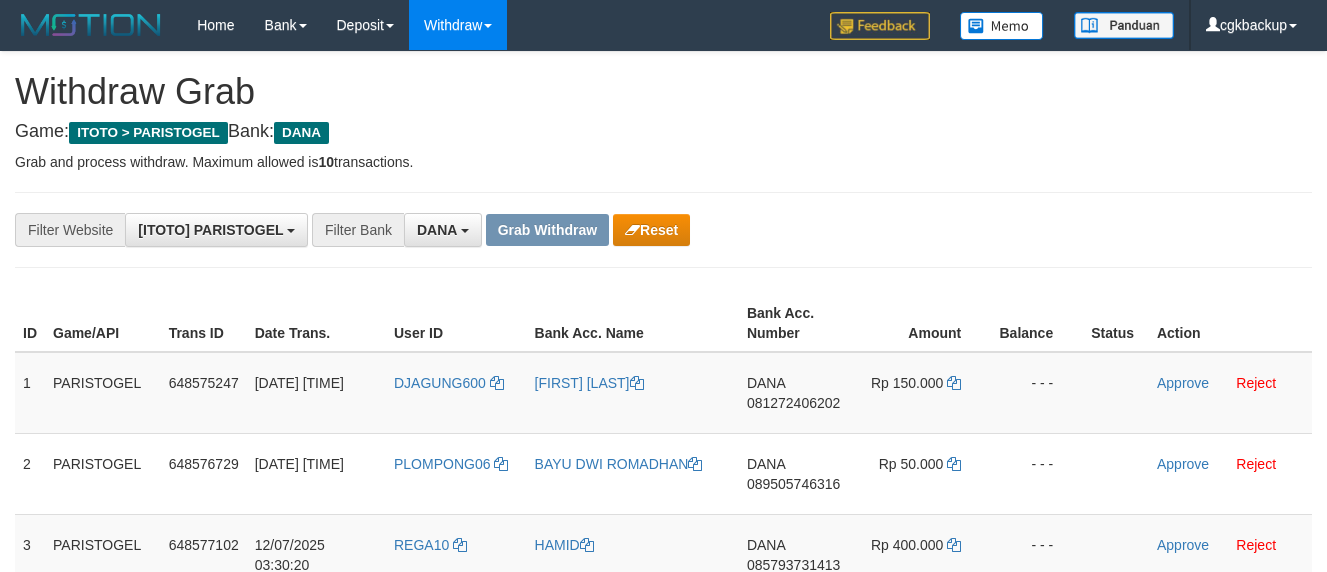 scroll, scrollTop: 222, scrollLeft: 0, axis: vertical 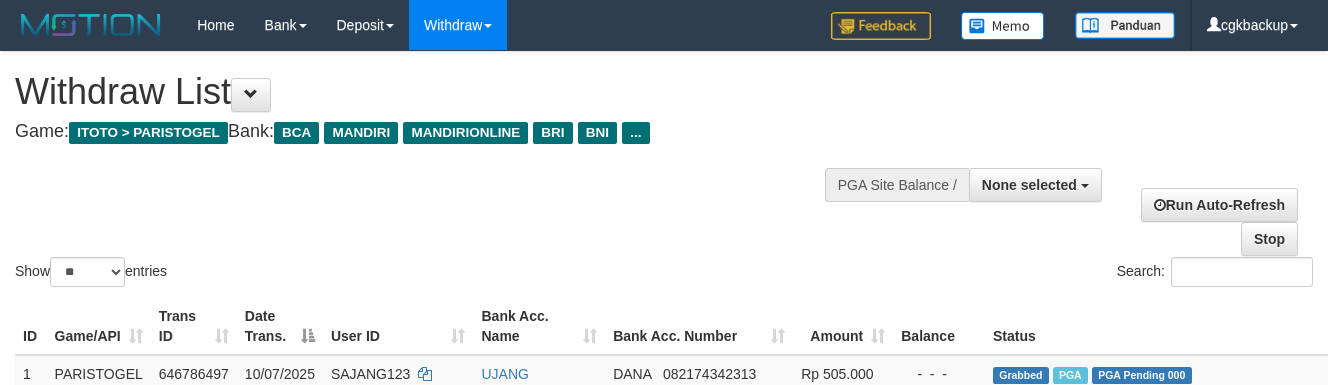 select 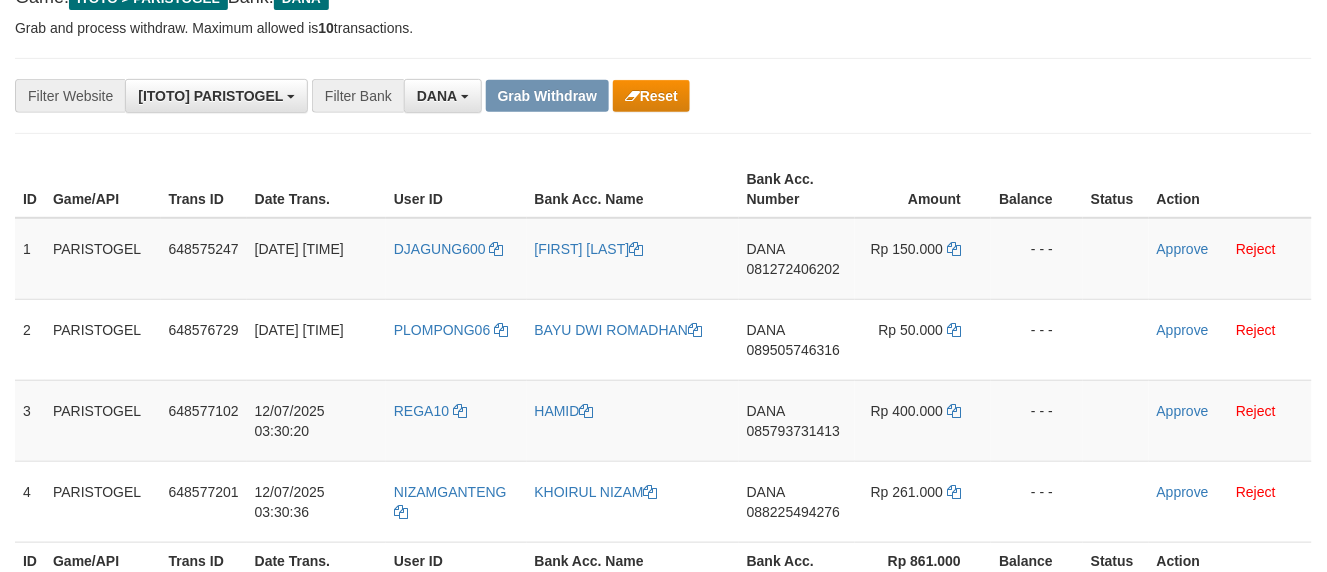 scroll, scrollTop: 222, scrollLeft: 0, axis: vertical 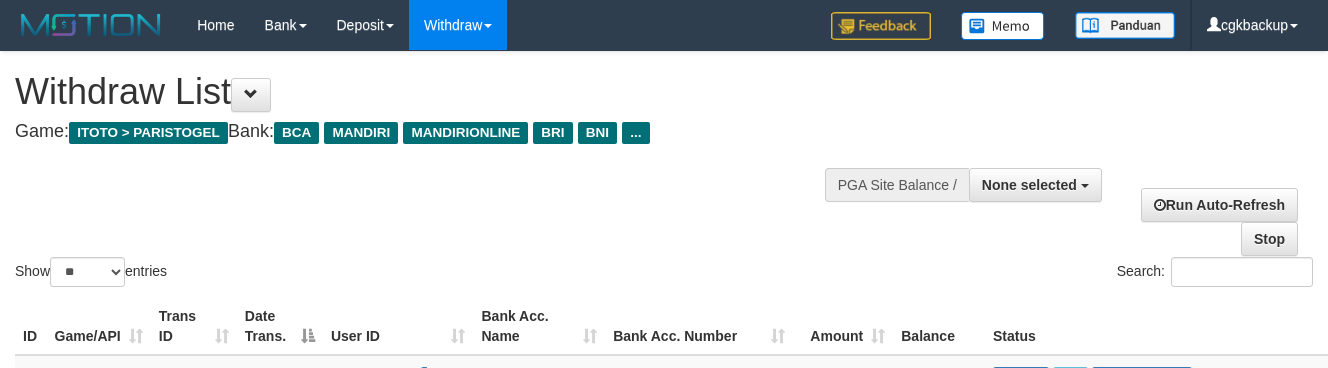 select 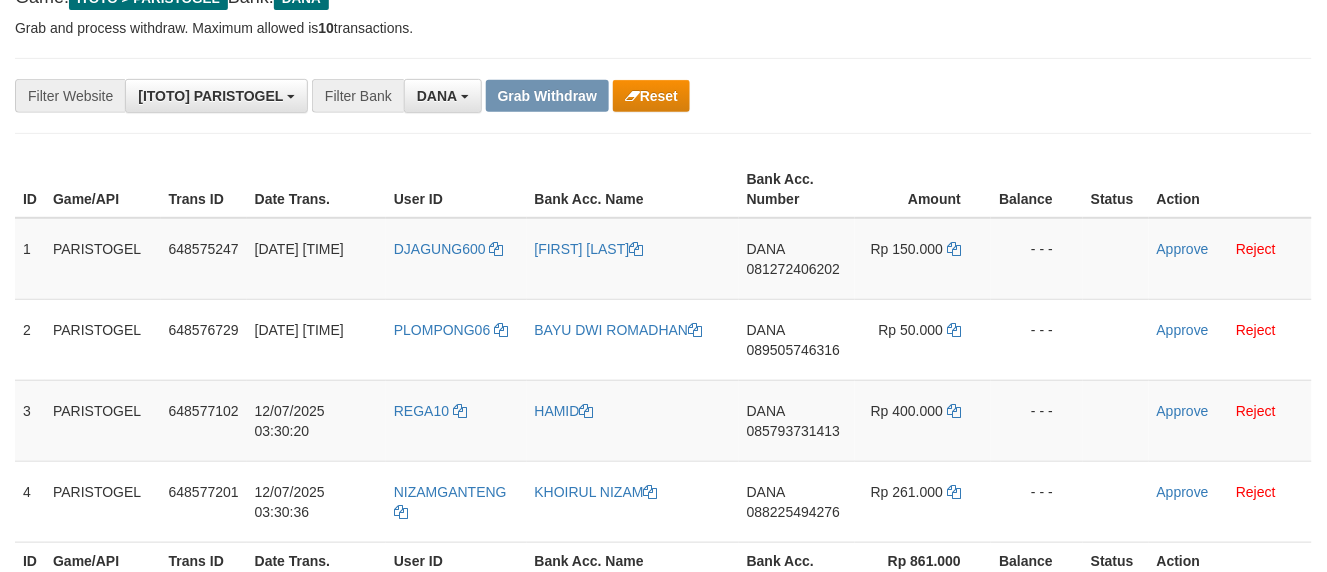 scroll, scrollTop: 222, scrollLeft: 0, axis: vertical 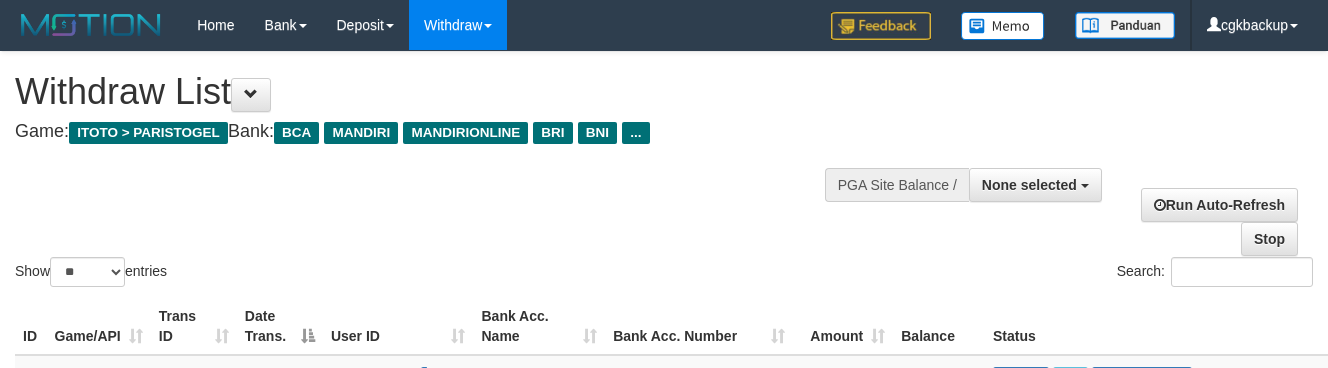select 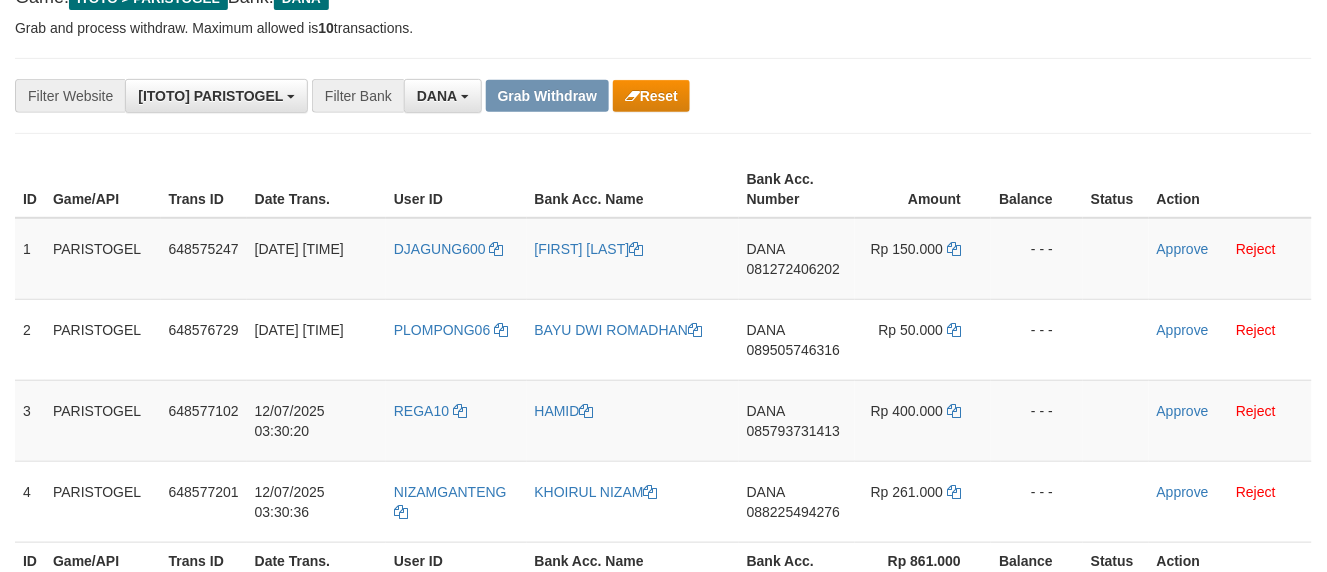 scroll, scrollTop: 222, scrollLeft: 0, axis: vertical 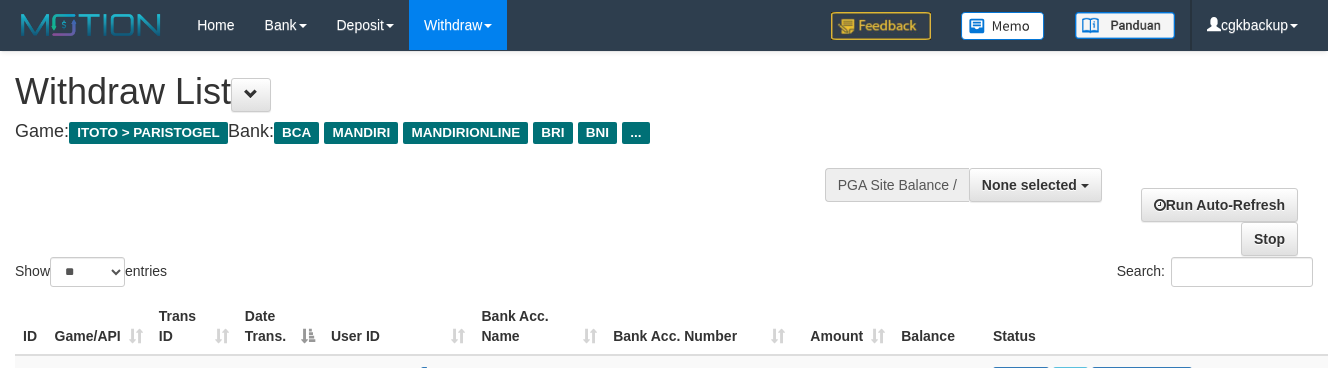 select 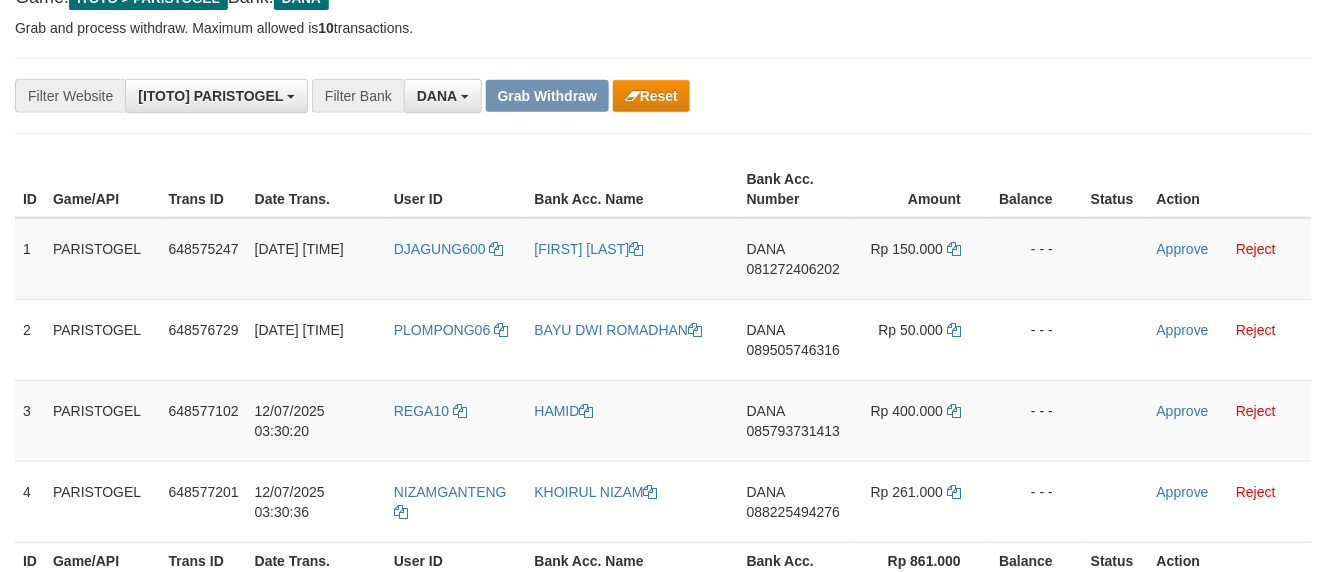 scroll, scrollTop: 222, scrollLeft: 0, axis: vertical 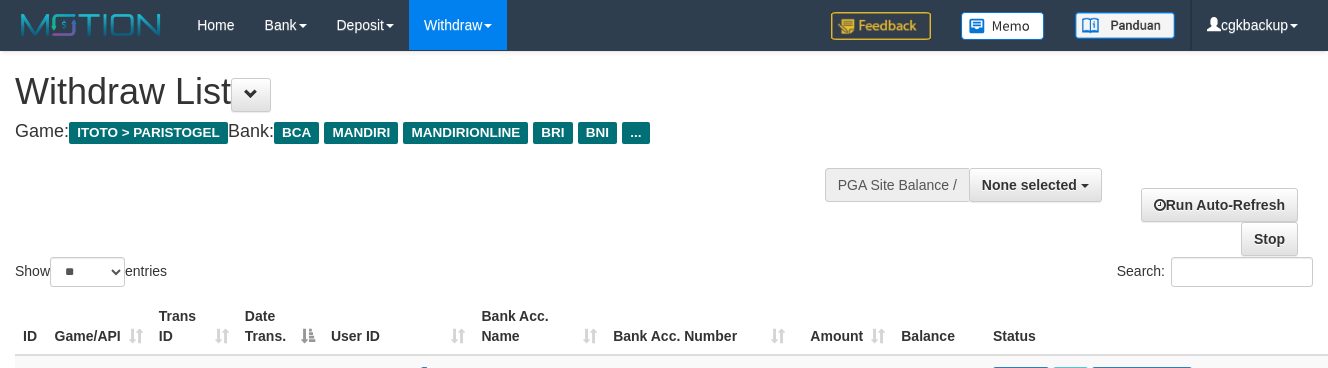select 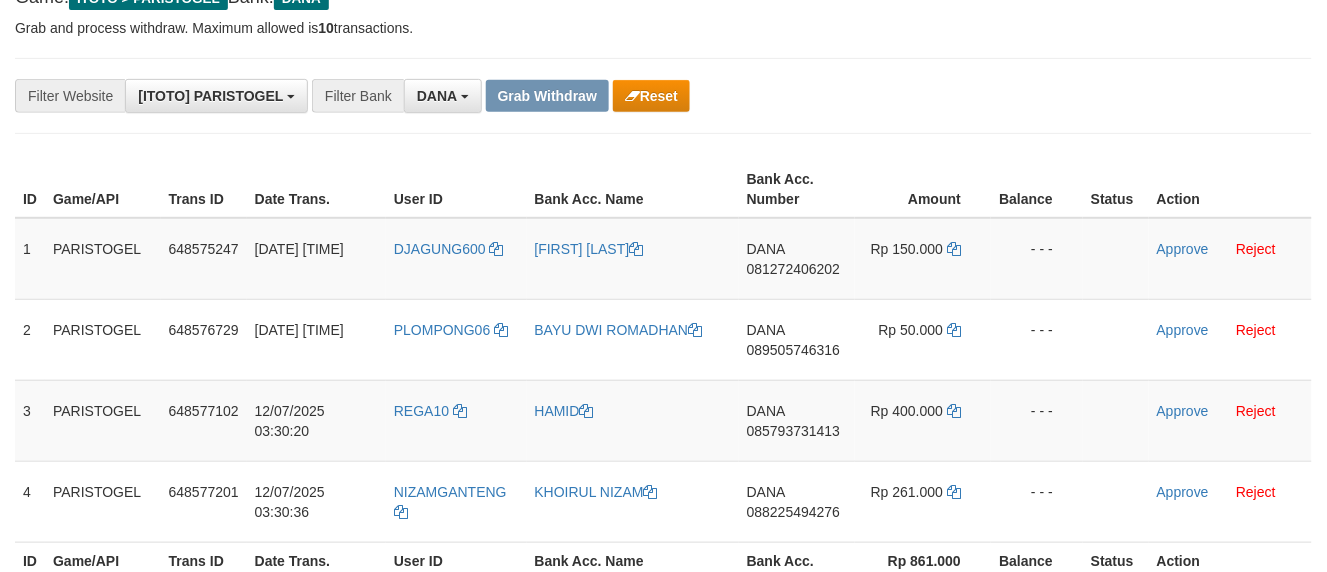 scroll, scrollTop: 222, scrollLeft: 0, axis: vertical 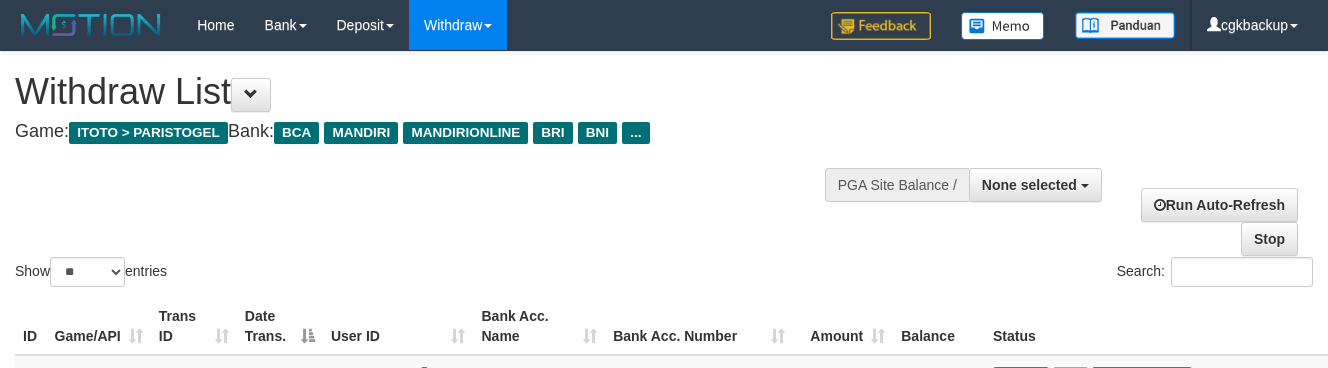 select 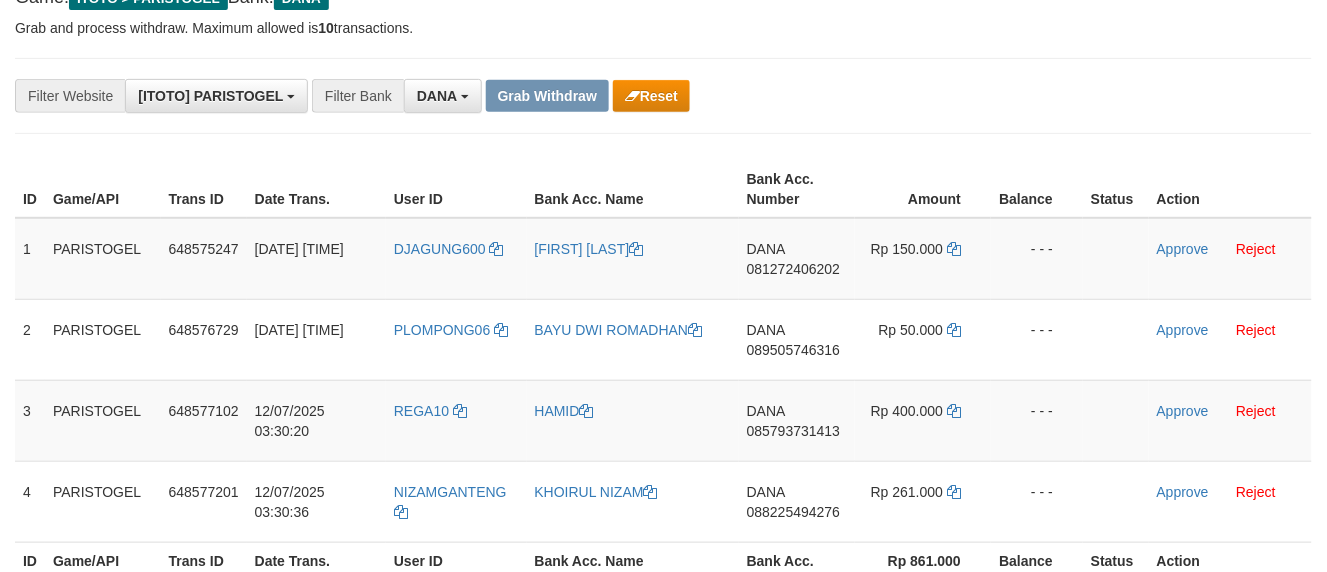 scroll, scrollTop: 222, scrollLeft: 0, axis: vertical 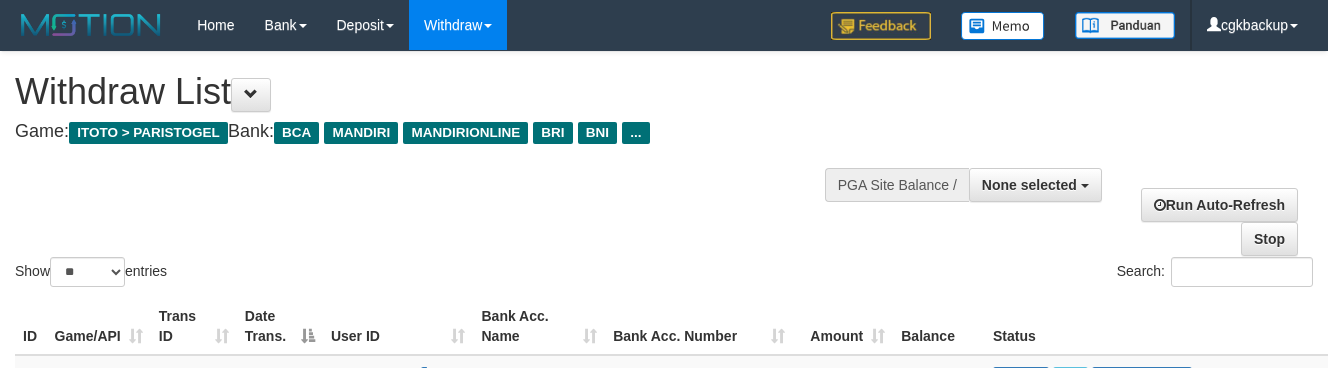 select 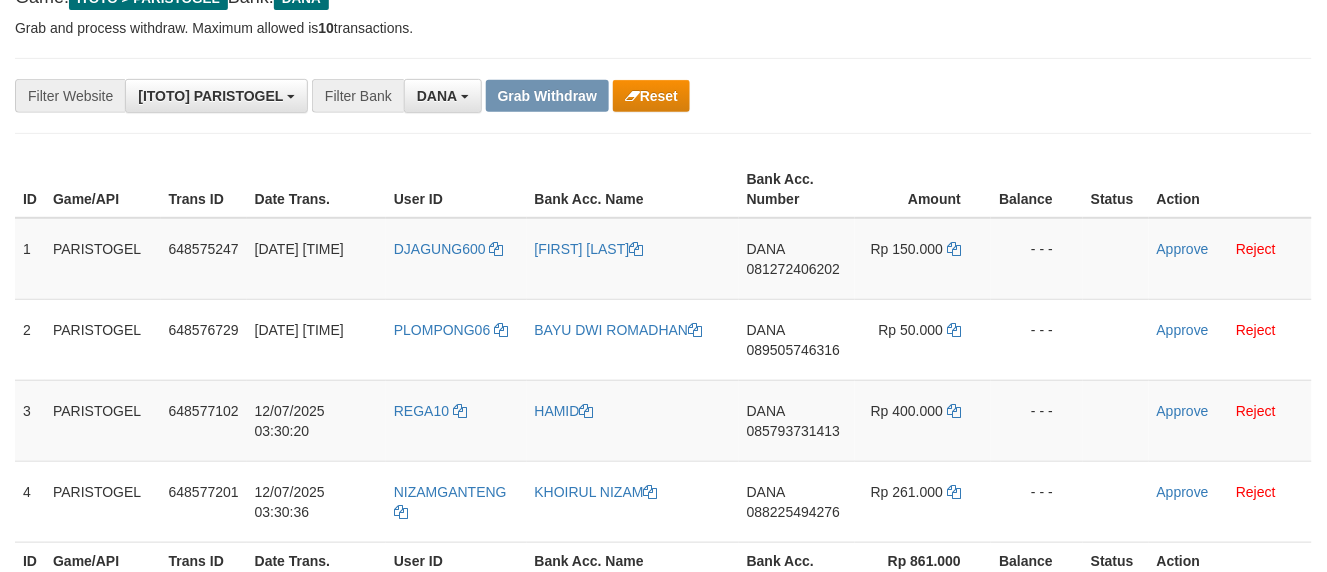 scroll, scrollTop: 222, scrollLeft: 0, axis: vertical 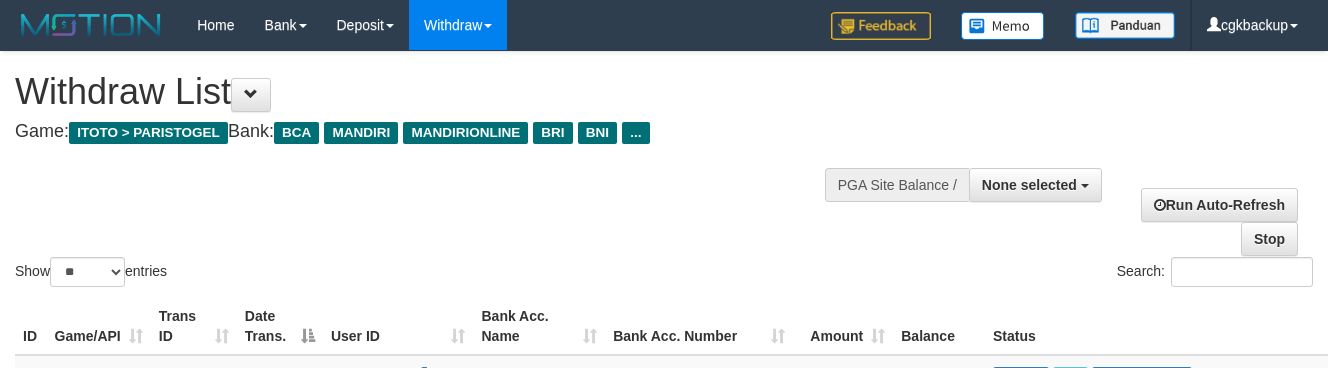 select 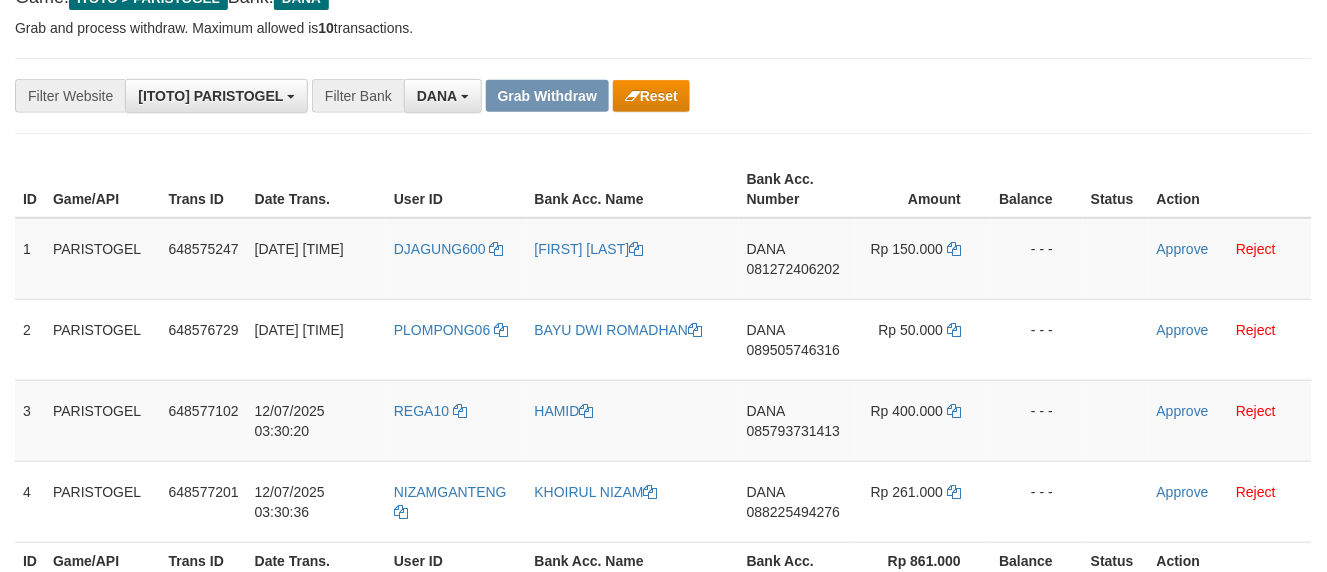 scroll, scrollTop: 222, scrollLeft: 0, axis: vertical 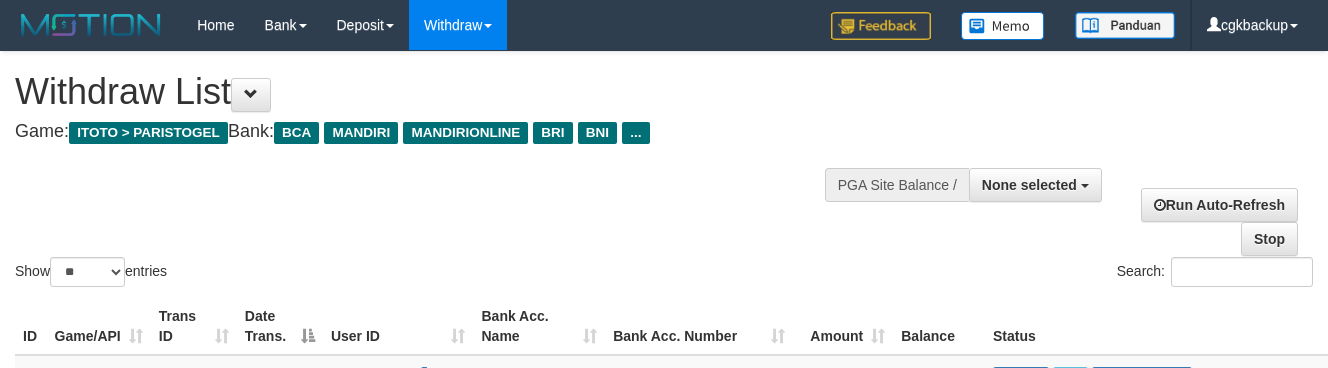 select 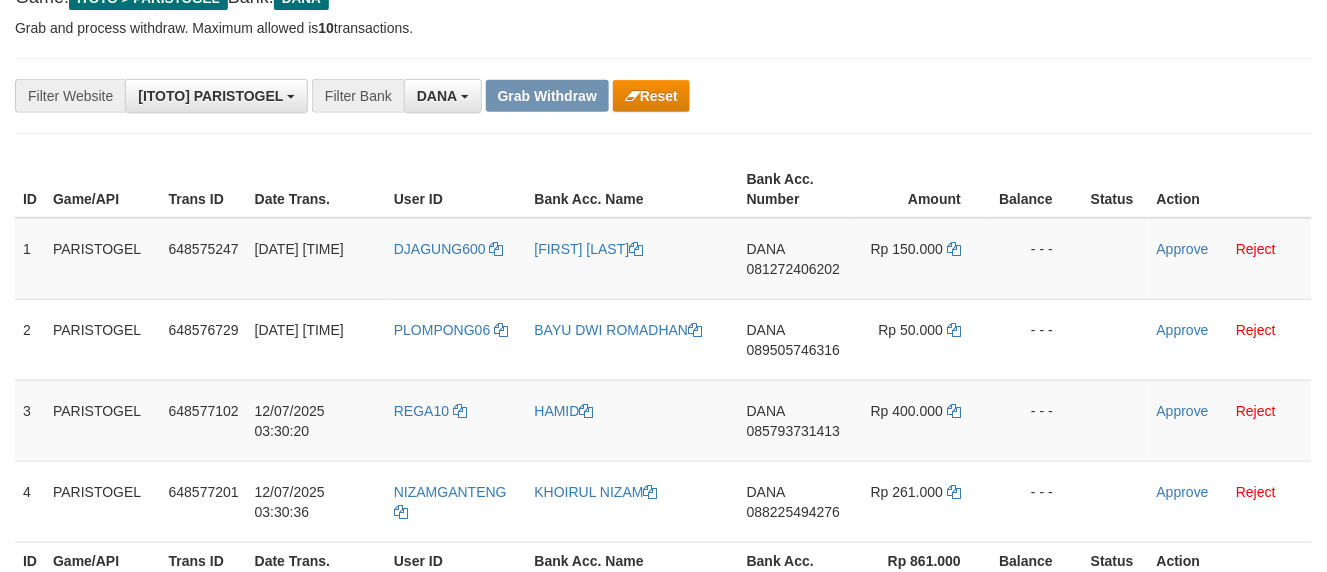 scroll, scrollTop: 222, scrollLeft: 0, axis: vertical 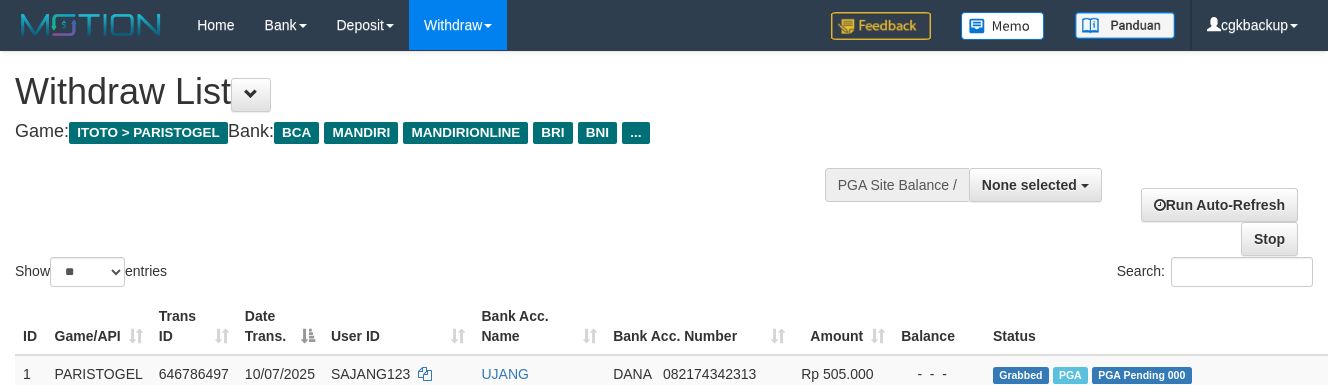 select 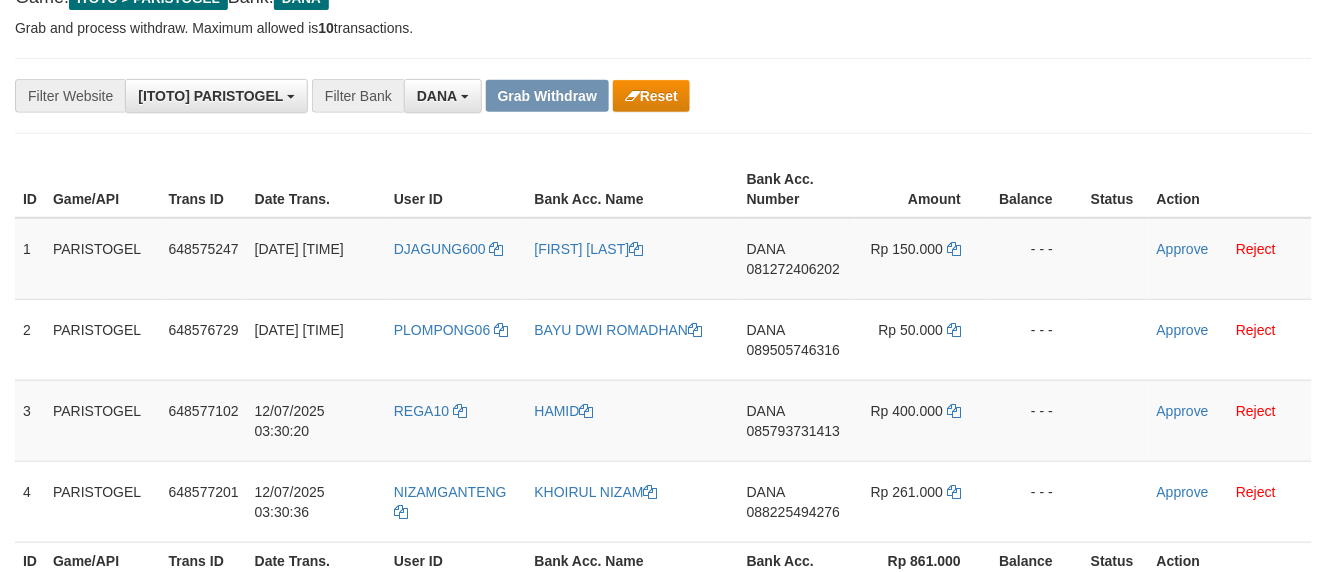 scroll, scrollTop: 222, scrollLeft: 0, axis: vertical 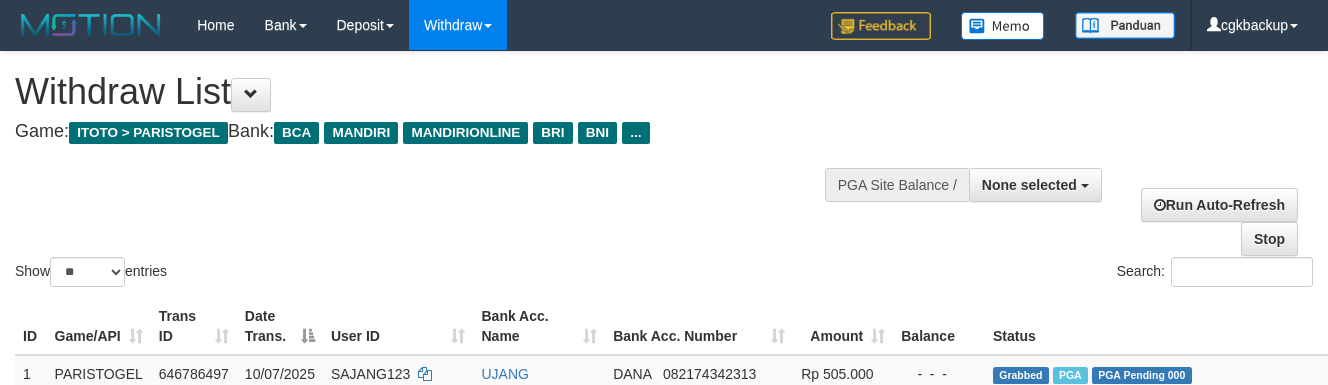 select 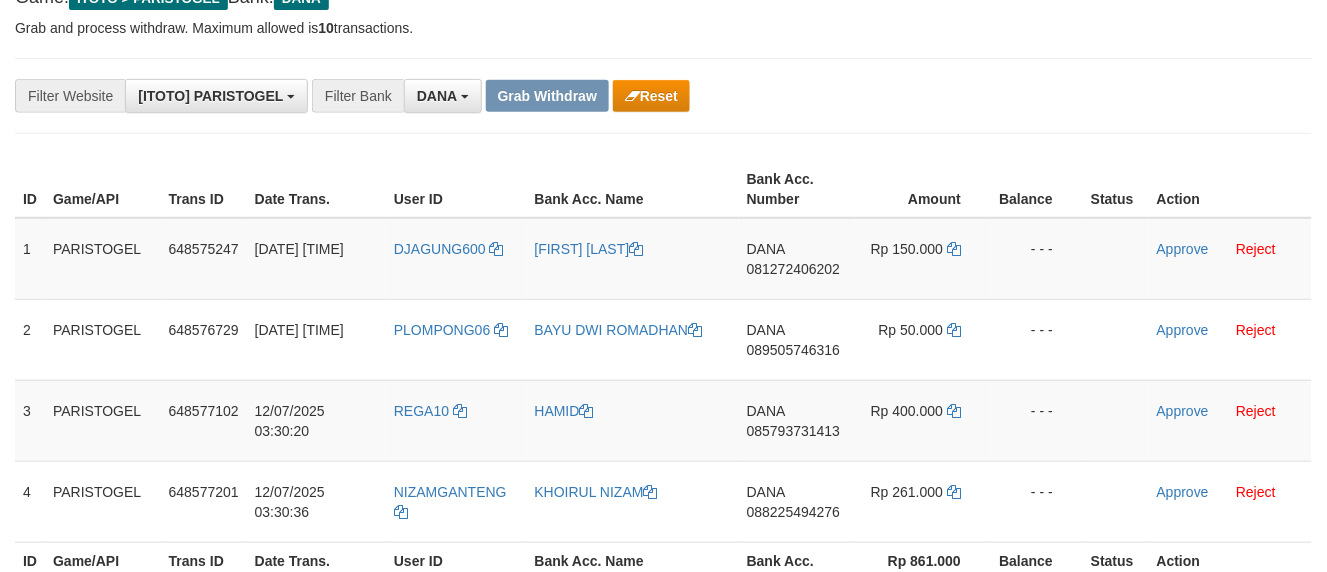 scroll, scrollTop: 222, scrollLeft: 0, axis: vertical 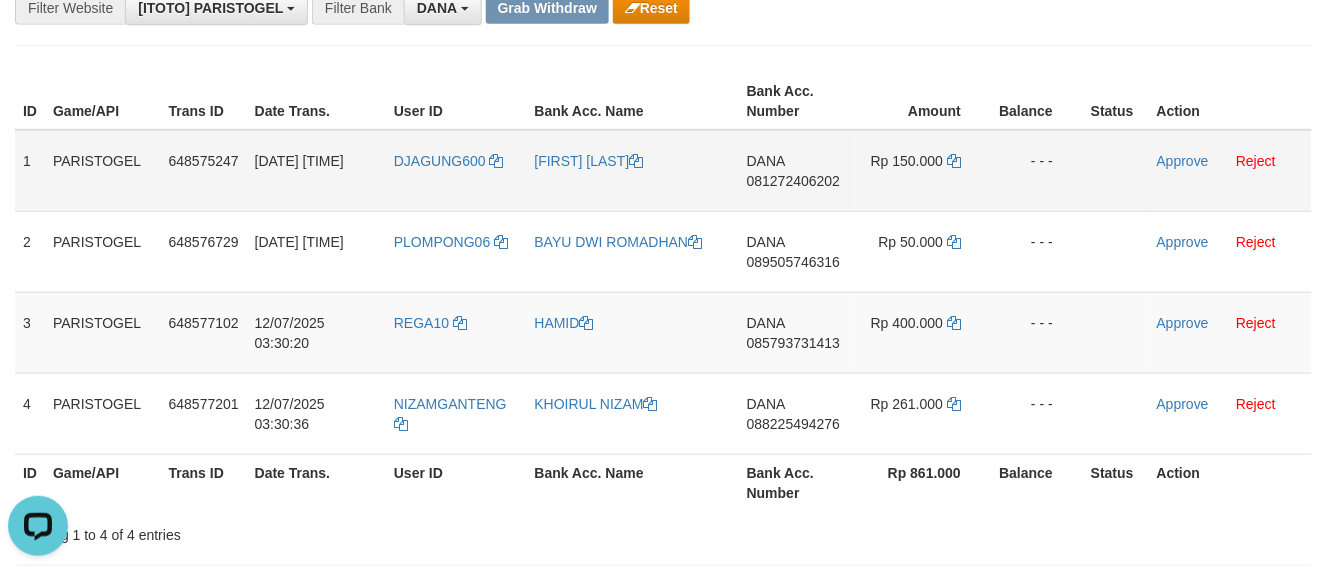 click on "DANA
081272406202" at bounding box center [797, 171] 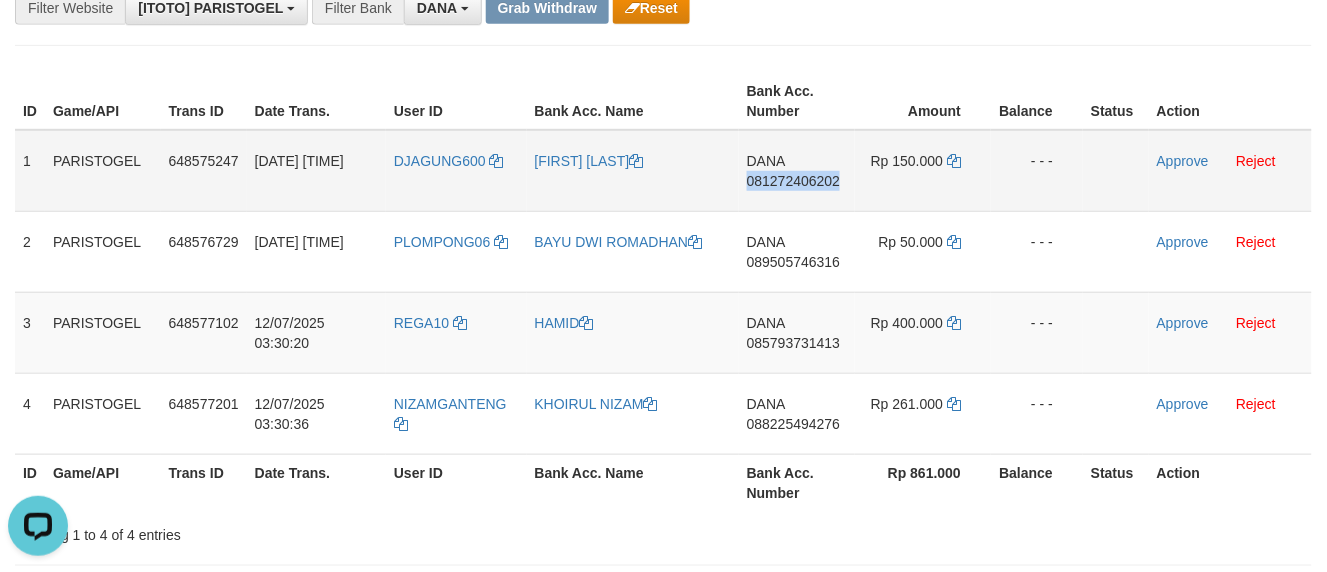 click on "DANA
081272406202" at bounding box center [797, 171] 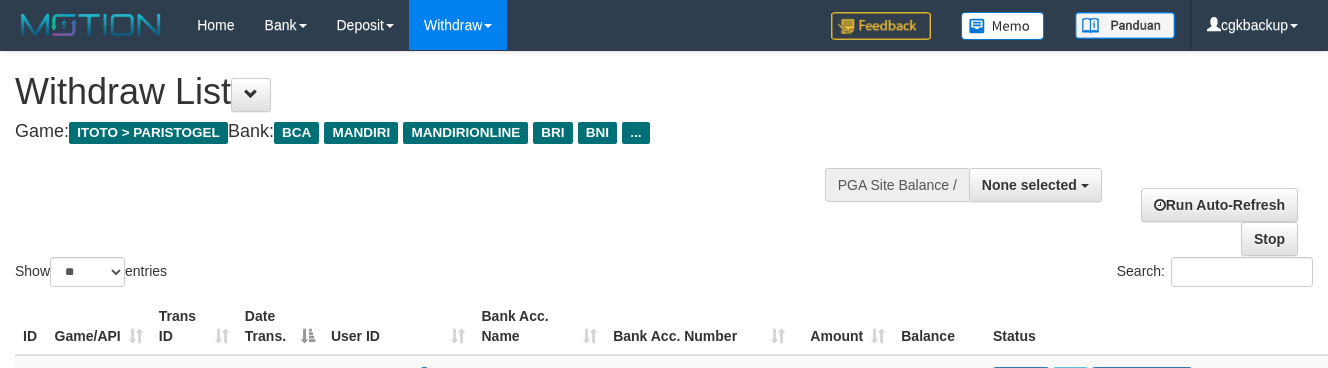 select 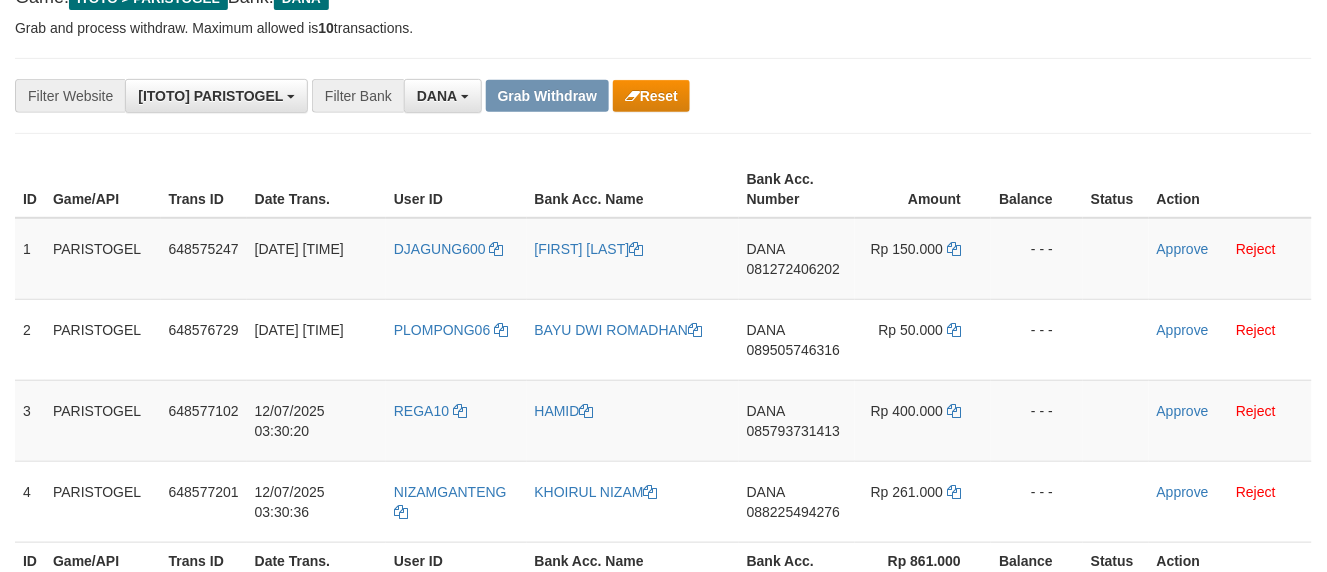scroll, scrollTop: 222, scrollLeft: 0, axis: vertical 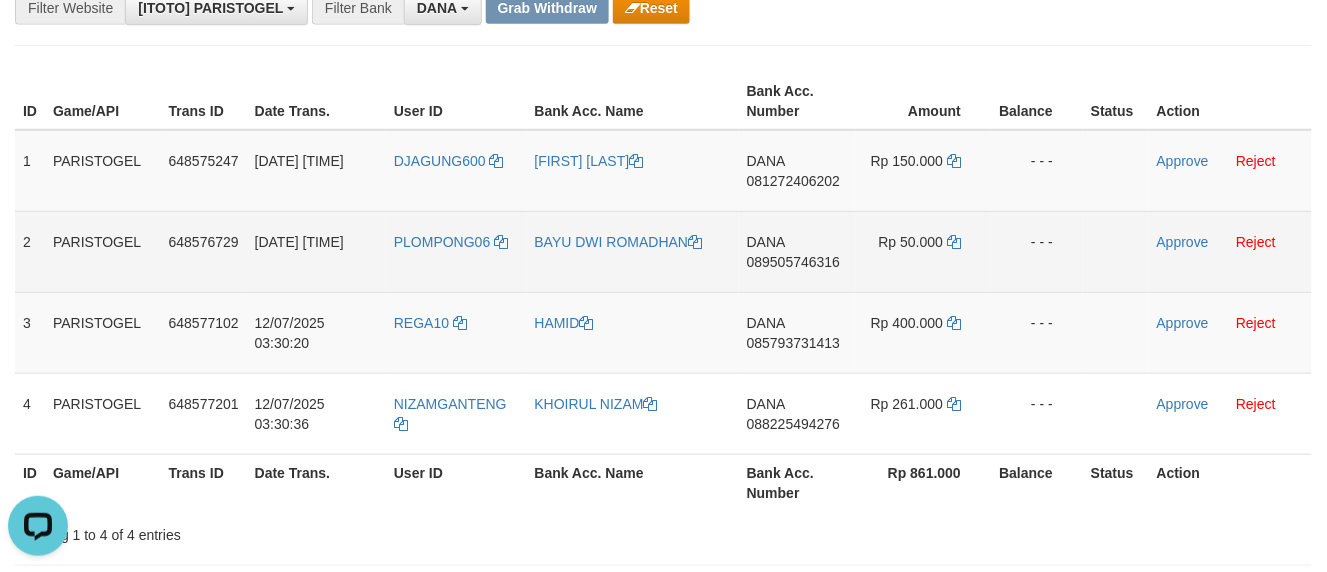 click on "DANA
[PHONE]" at bounding box center (797, 251) 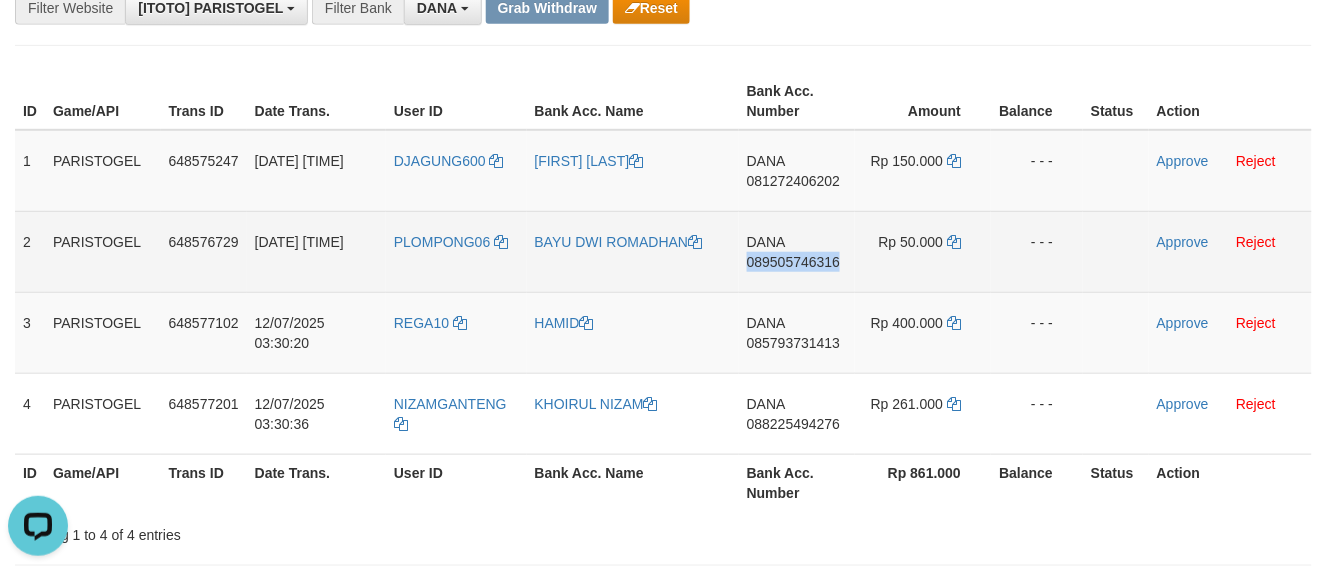 click on "DANA
[PHONE]" at bounding box center [797, 251] 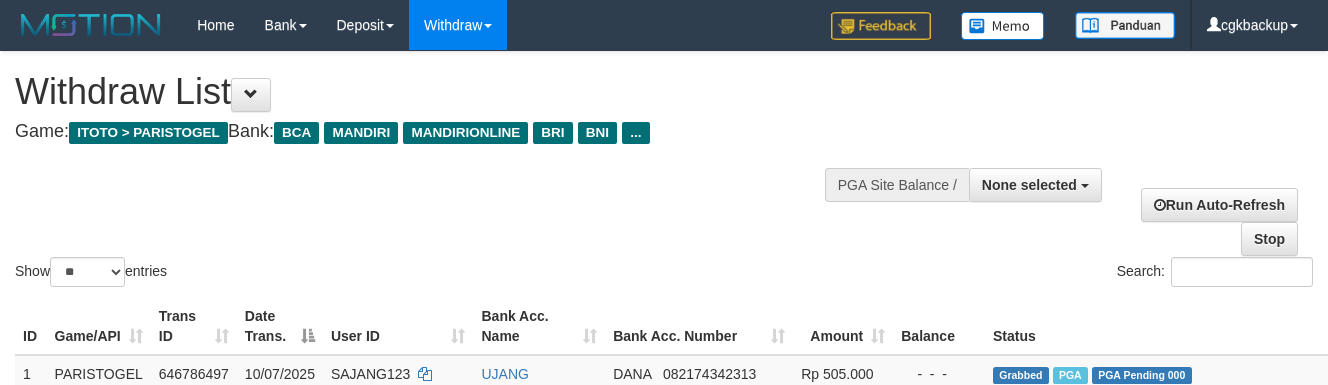 select 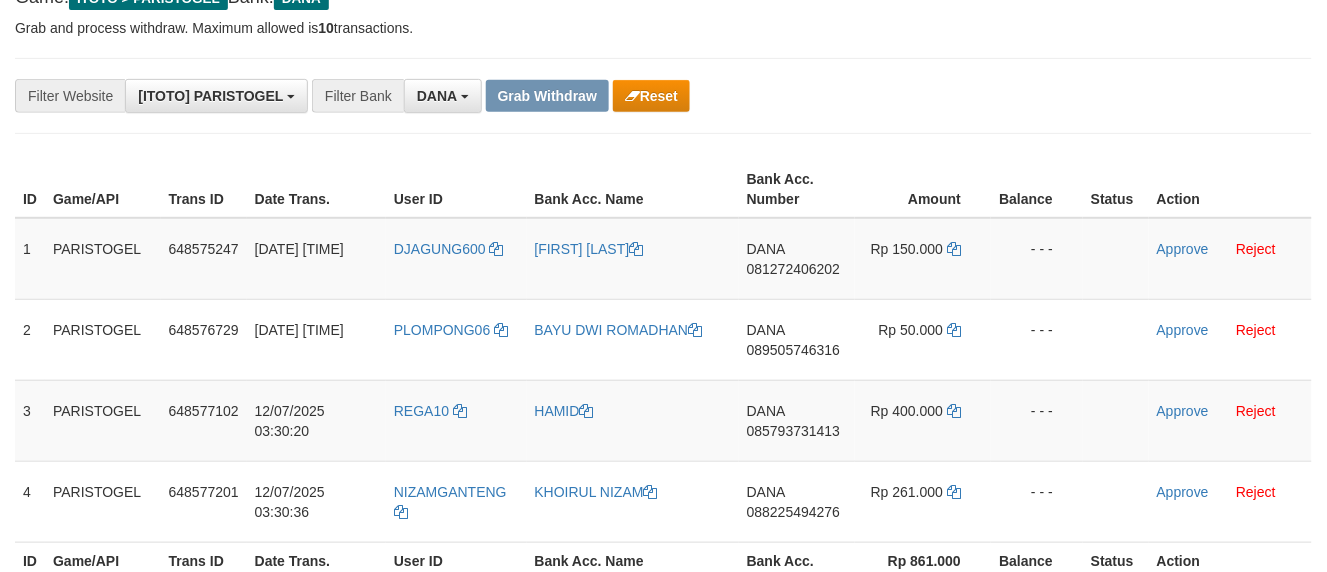 scroll, scrollTop: 222, scrollLeft: 0, axis: vertical 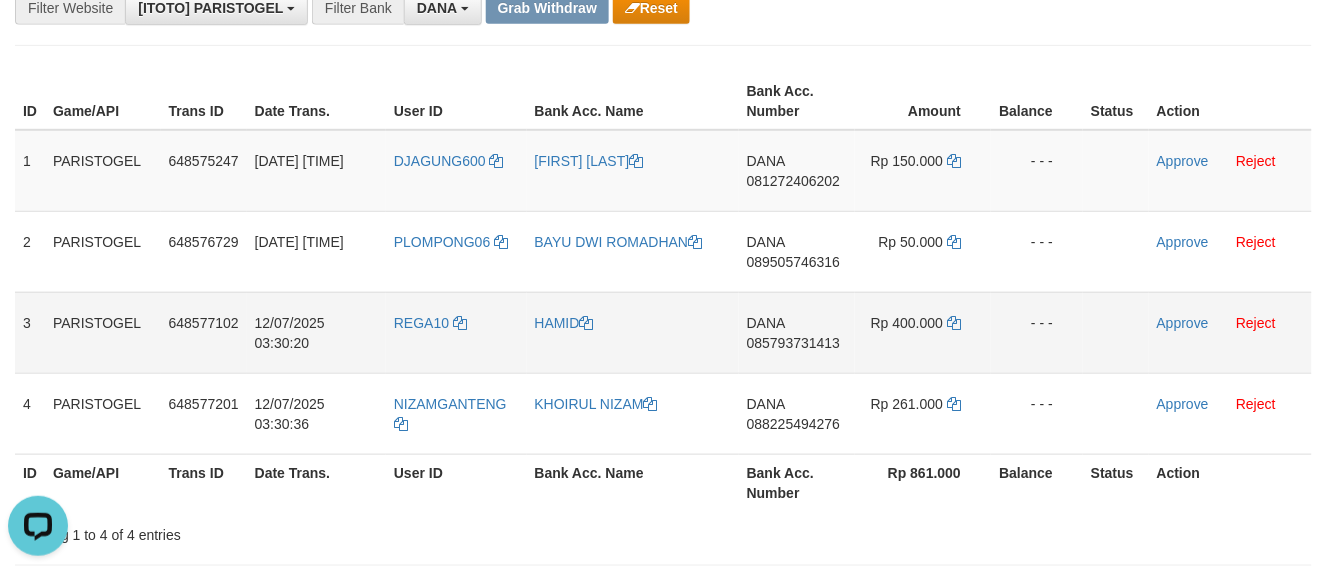 click on "DANA
085793731413" at bounding box center (797, 332) 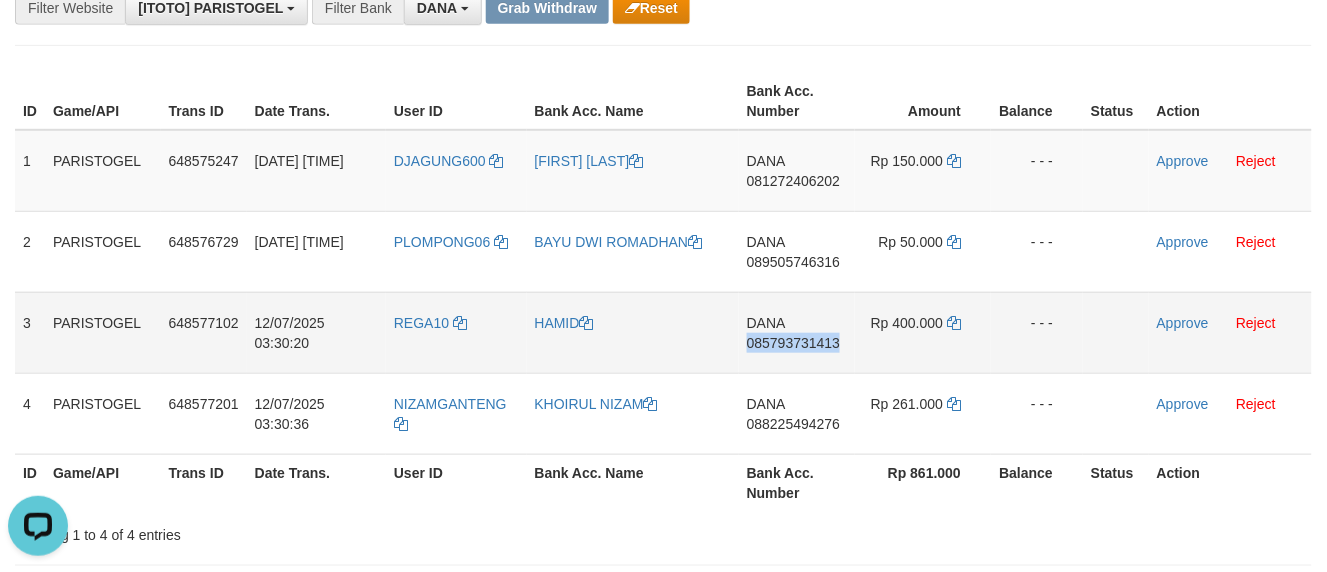 click on "DANA
085793731413" at bounding box center [797, 332] 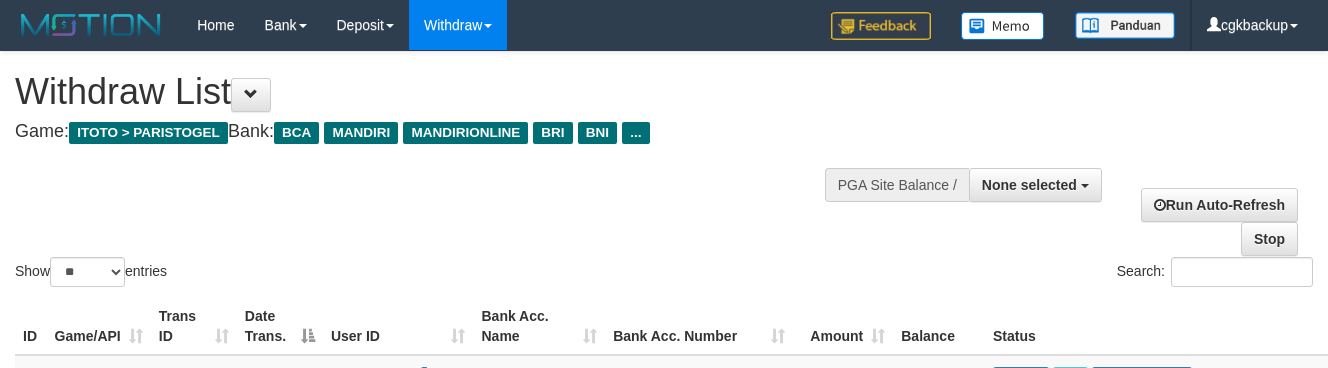 select 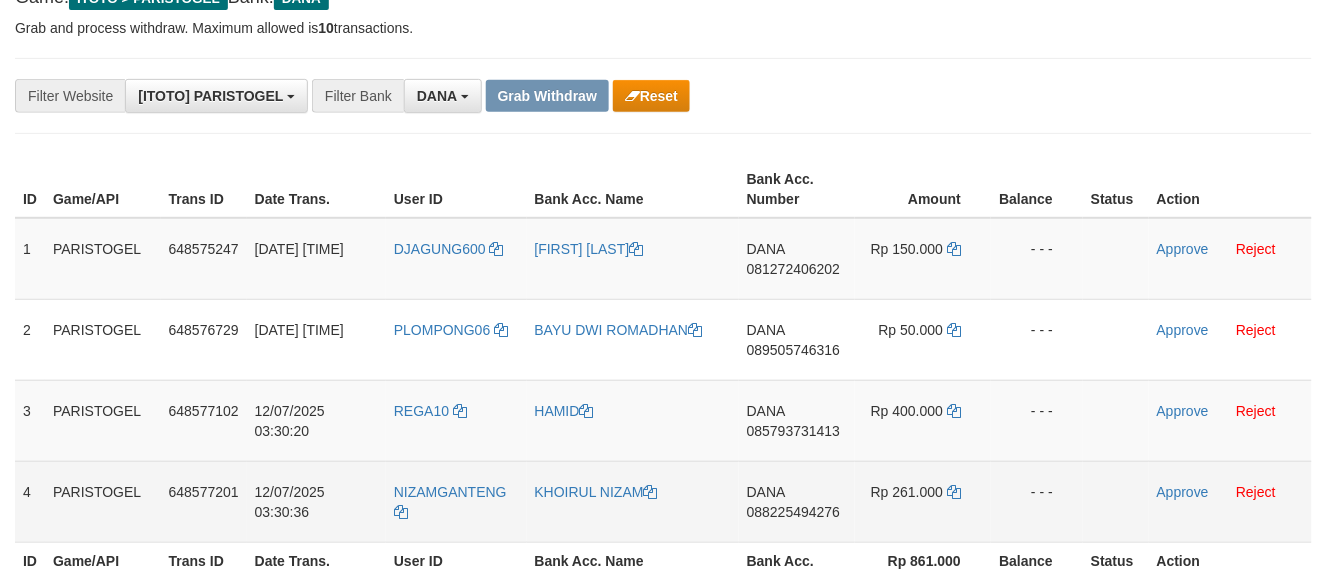 scroll, scrollTop: 222, scrollLeft: 0, axis: vertical 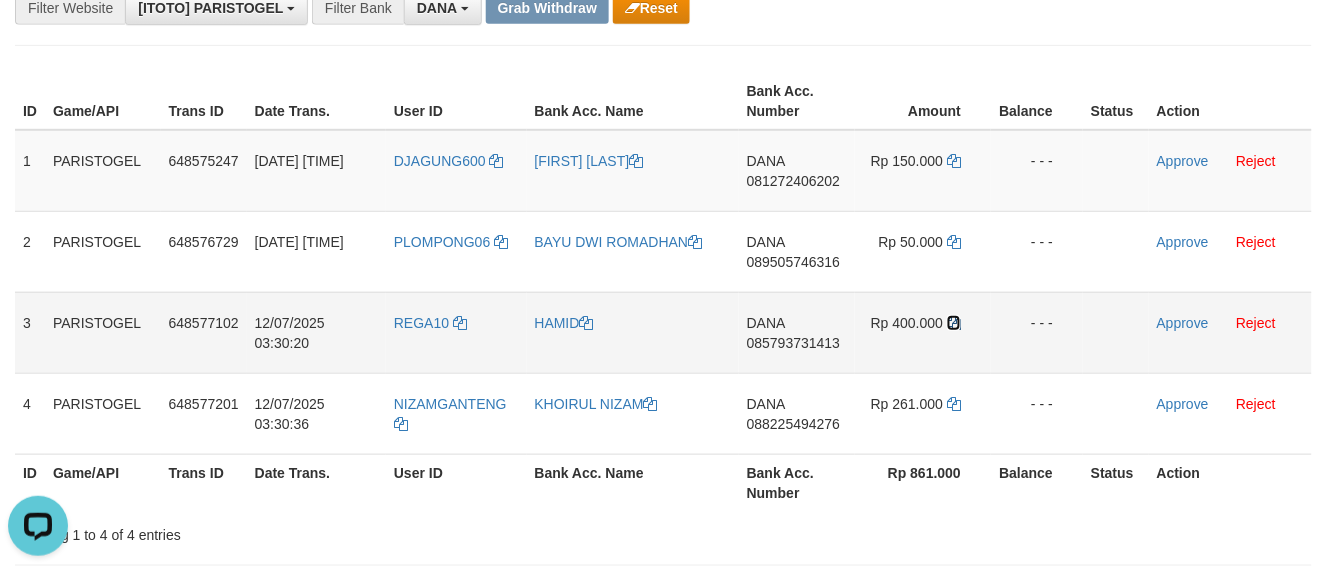 click at bounding box center (954, 323) 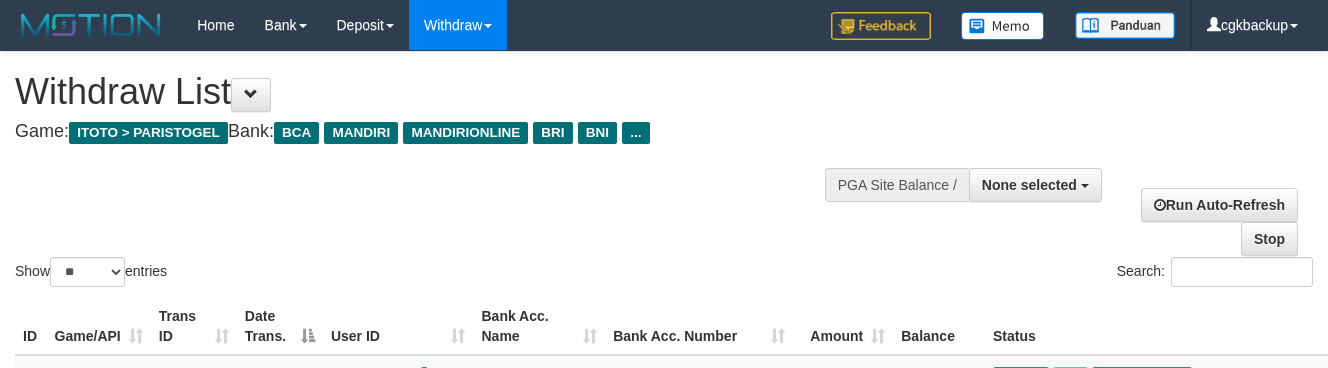 select 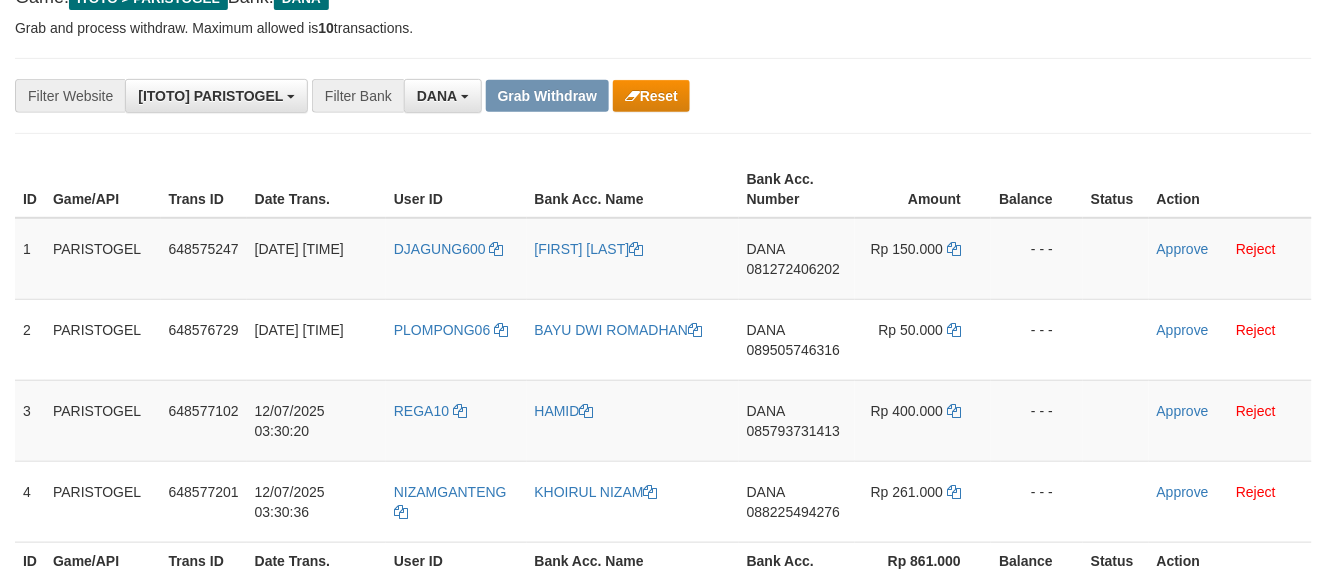 scroll, scrollTop: 222, scrollLeft: 0, axis: vertical 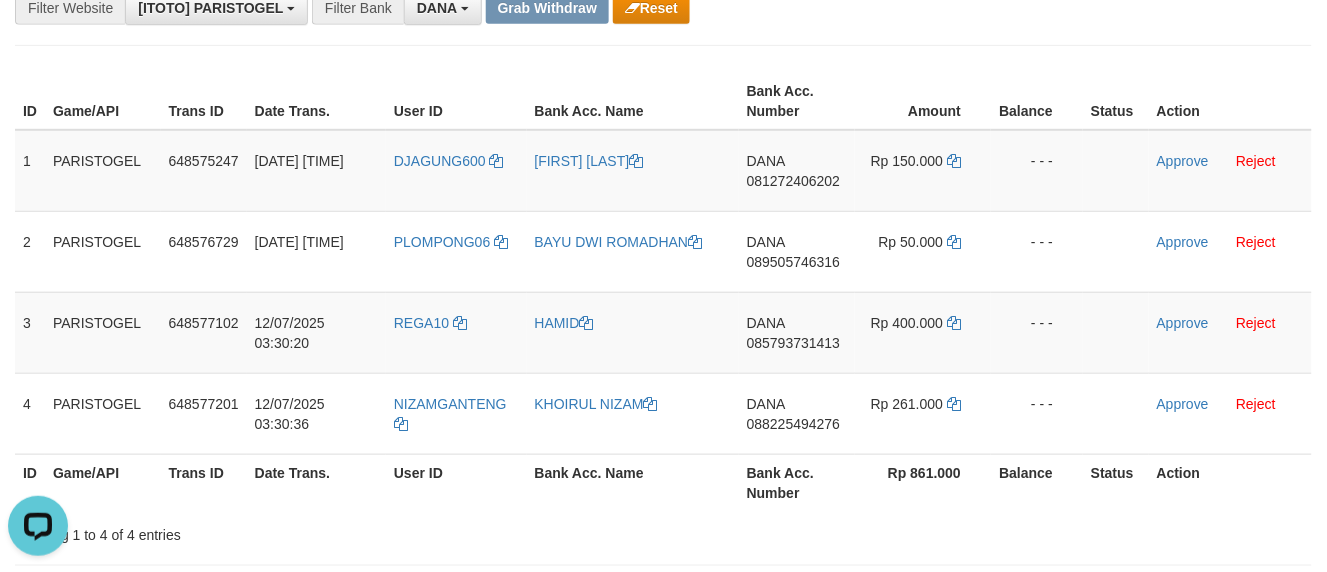 click on "ID Game/API Trans ID Date Trans. User ID Bank Acc. Name Bank Acc. Number Amount Balance Status Action
1
PARISTOGEL
648575247
12/07/2025 03:26:18
DJAGUNG600
IRVAN HARDIYANSYAH
DANA
081272406202
Rp 150.000
- - -
Approve
Reject
2
PARISTOGEL
648576729
12/07/2025 03:29:32
PLOMPONG06
BAYU DWI ROMADHAN
DANA
089505746316
Rp 50.000
- - -
3" at bounding box center (663, 292) 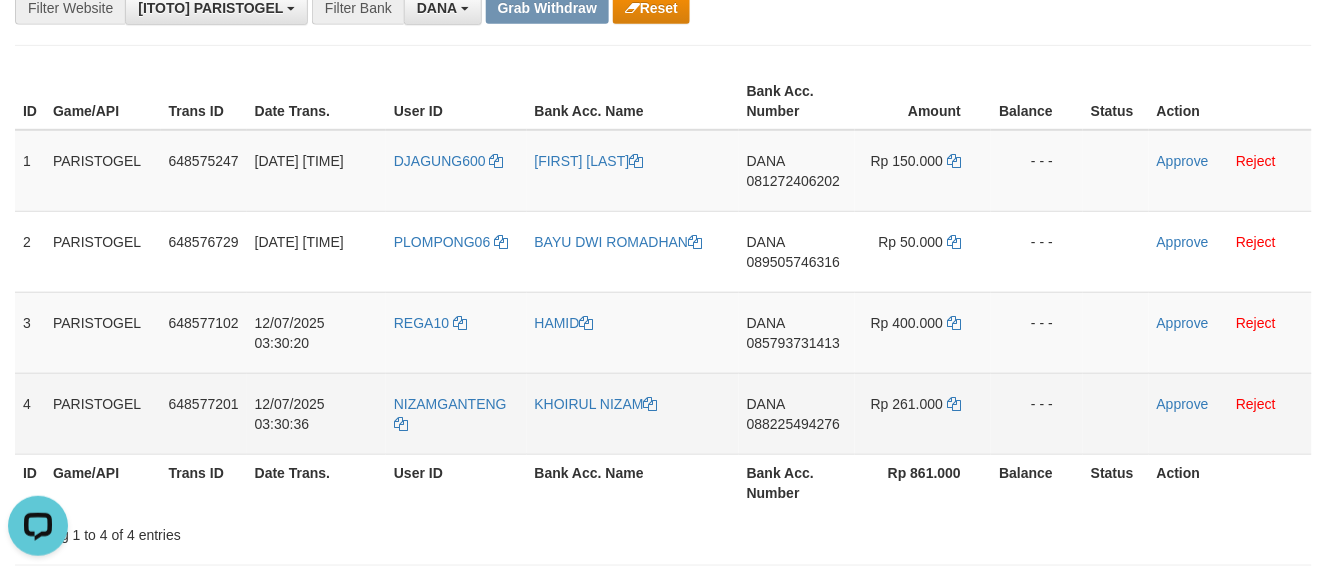 click on "DANA
088225494276" at bounding box center (797, 413) 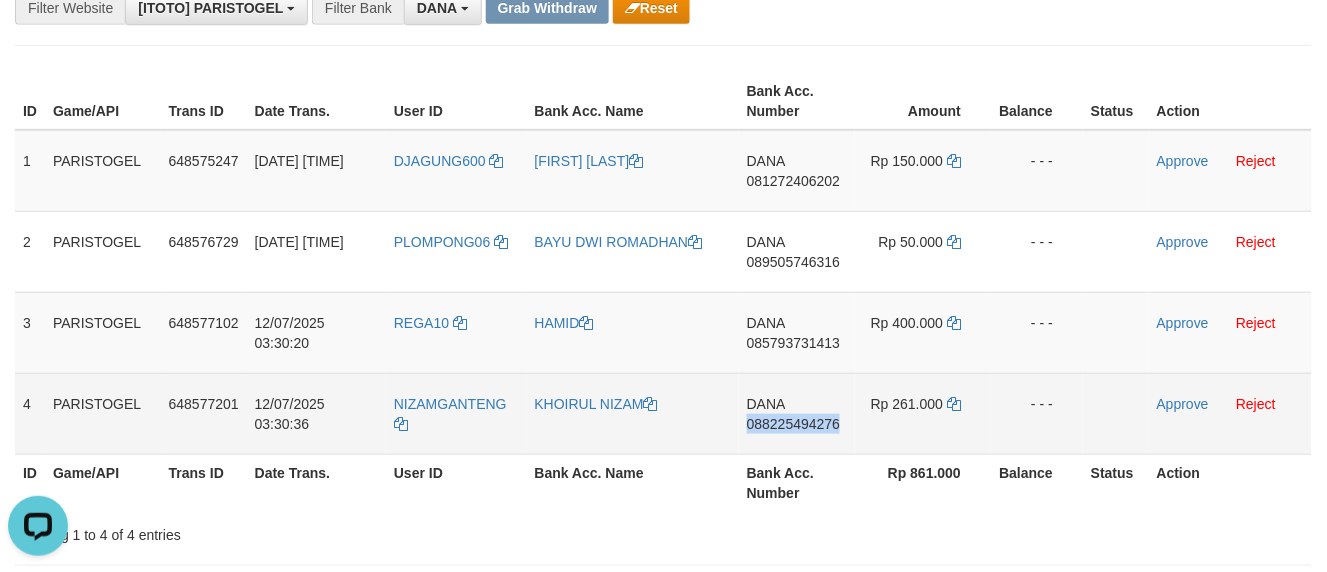 click on "DANA
088225494276" at bounding box center [797, 413] 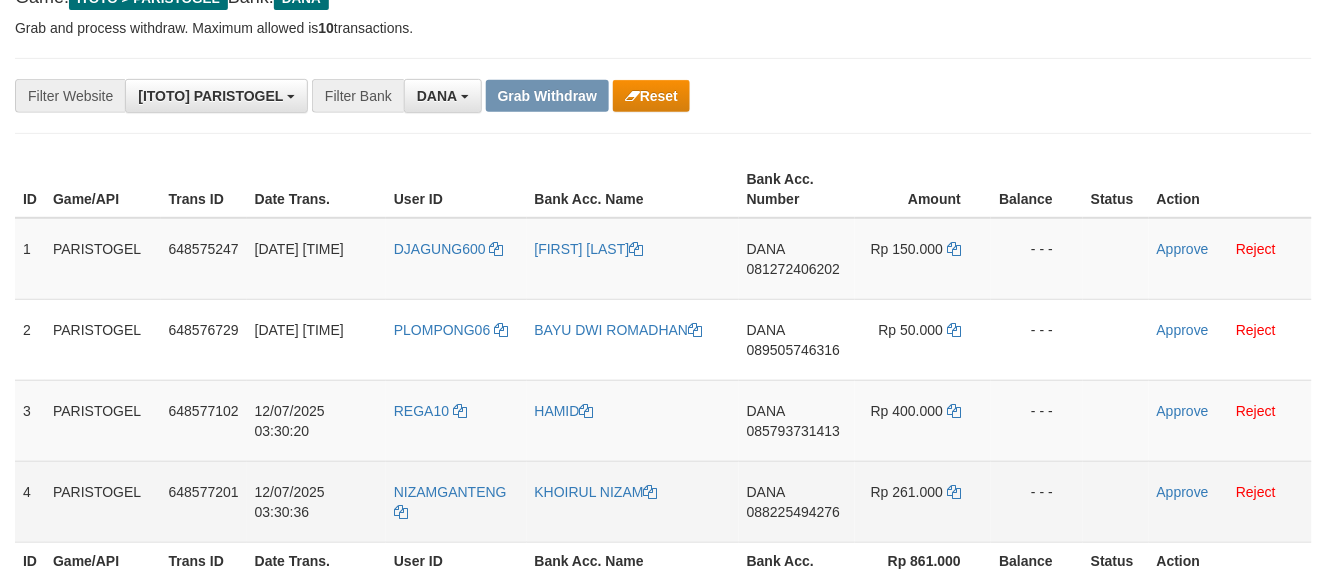 scroll, scrollTop: 222, scrollLeft: 0, axis: vertical 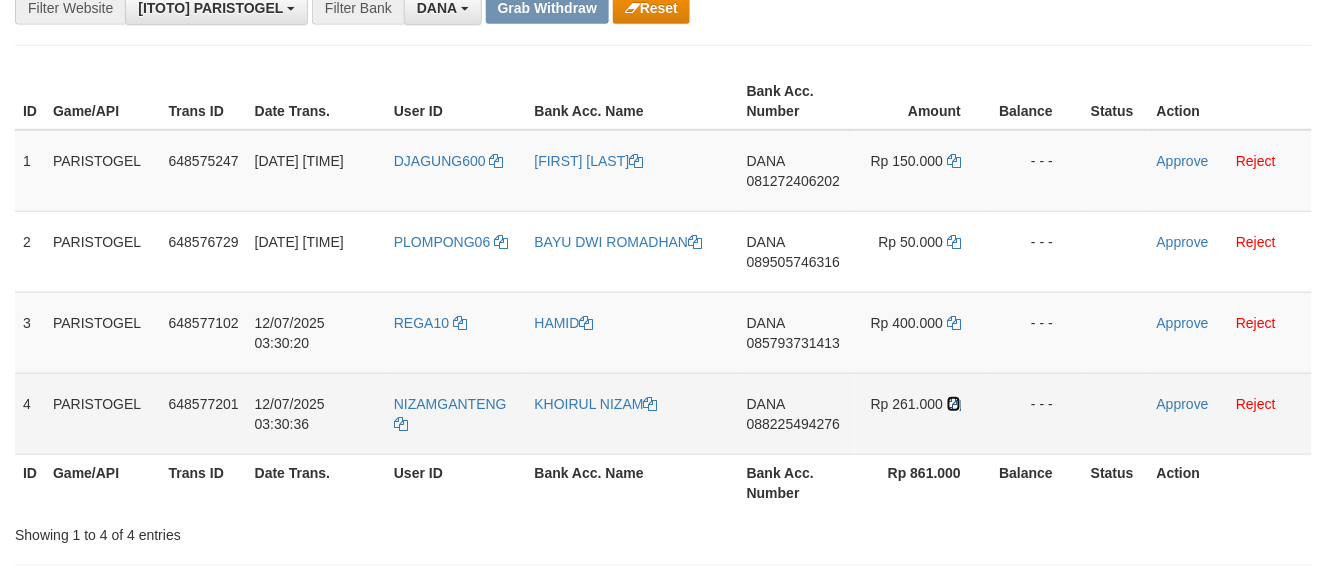 click at bounding box center (954, 404) 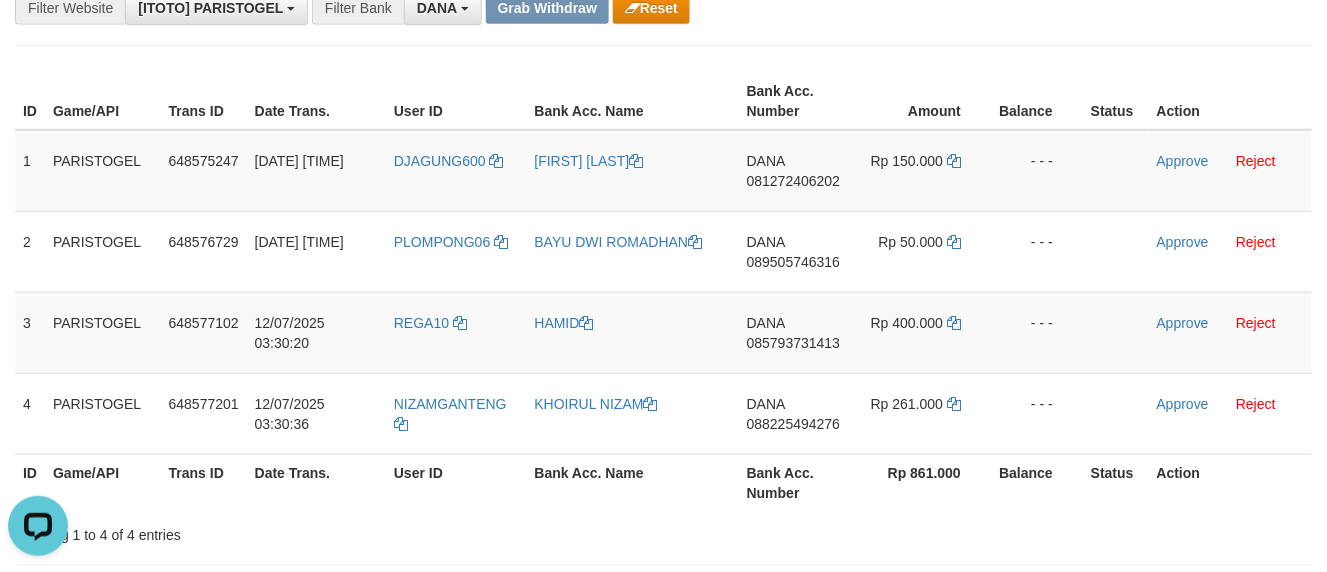 scroll, scrollTop: 0, scrollLeft: 0, axis: both 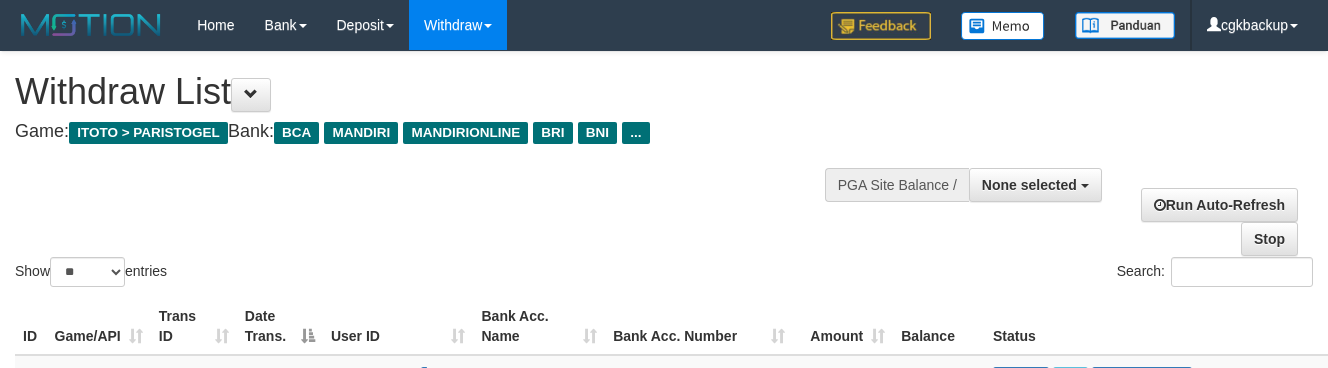 select 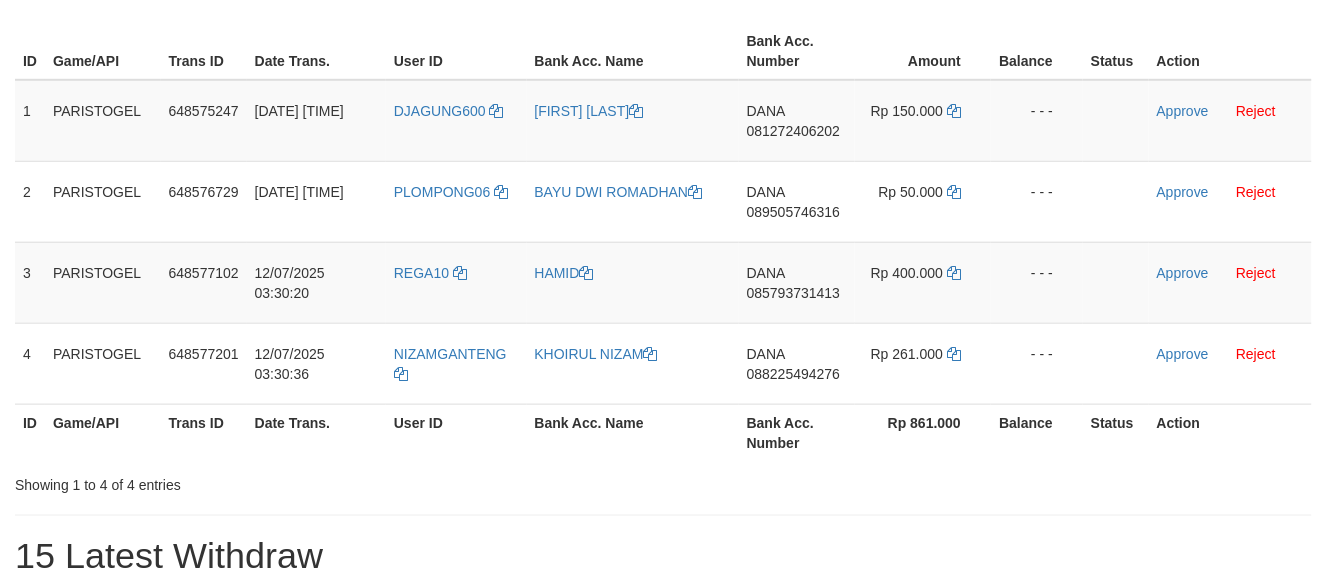 scroll, scrollTop: 78, scrollLeft: 0, axis: vertical 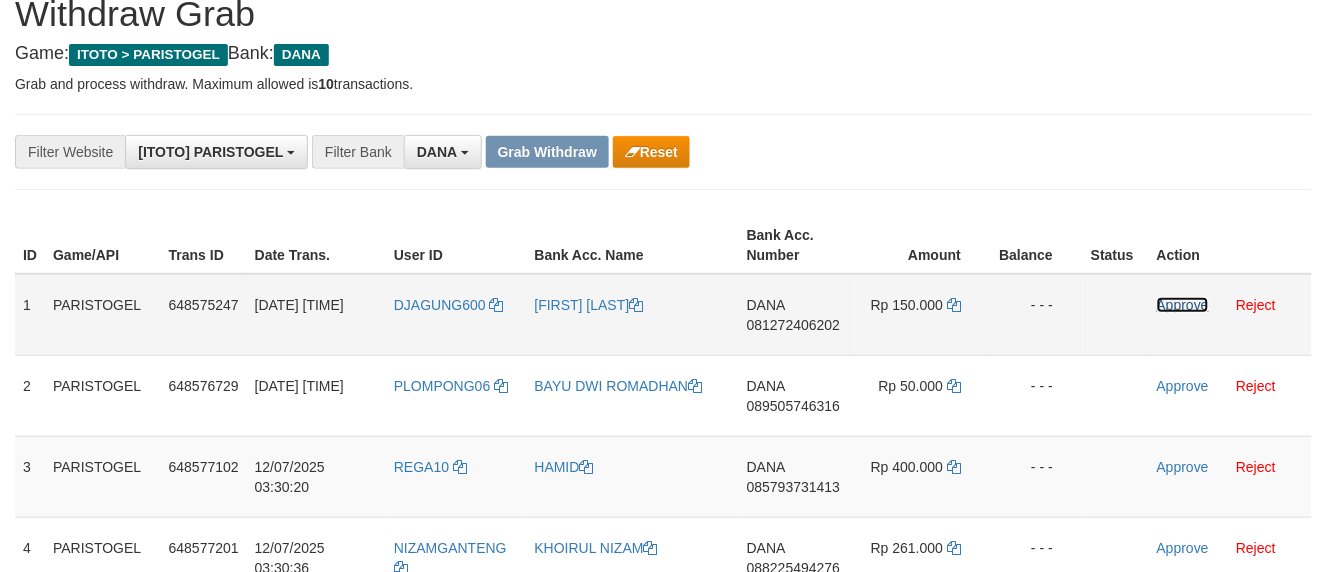 click on "Approve" at bounding box center [1183, 305] 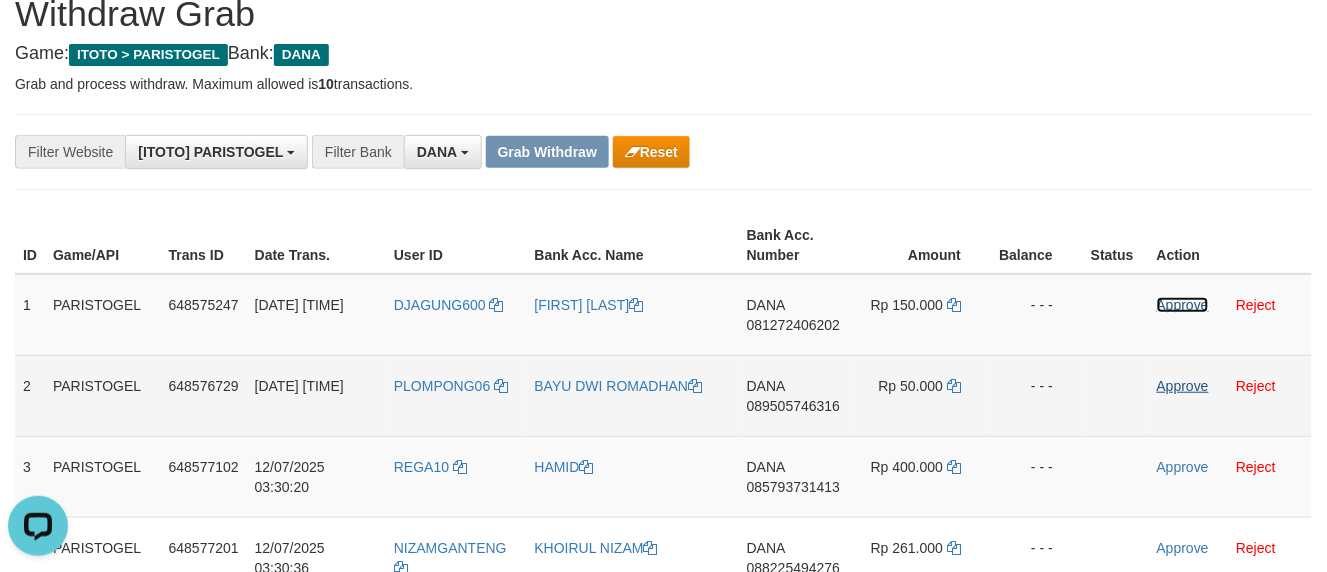 scroll, scrollTop: 0, scrollLeft: 0, axis: both 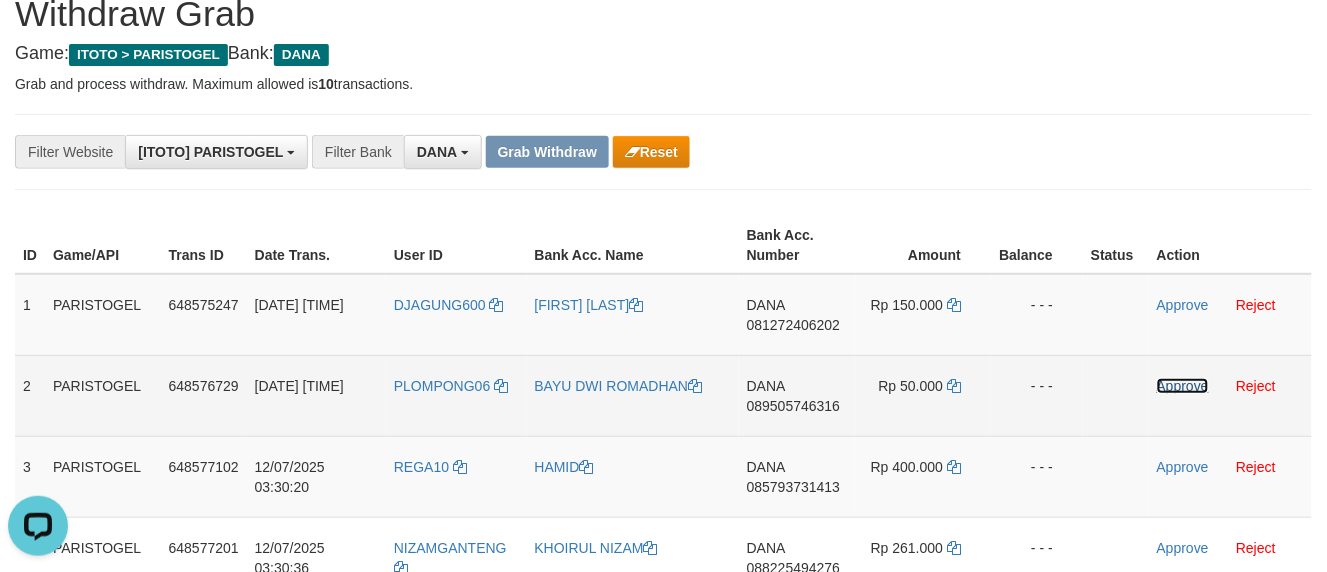 click on "Approve" at bounding box center [1183, 386] 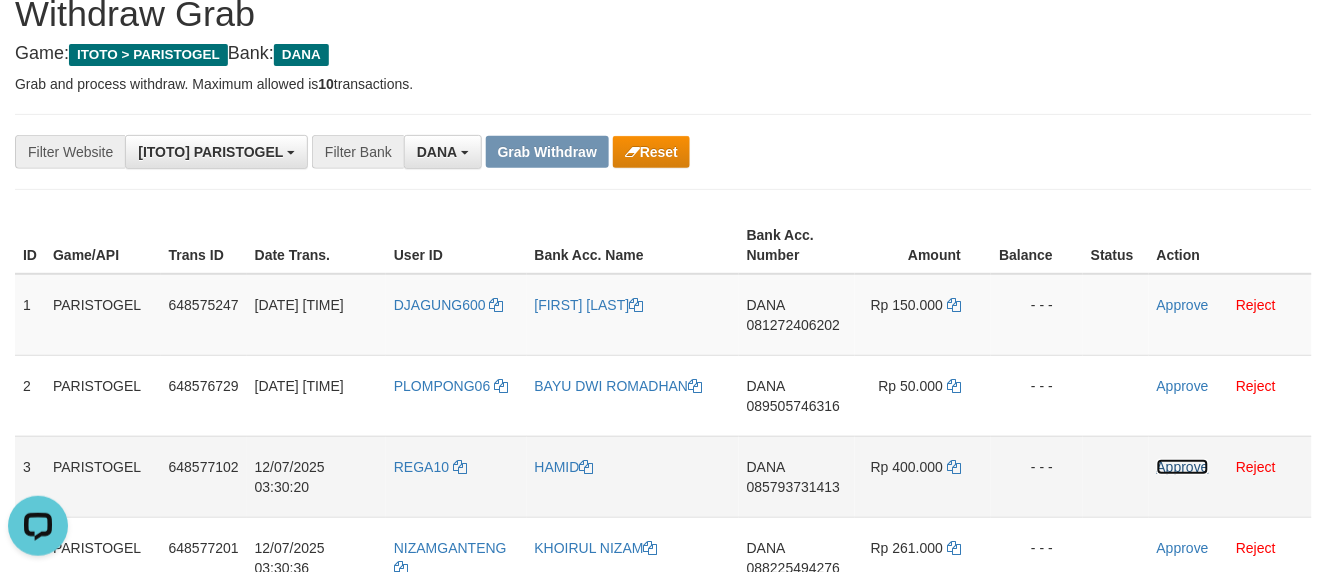 click on "Approve" at bounding box center [1183, 467] 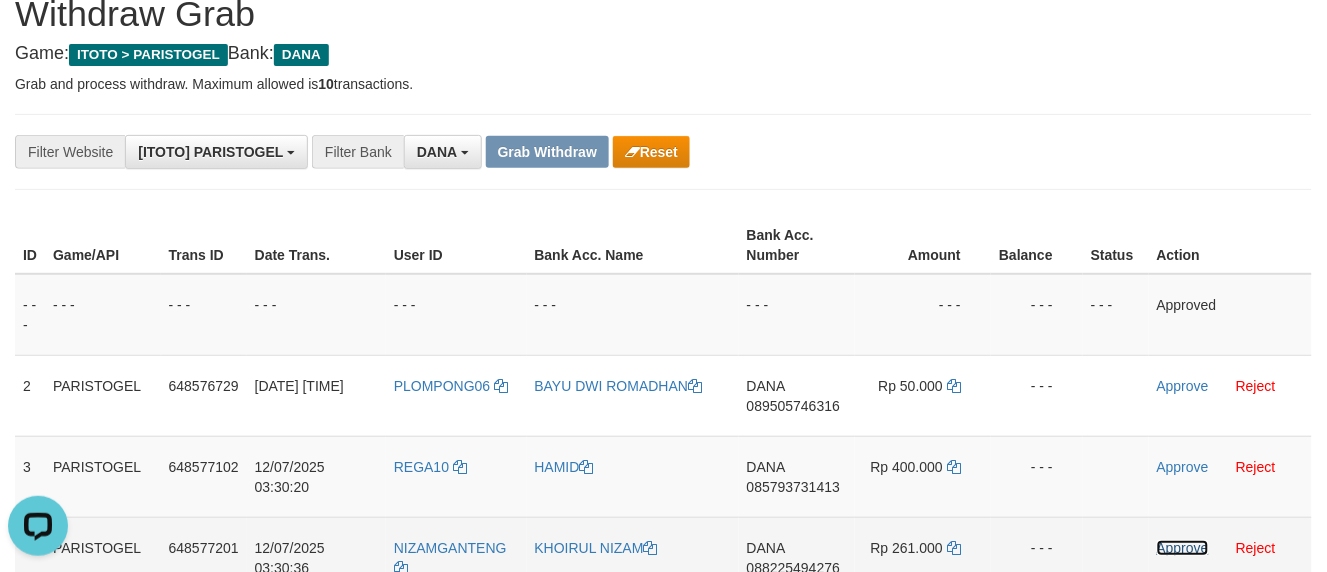 click on "Approve" at bounding box center [1183, 548] 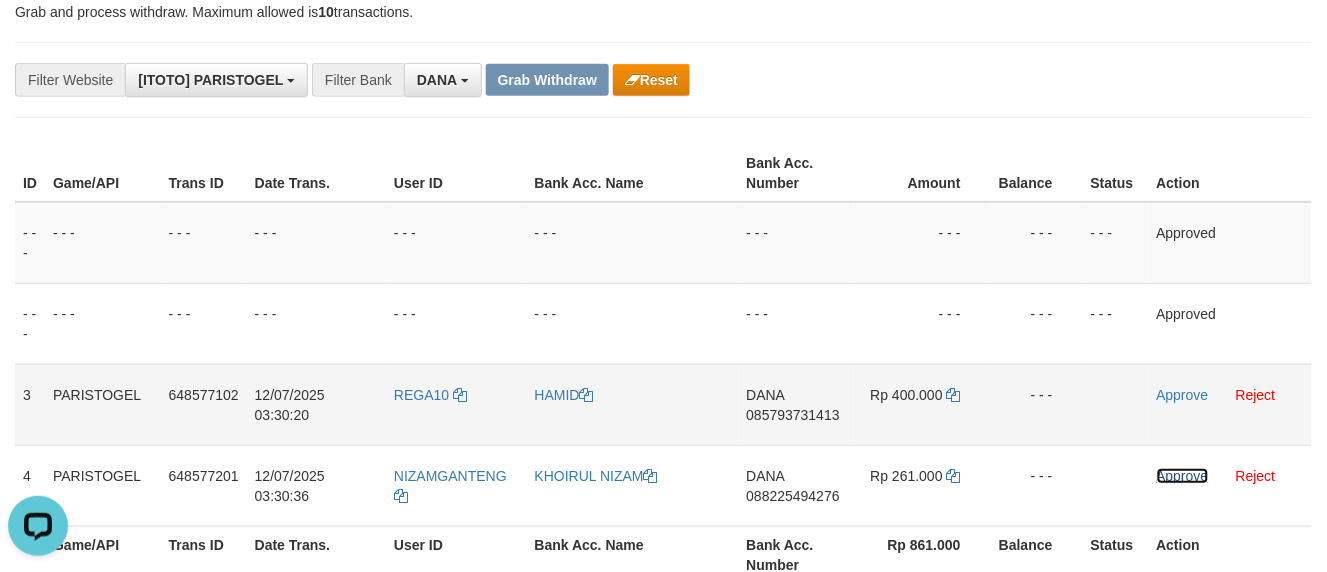scroll, scrollTop: 190, scrollLeft: 0, axis: vertical 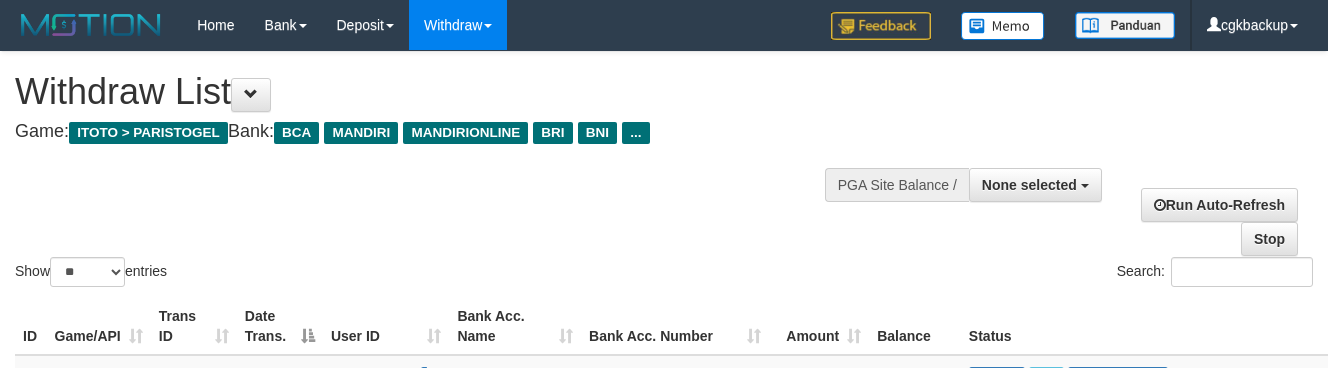 select 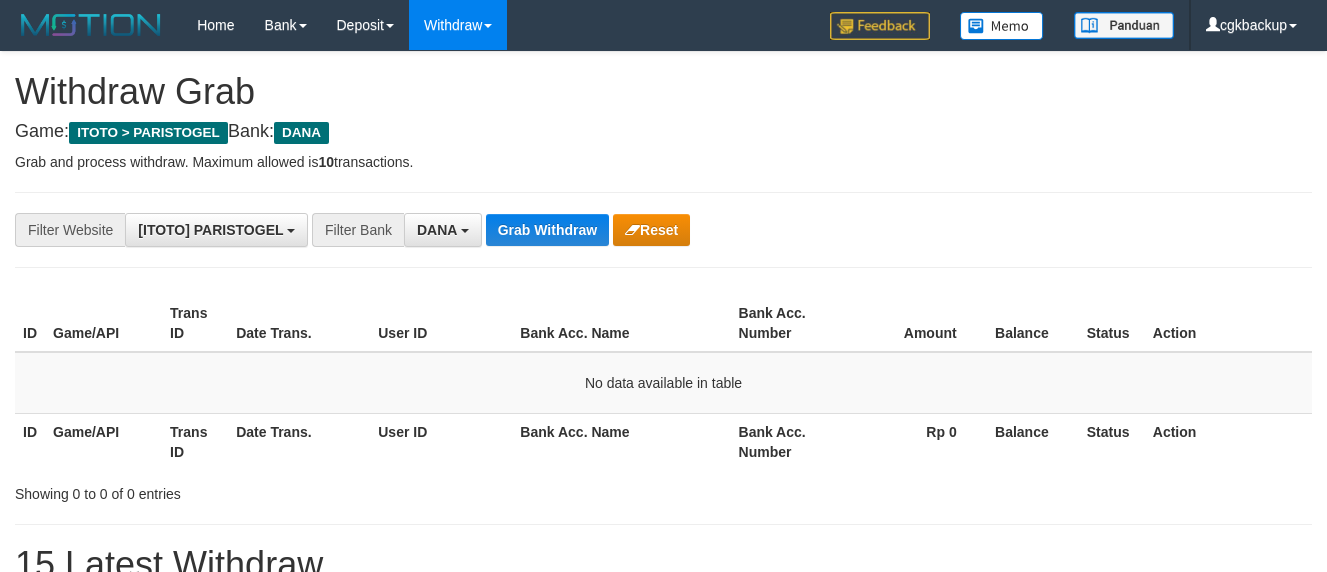 scroll, scrollTop: 190, scrollLeft: 0, axis: vertical 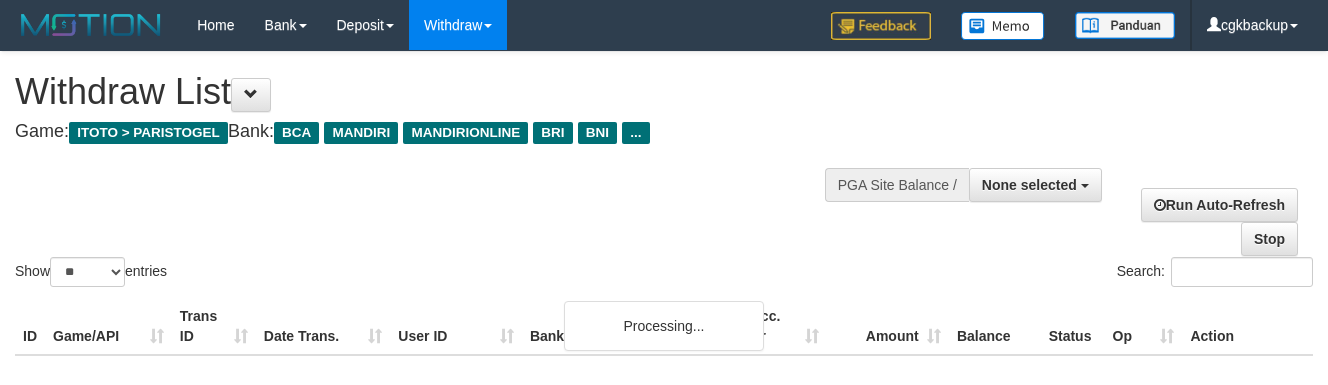 select 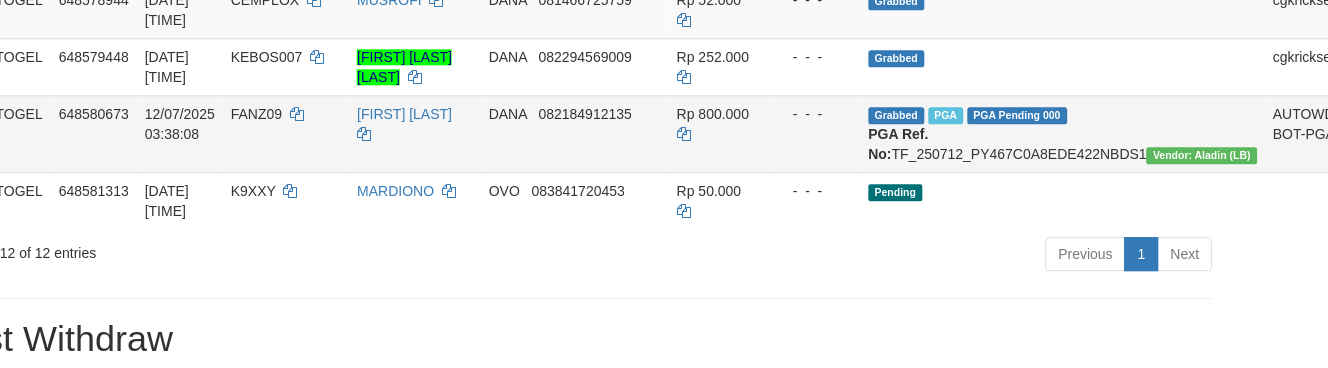 scroll, scrollTop: 1072, scrollLeft: 100, axis: both 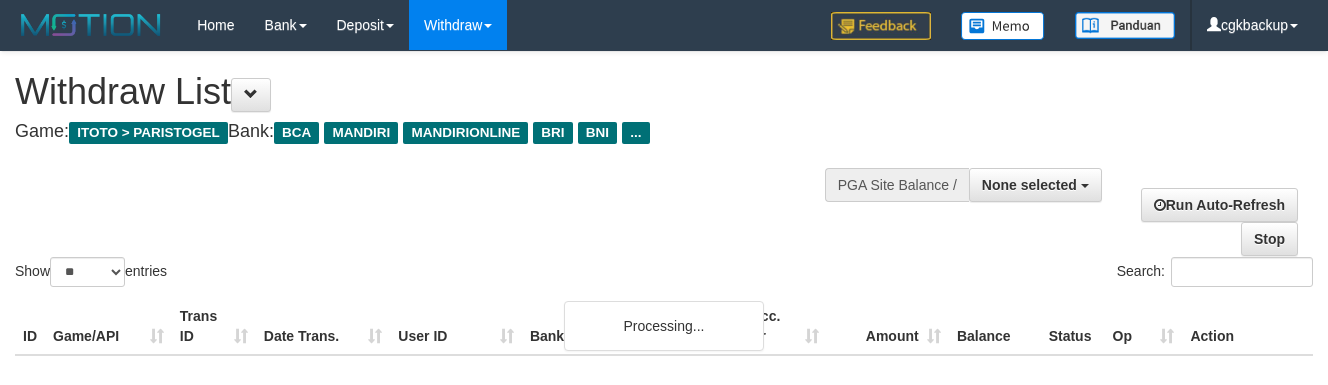 select 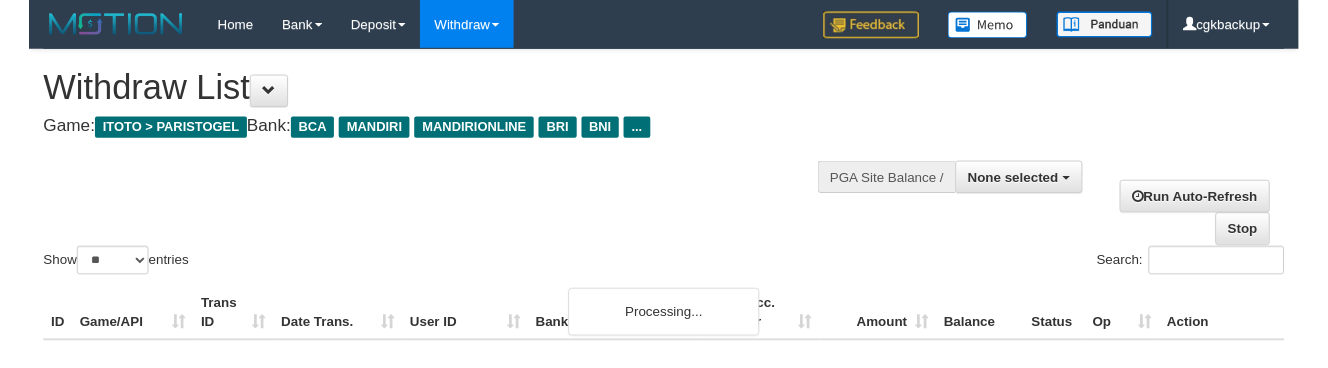 scroll, scrollTop: 738, scrollLeft: 100, axis: both 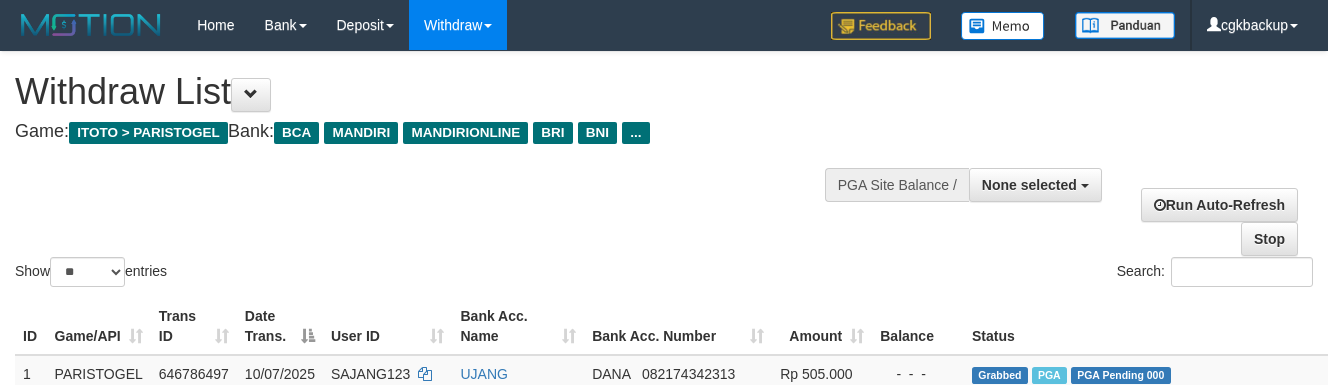 select 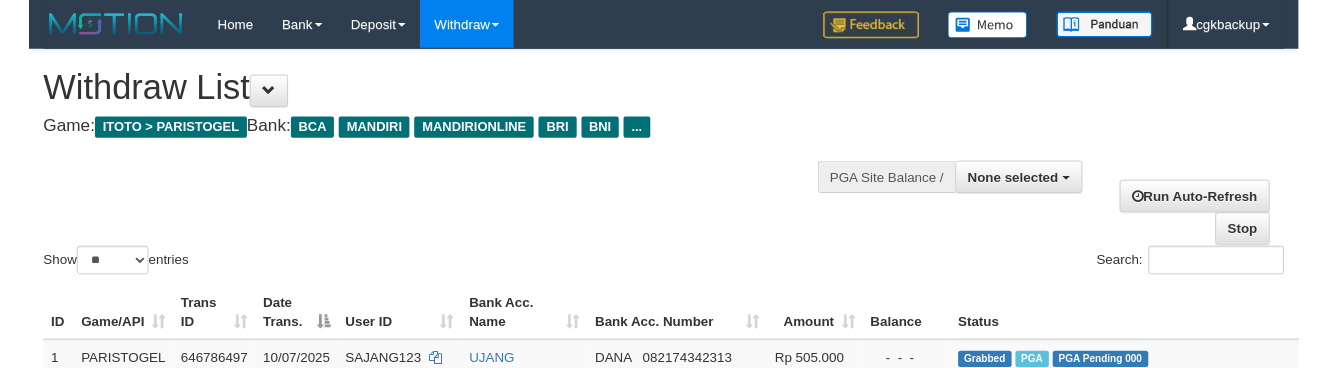 scroll, scrollTop: 738, scrollLeft: 100, axis: both 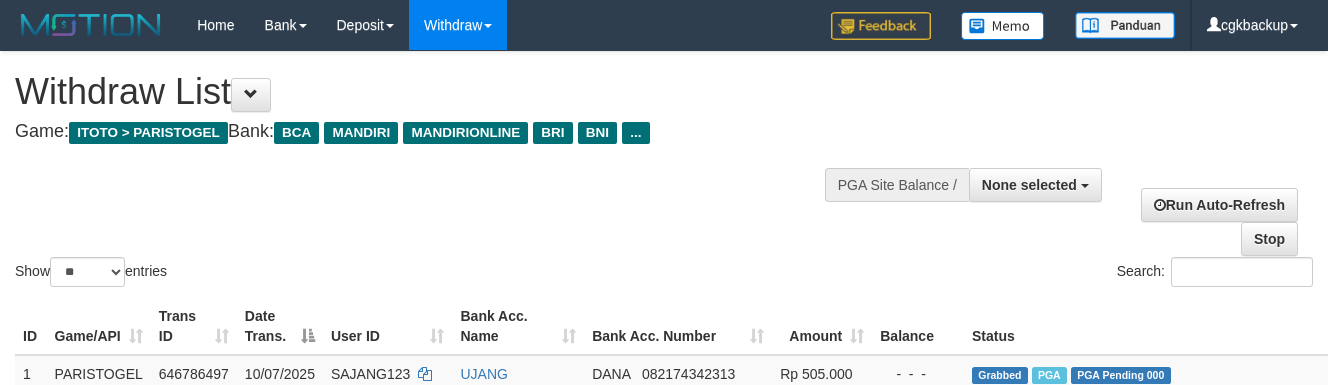 select 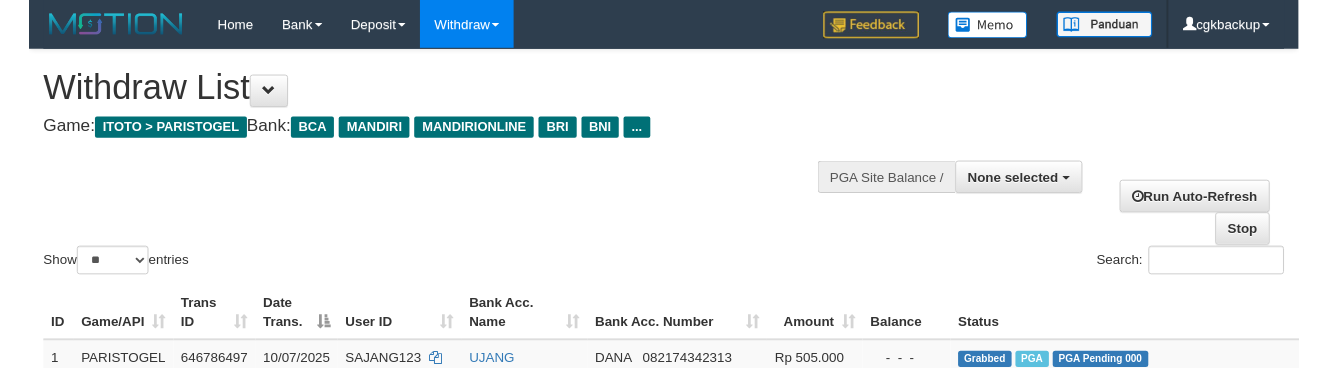scroll, scrollTop: 738, scrollLeft: 100, axis: both 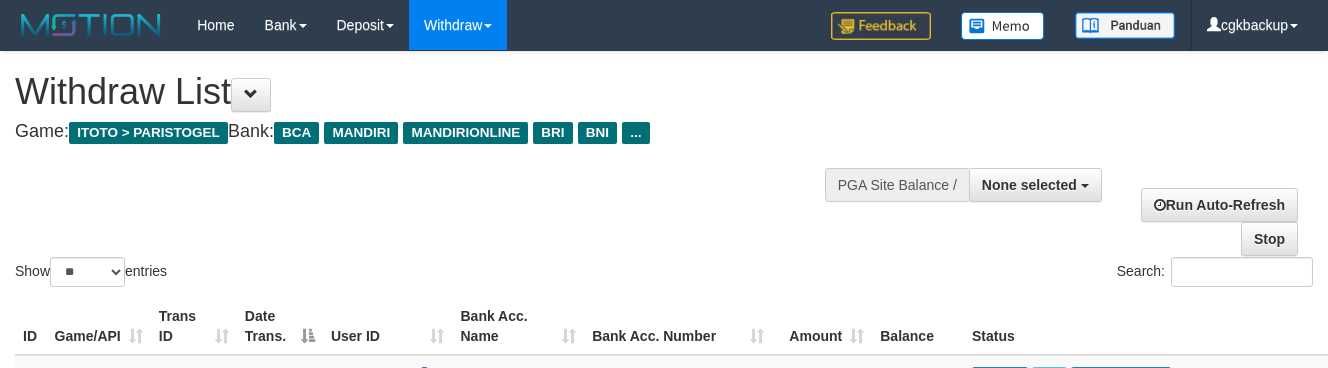 select 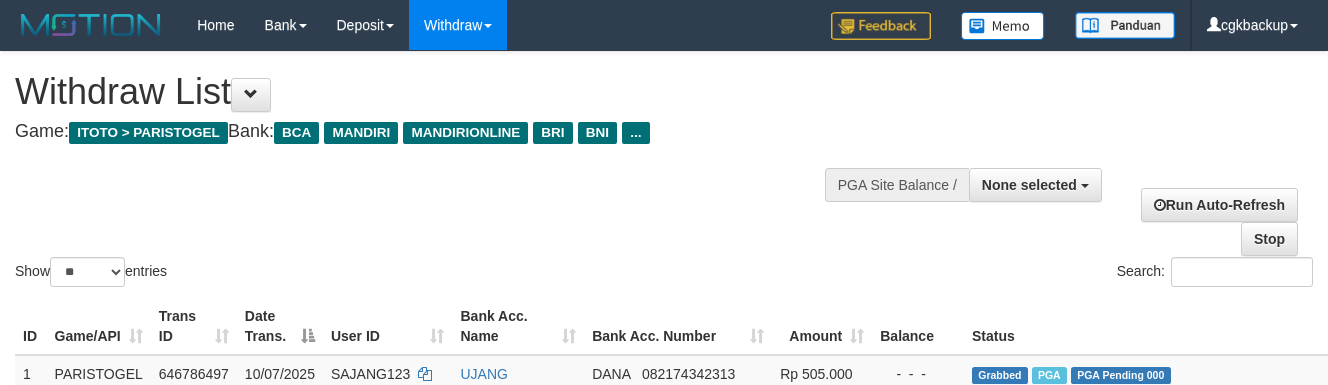 select 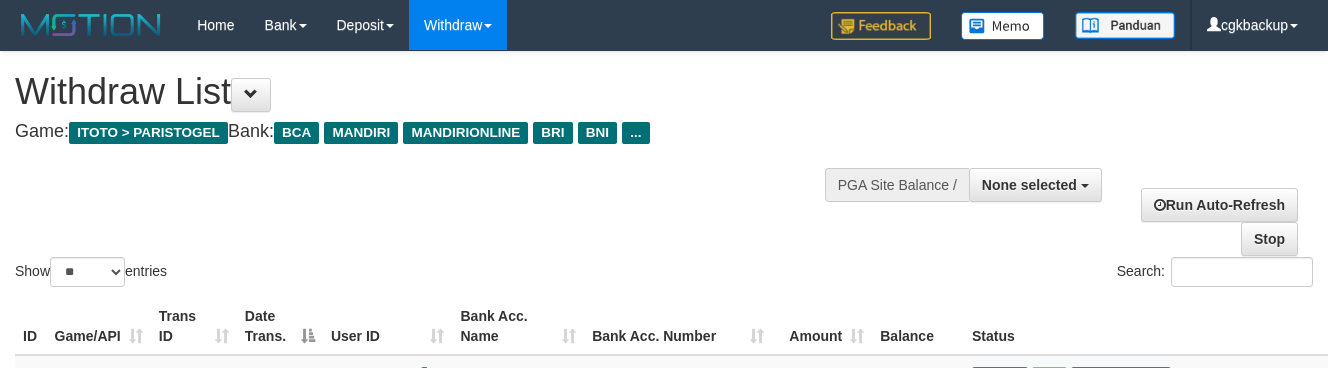 select 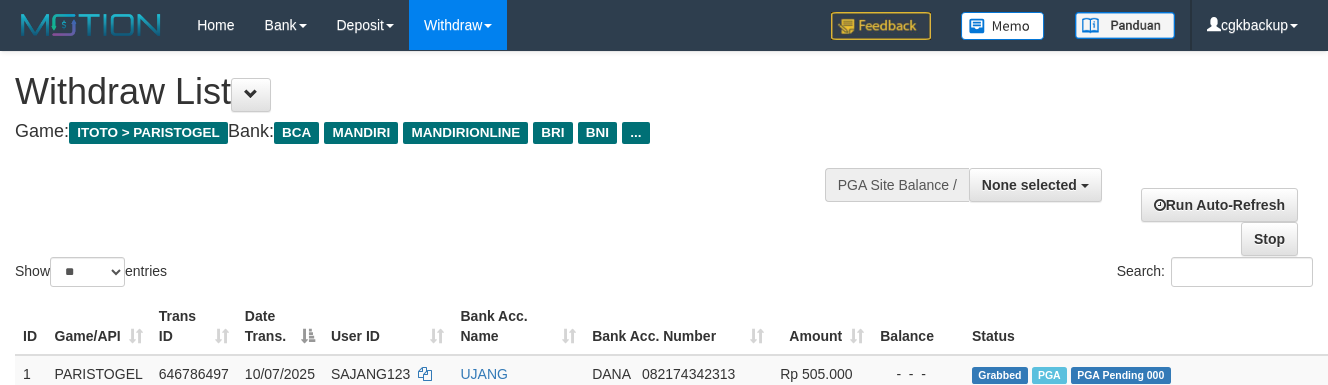 select 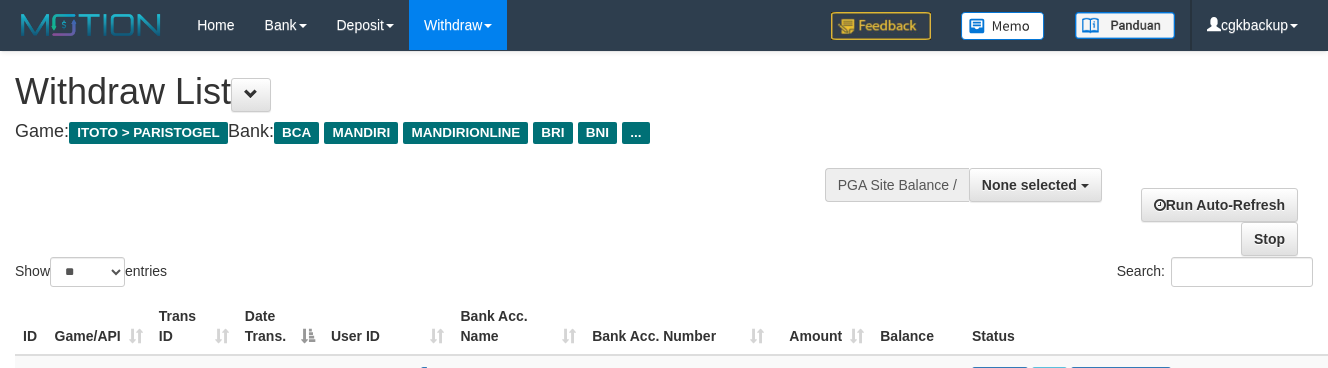 select 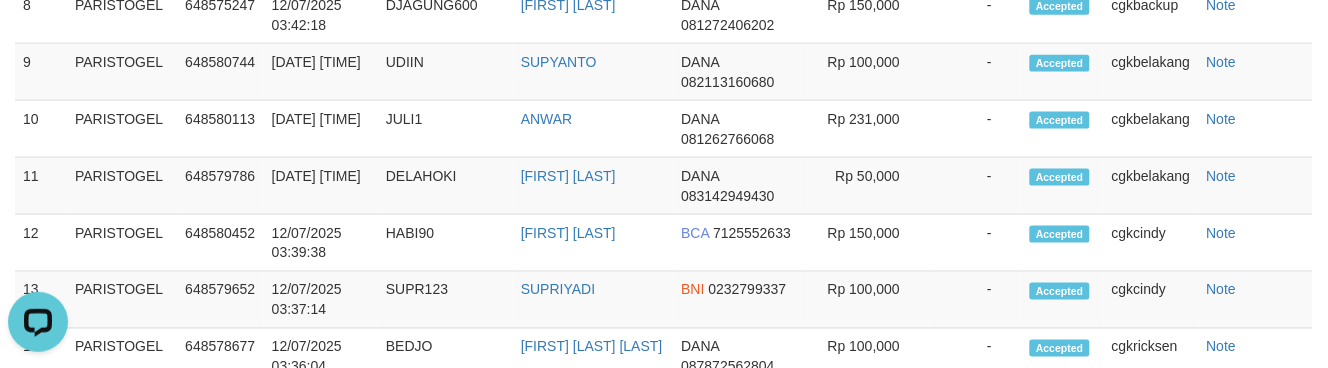 scroll, scrollTop: 0, scrollLeft: 0, axis: both 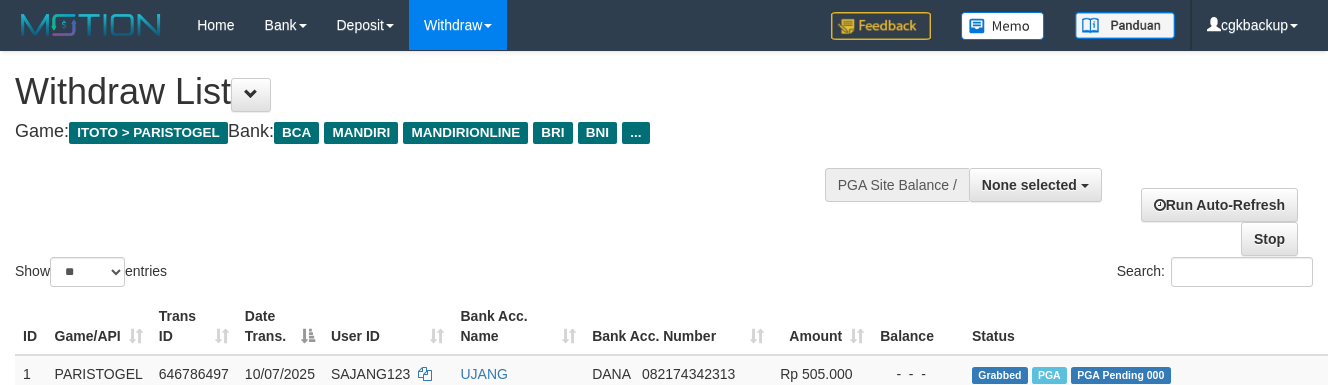 select 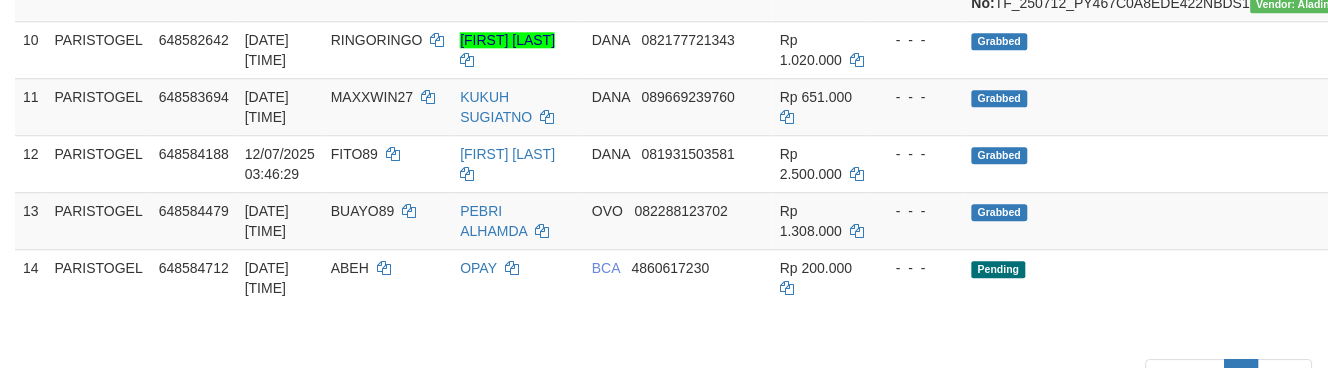 scroll, scrollTop: 996, scrollLeft: 0, axis: vertical 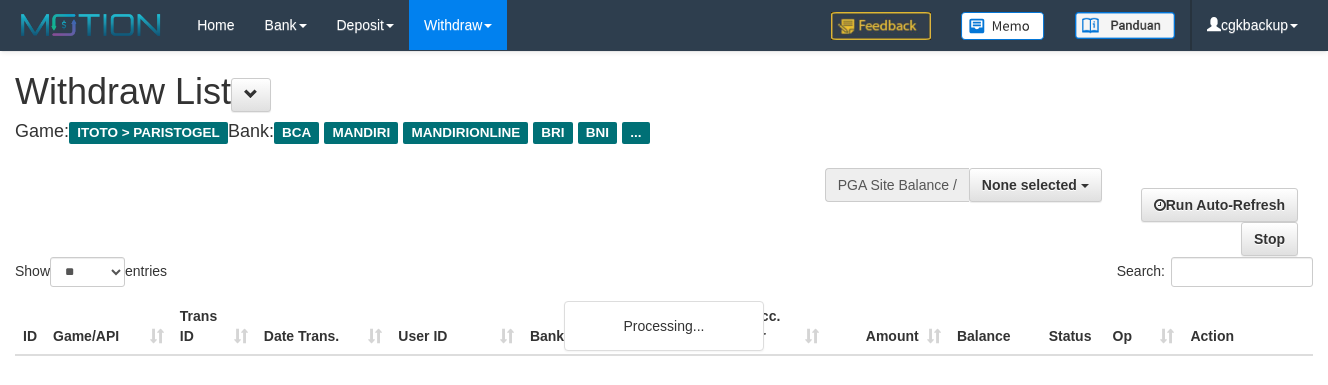 select 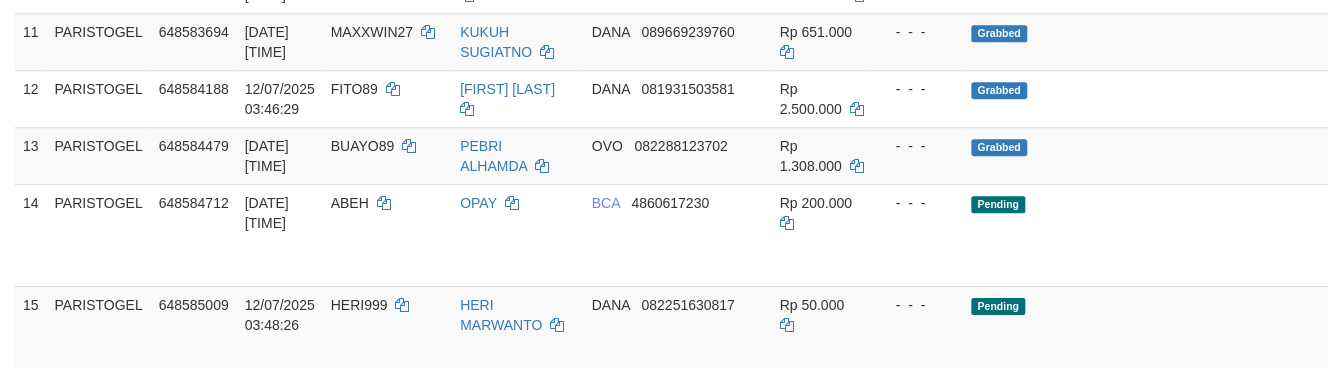 scroll, scrollTop: 996, scrollLeft: 0, axis: vertical 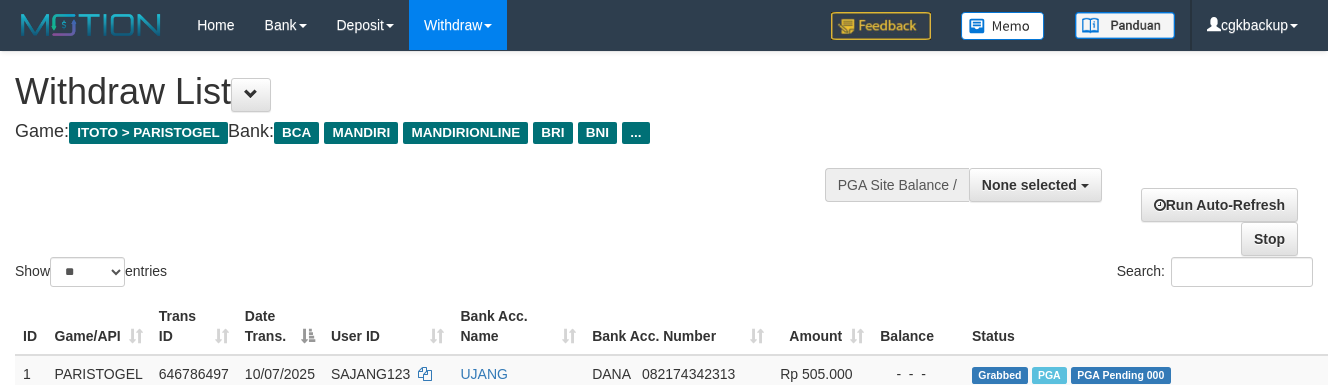 select 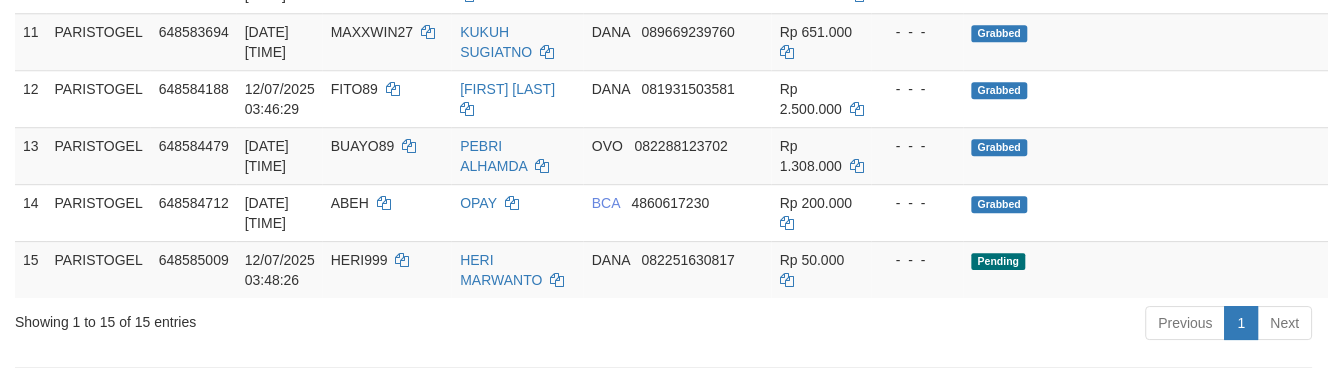 scroll, scrollTop: 996, scrollLeft: 0, axis: vertical 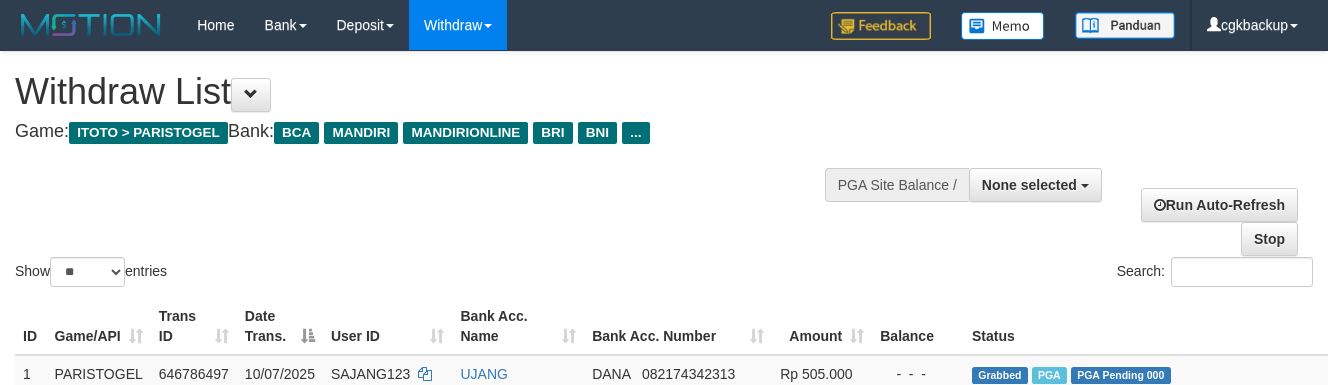 select 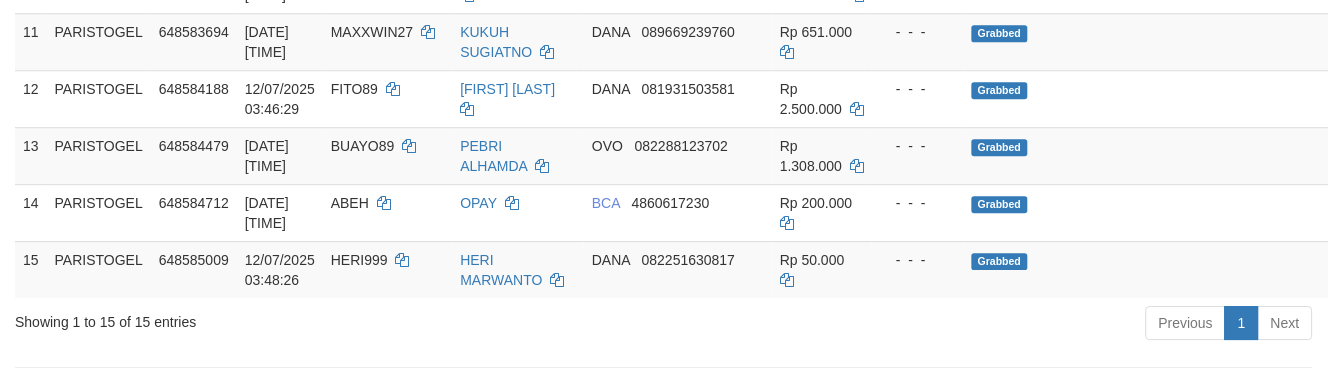 scroll, scrollTop: 996, scrollLeft: 0, axis: vertical 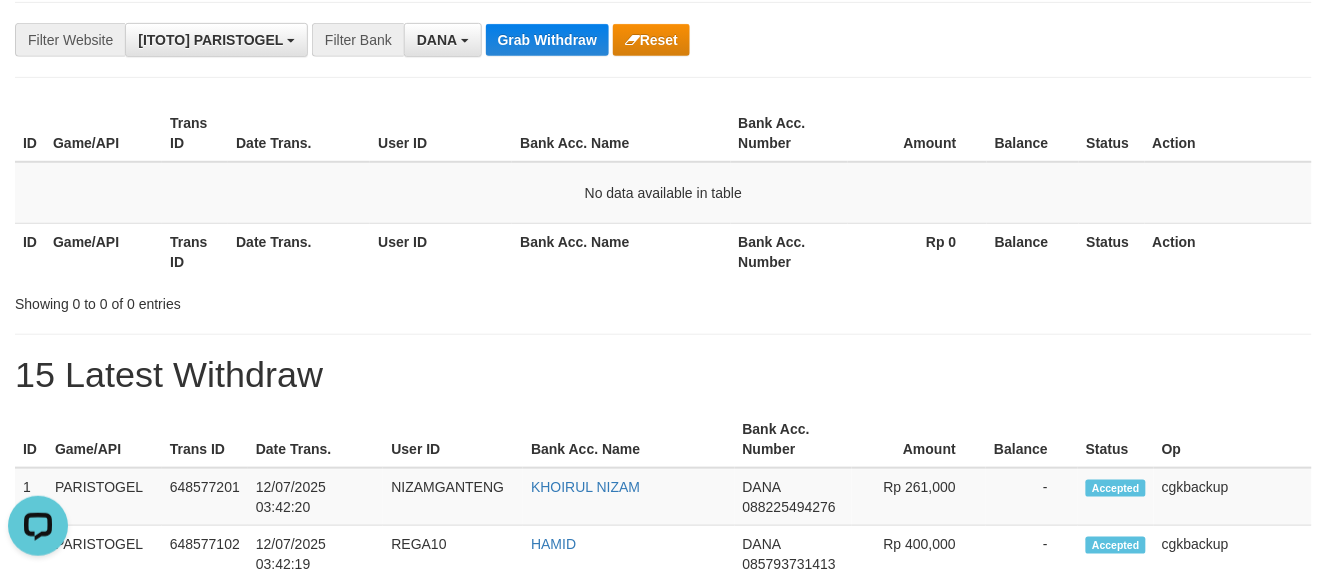 click on "**********" at bounding box center [663, 923] 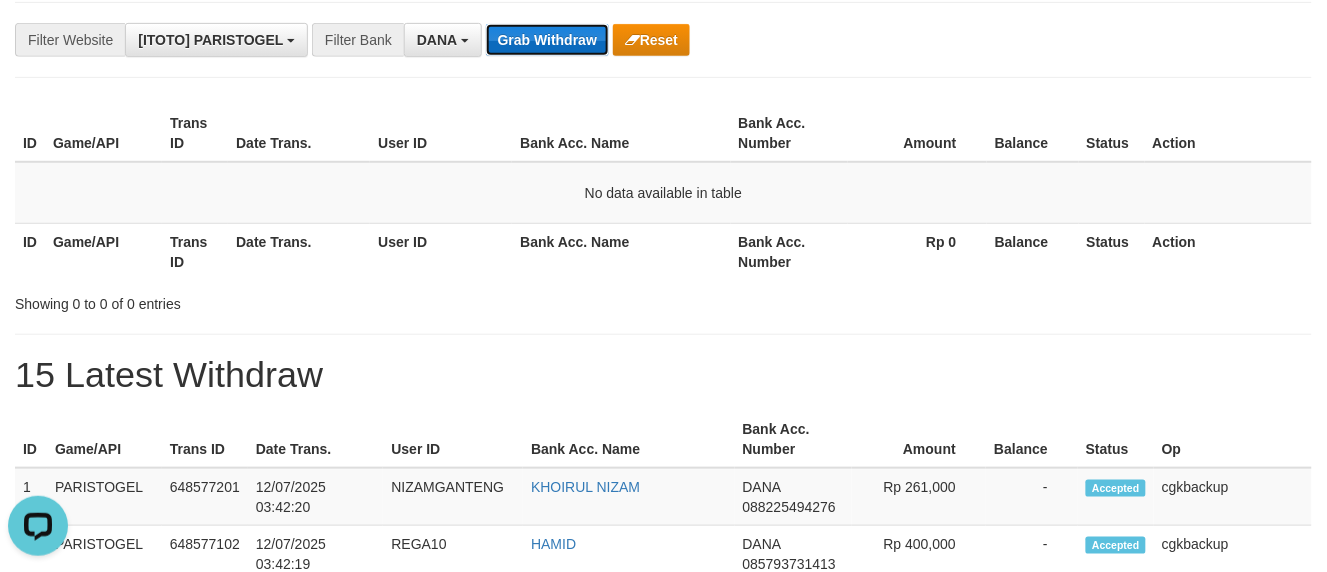 click on "Grab Withdraw" at bounding box center [547, 40] 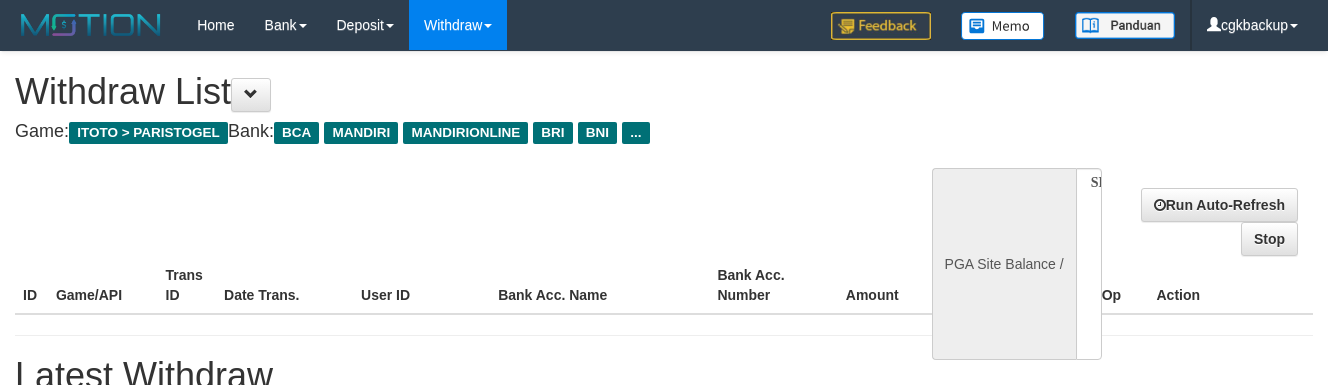 select 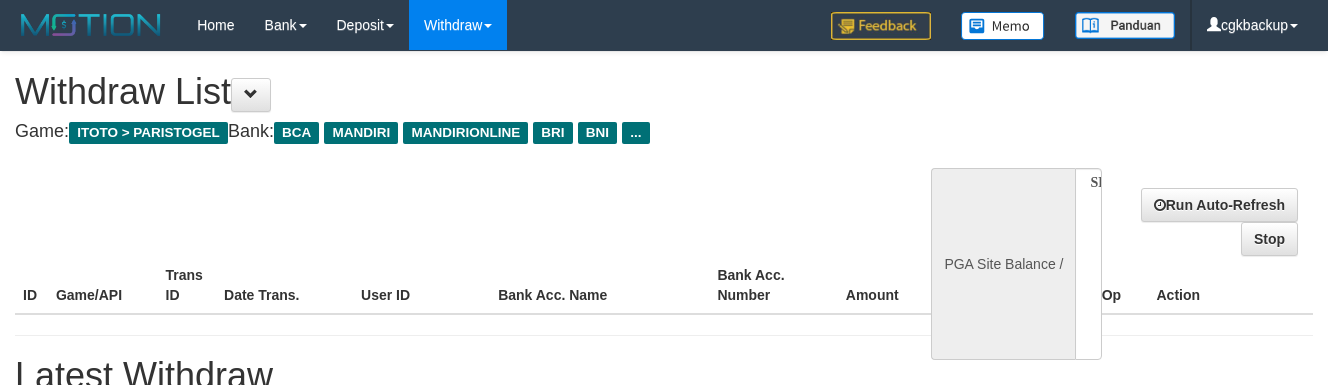 scroll, scrollTop: 0, scrollLeft: 0, axis: both 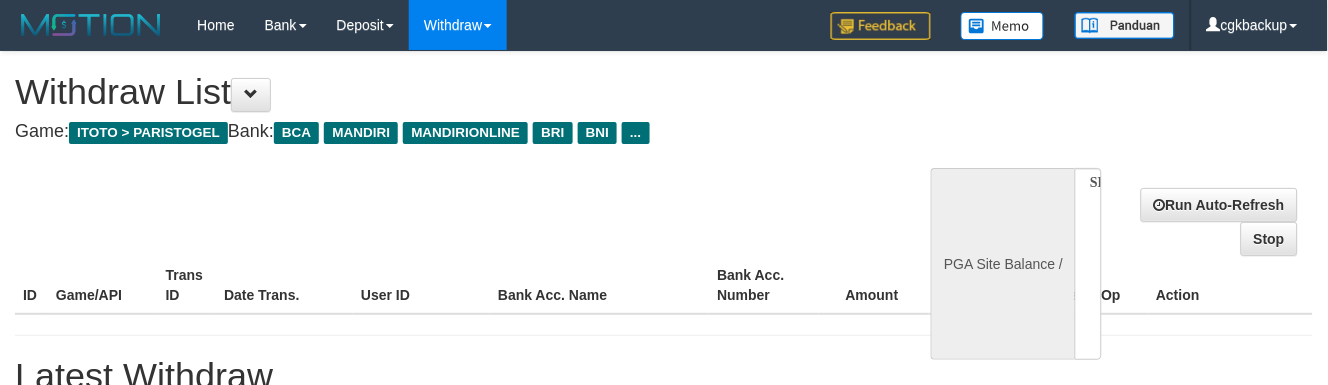 select on "**" 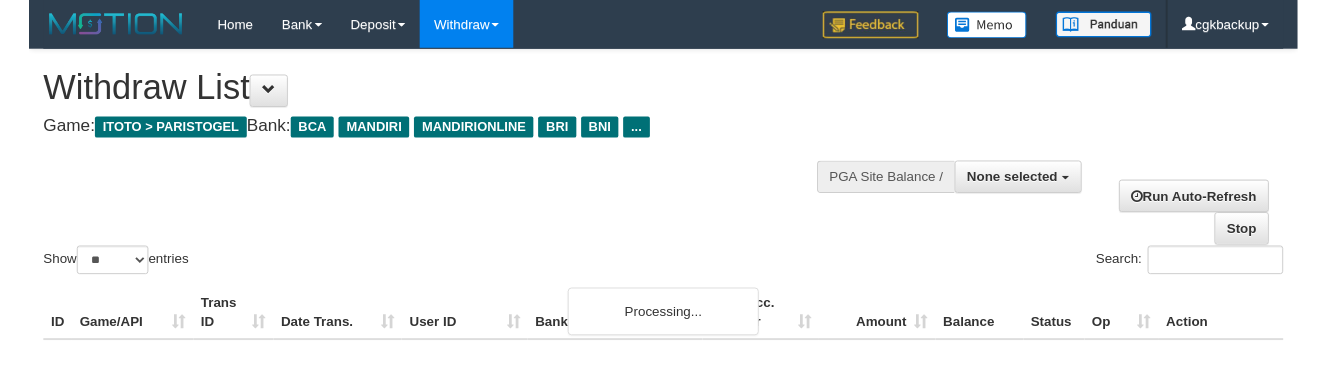 scroll, scrollTop: 885, scrollLeft: 126, axis: both 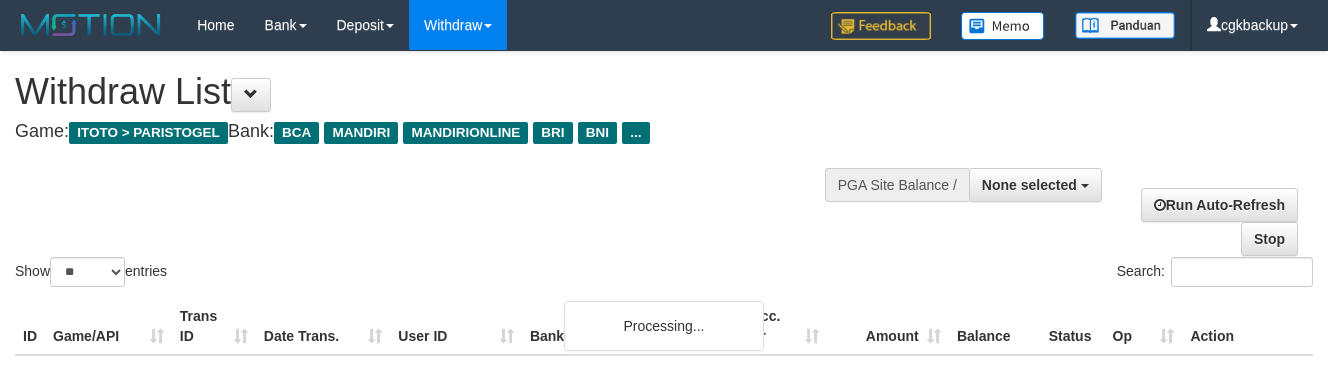 select 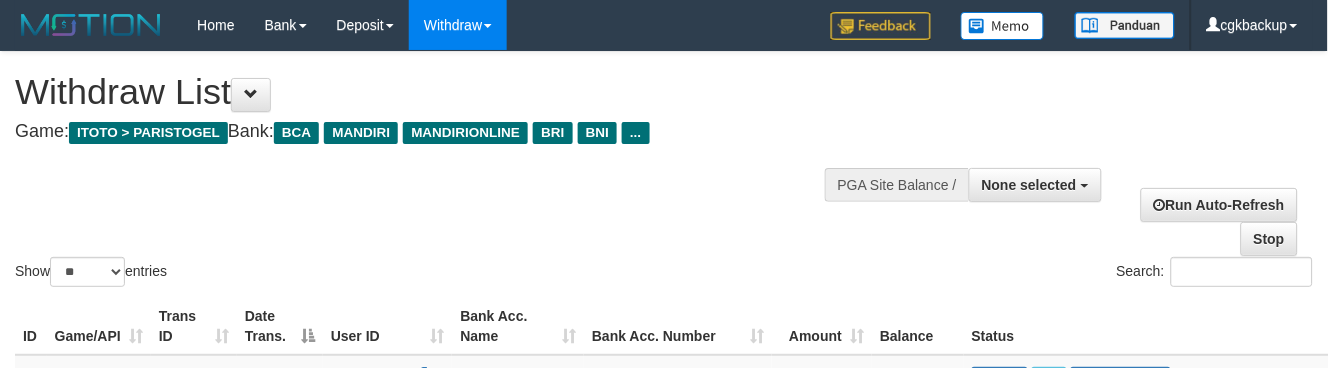 scroll, scrollTop: 1208, scrollLeft: 114, axis: both 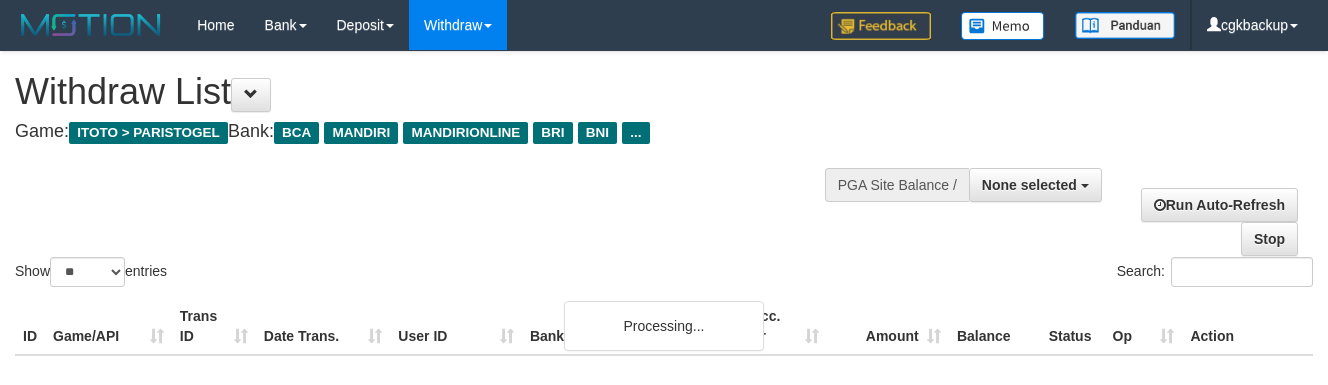 select 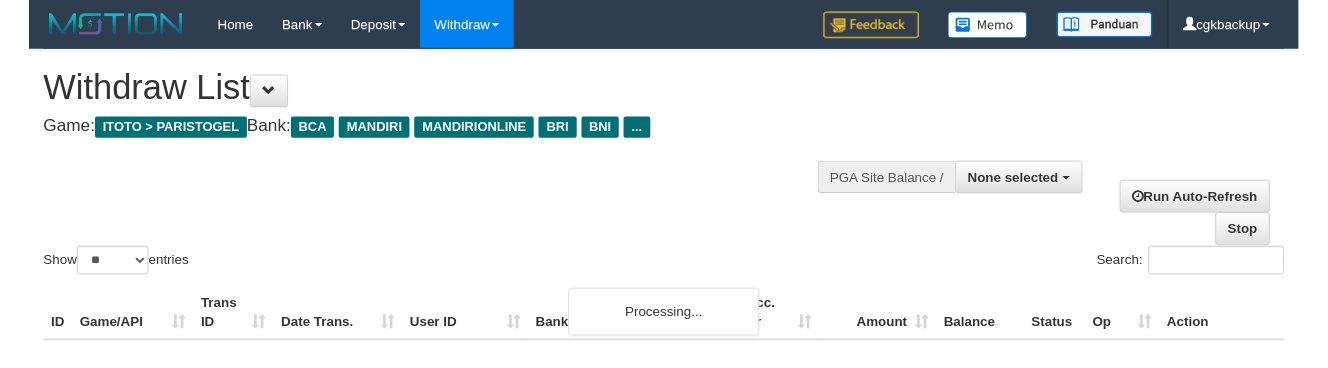 scroll, scrollTop: 1198, scrollLeft: 106, axis: both 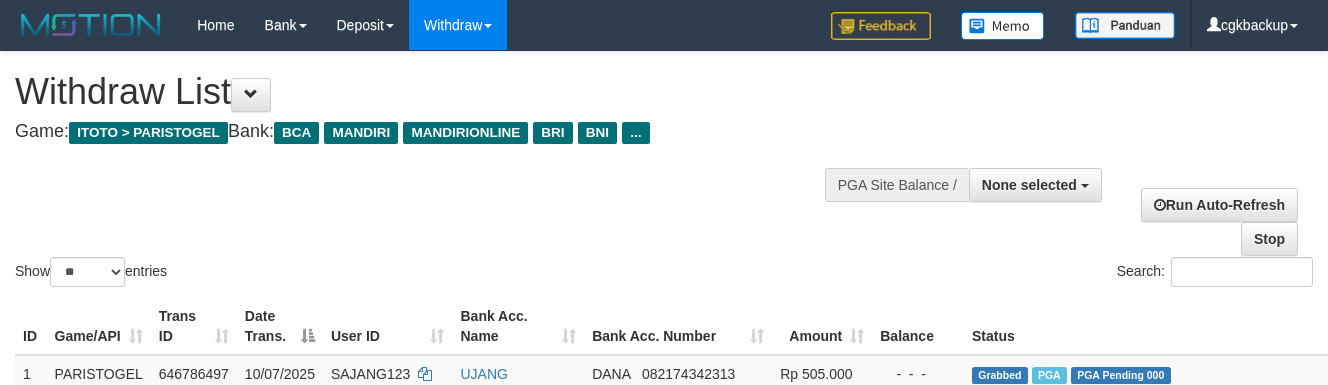 select 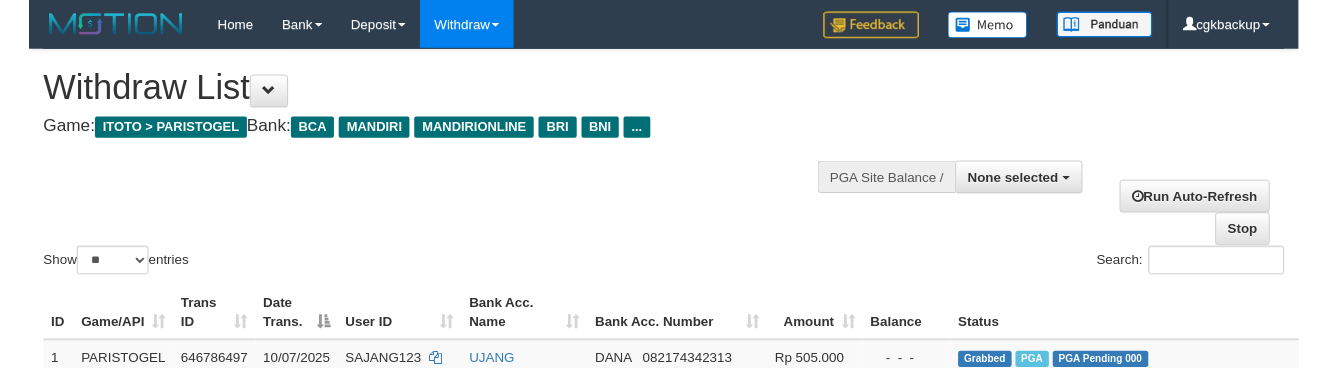 scroll, scrollTop: 1255, scrollLeft: 106, axis: both 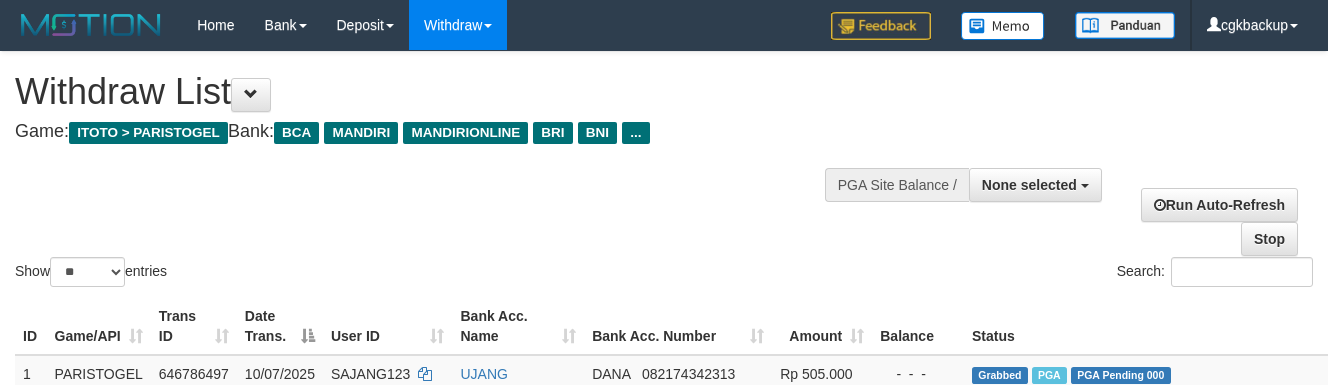select 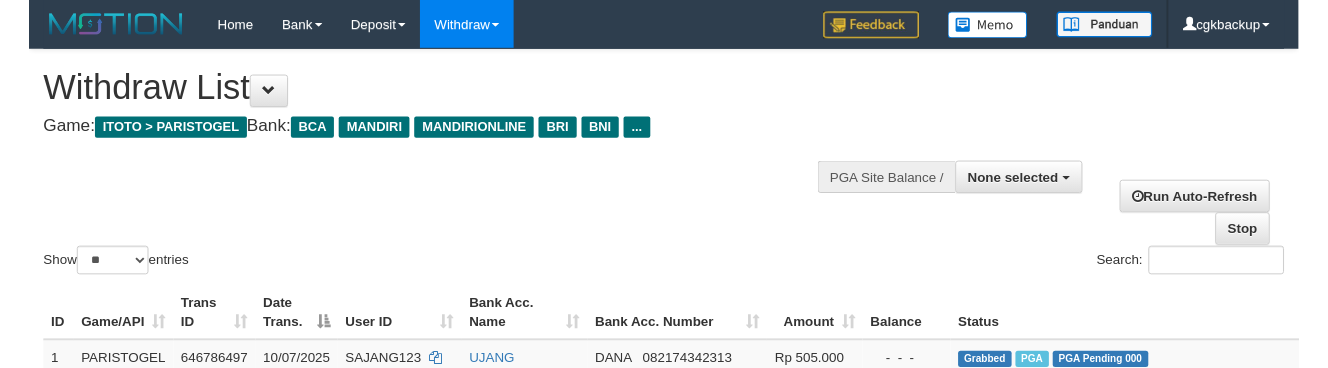 scroll, scrollTop: 1255, scrollLeft: 106, axis: both 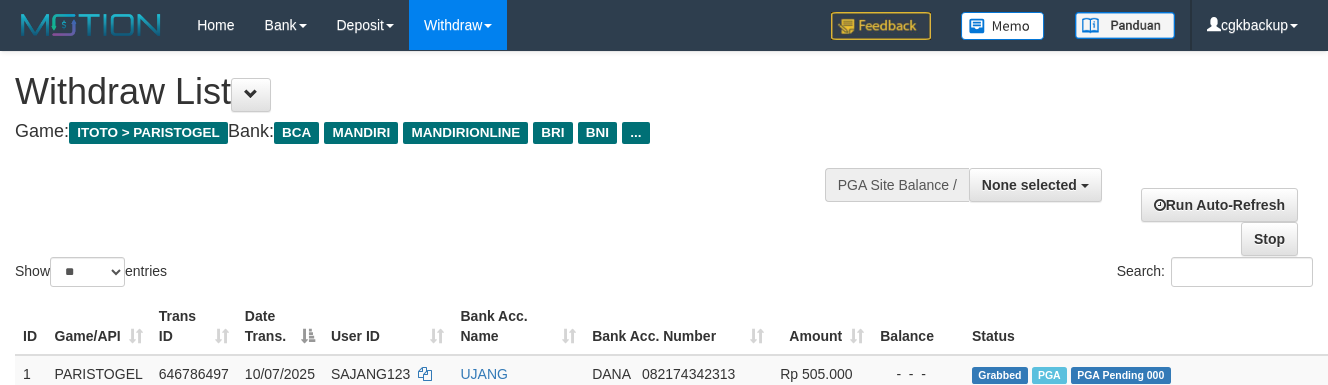 select 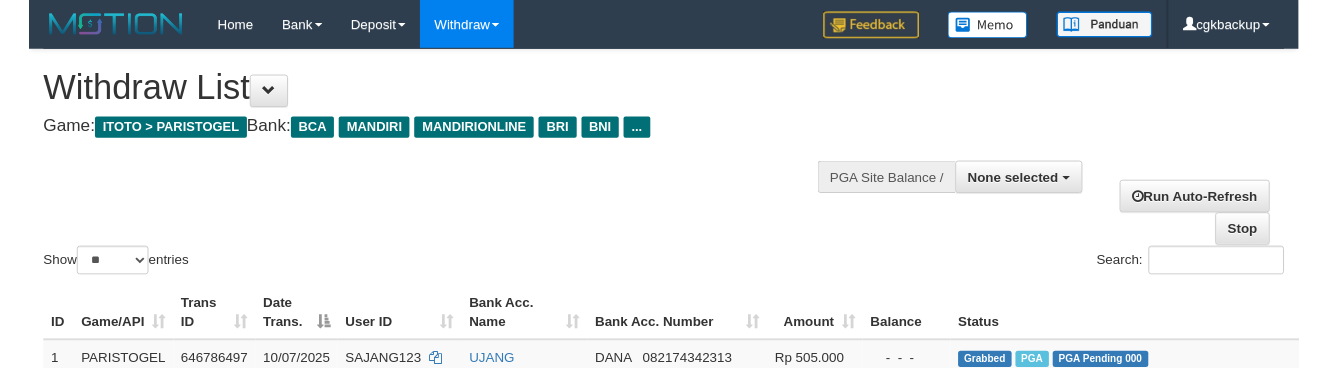 scroll, scrollTop: 1255, scrollLeft: 106, axis: both 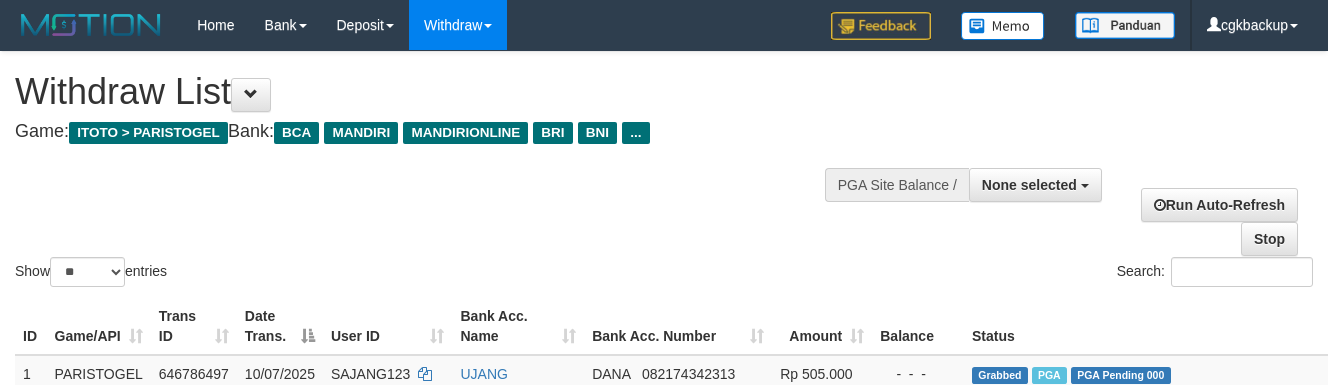 select 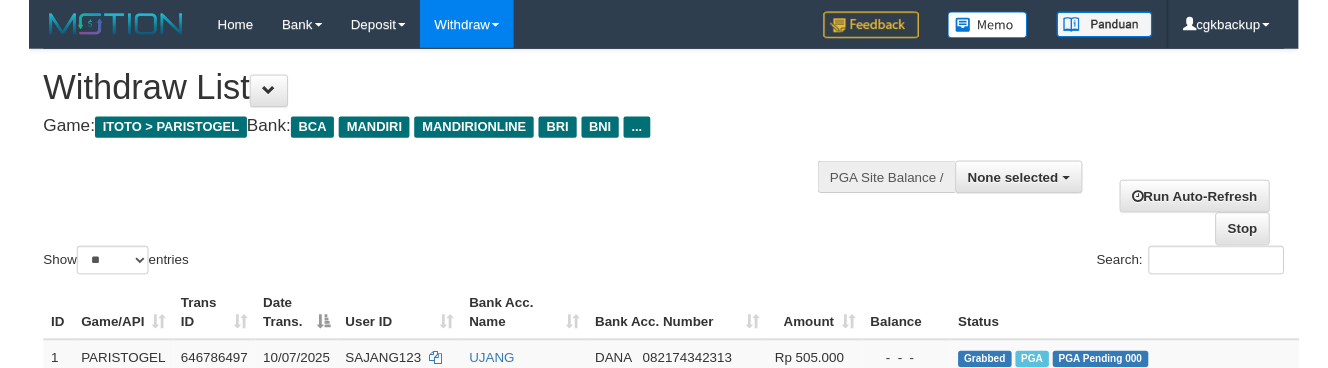 scroll, scrollTop: 1255, scrollLeft: 106, axis: both 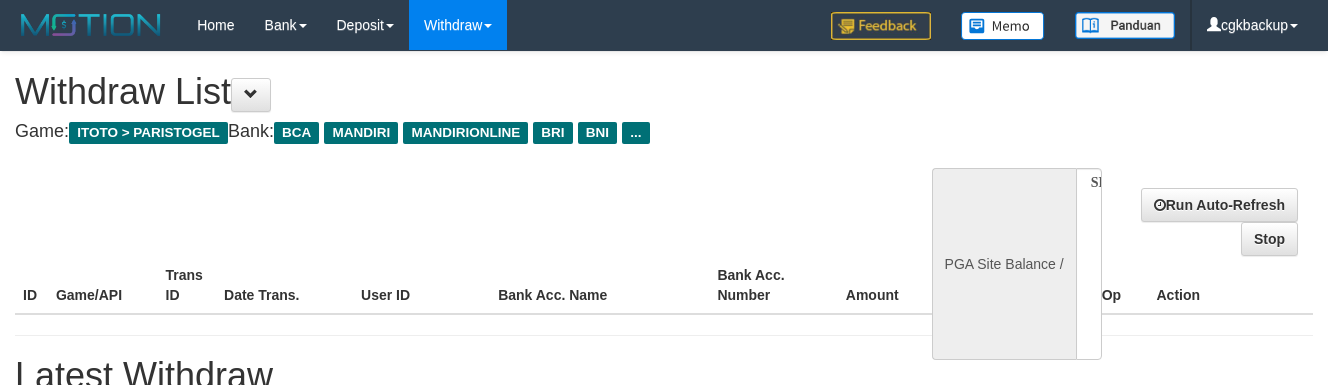 select 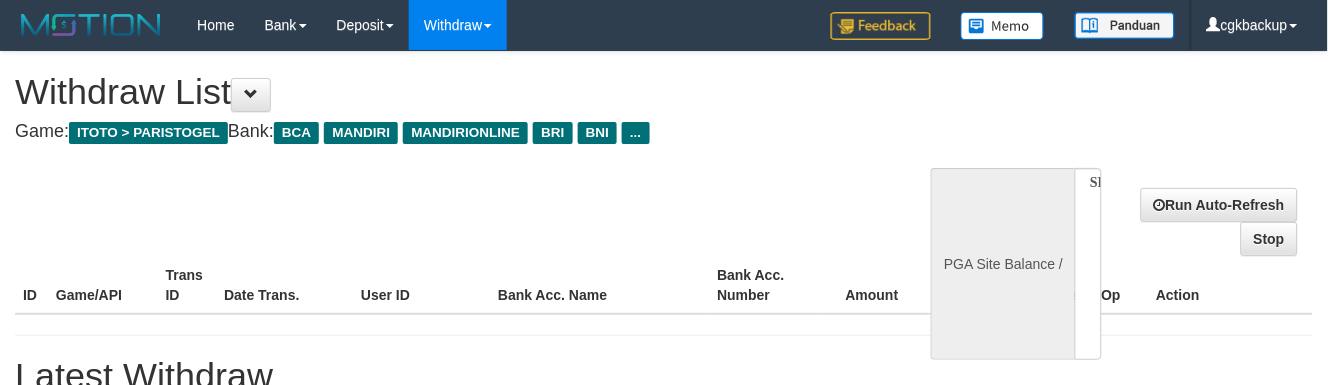 select on "**" 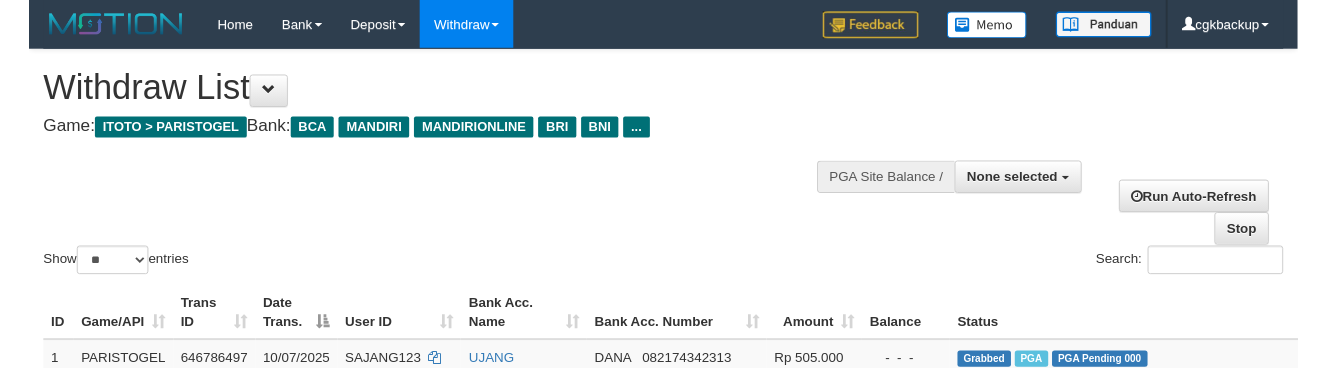 scroll, scrollTop: 1255, scrollLeft: 106, axis: both 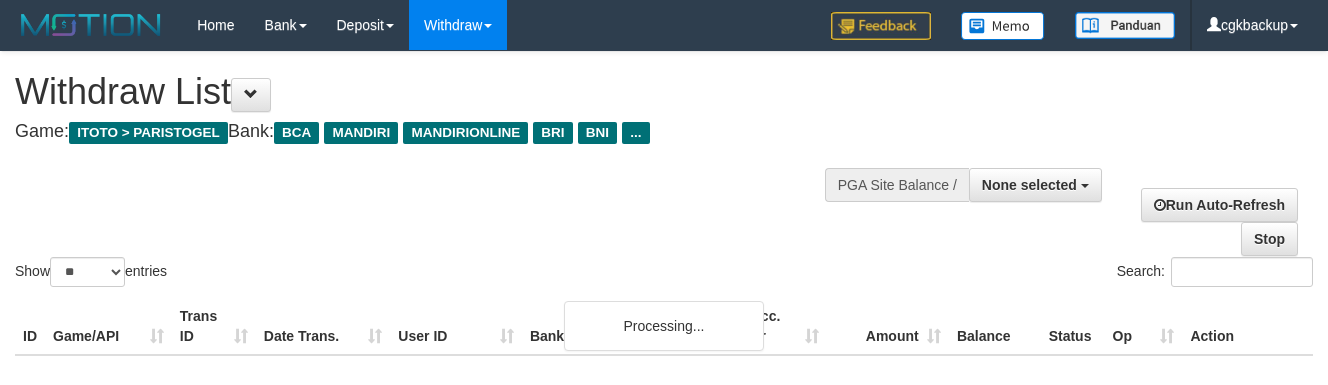 select 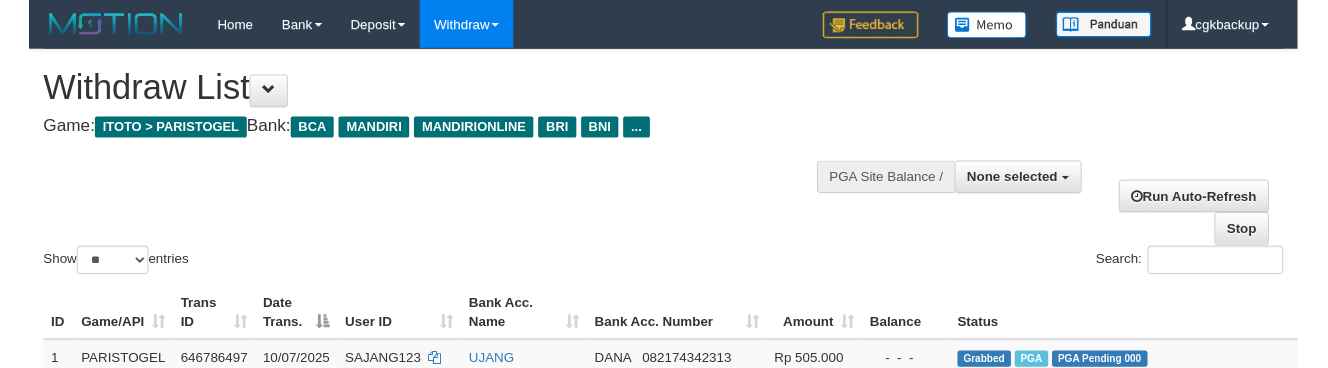 scroll, scrollTop: 1255, scrollLeft: 106, axis: both 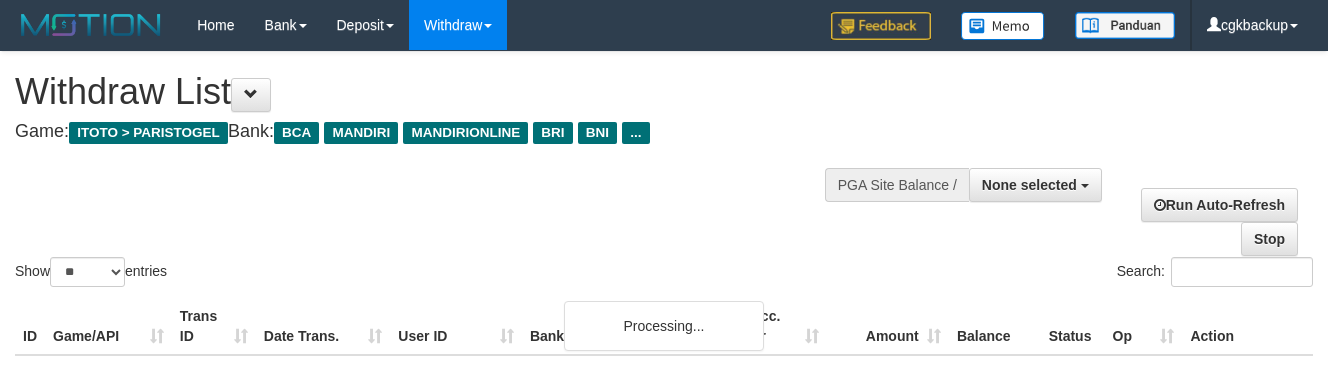 select 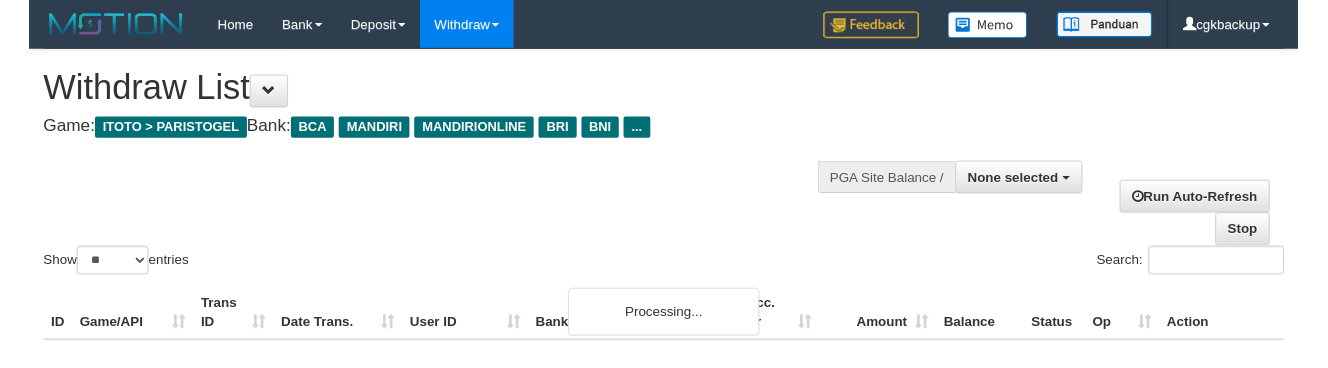 scroll, scrollTop: 1255, scrollLeft: 106, axis: both 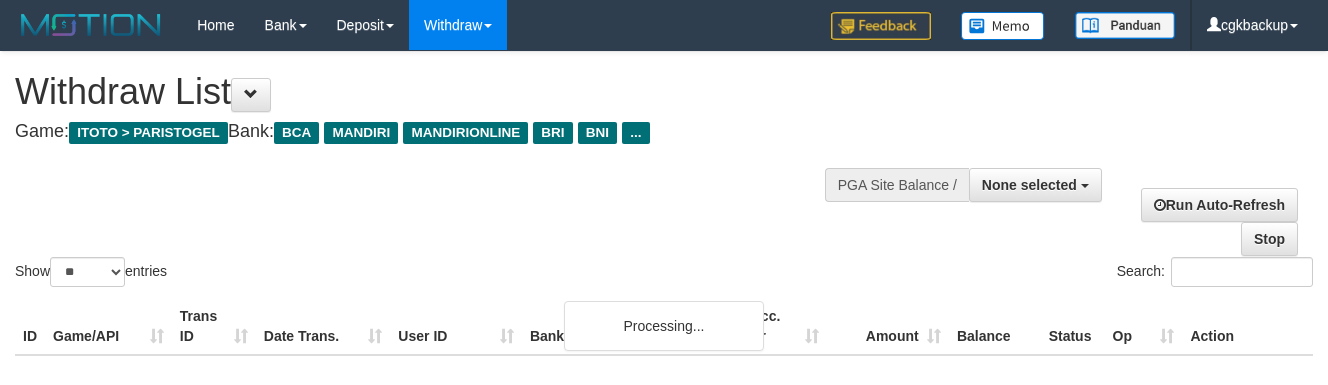 select 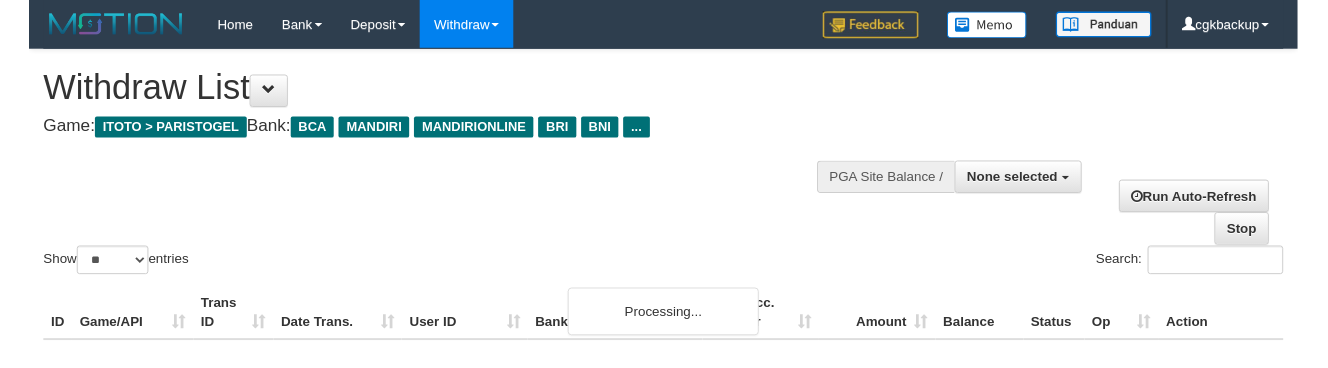 scroll, scrollTop: 1255, scrollLeft: 106, axis: both 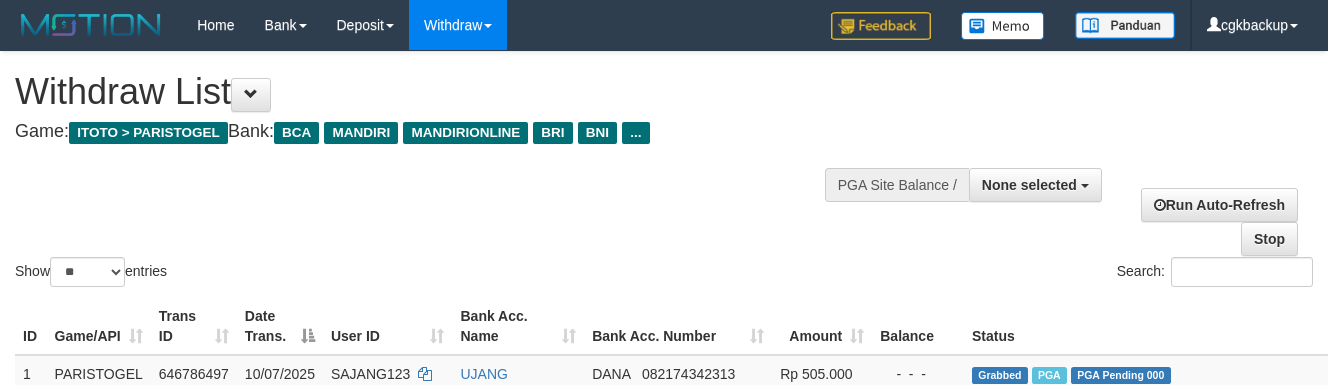 select 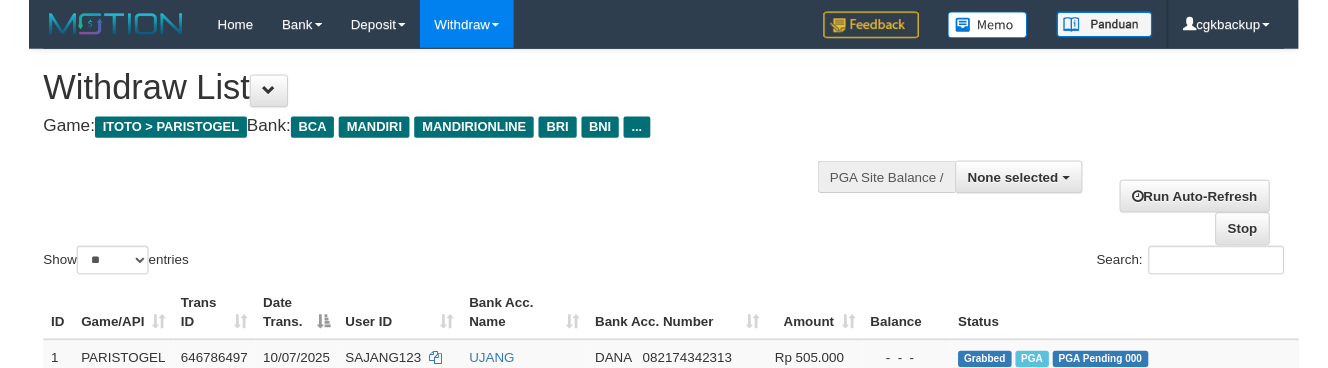 scroll, scrollTop: 1255, scrollLeft: 106, axis: both 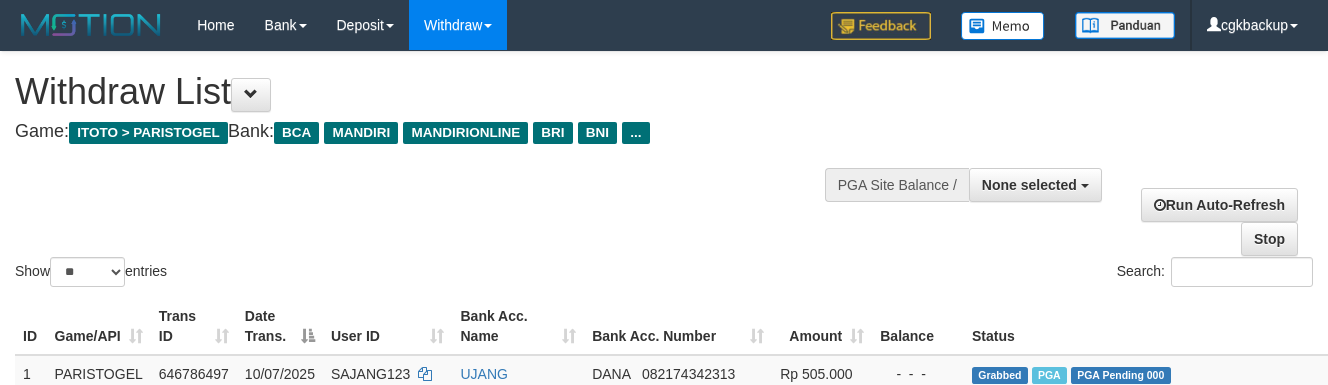select 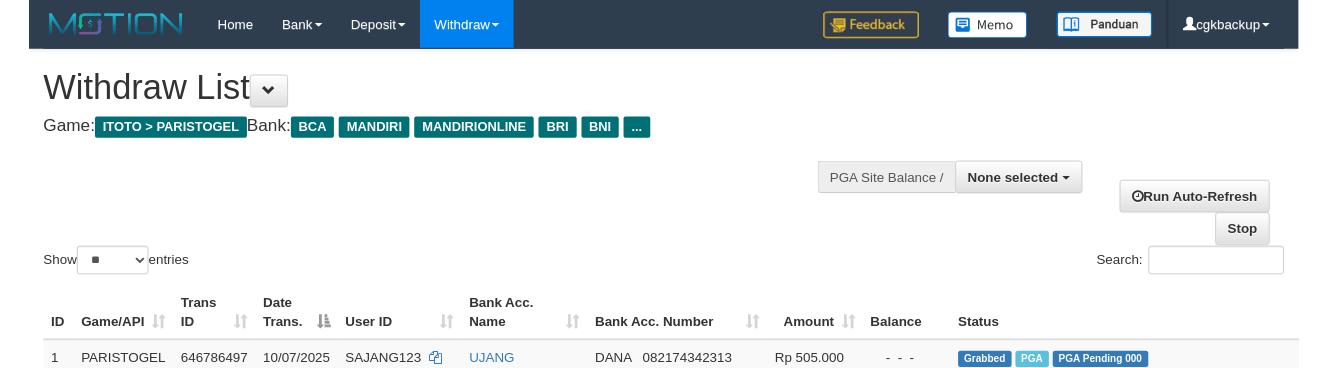 scroll, scrollTop: 1255, scrollLeft: 106, axis: both 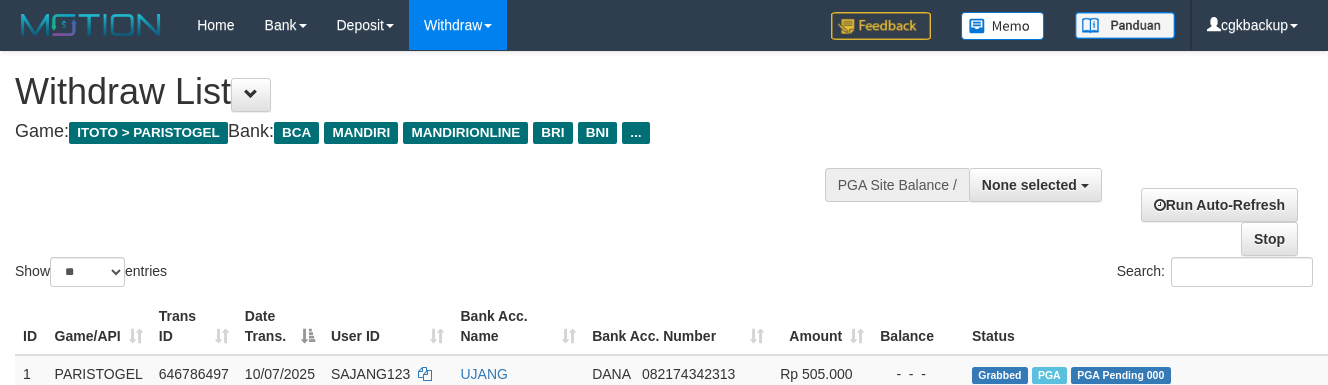 select 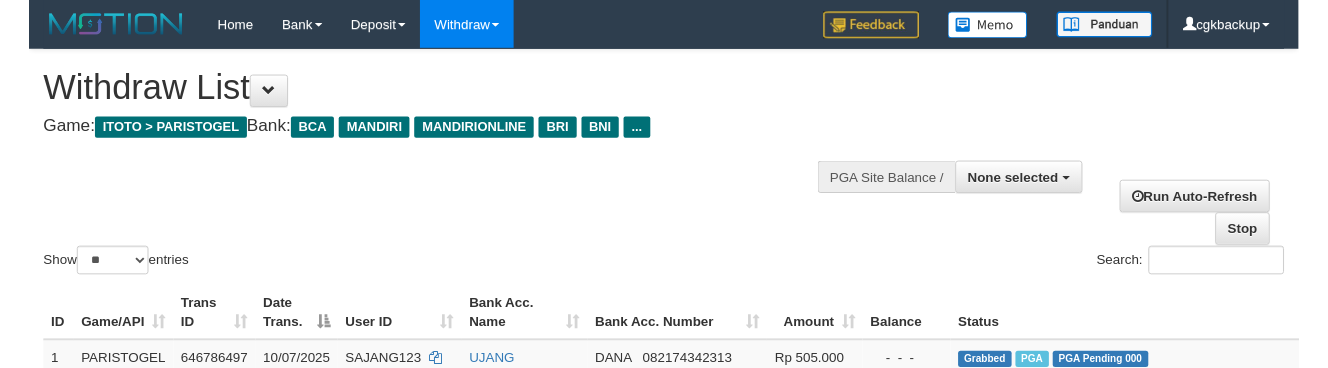 scroll, scrollTop: 1255, scrollLeft: 106, axis: both 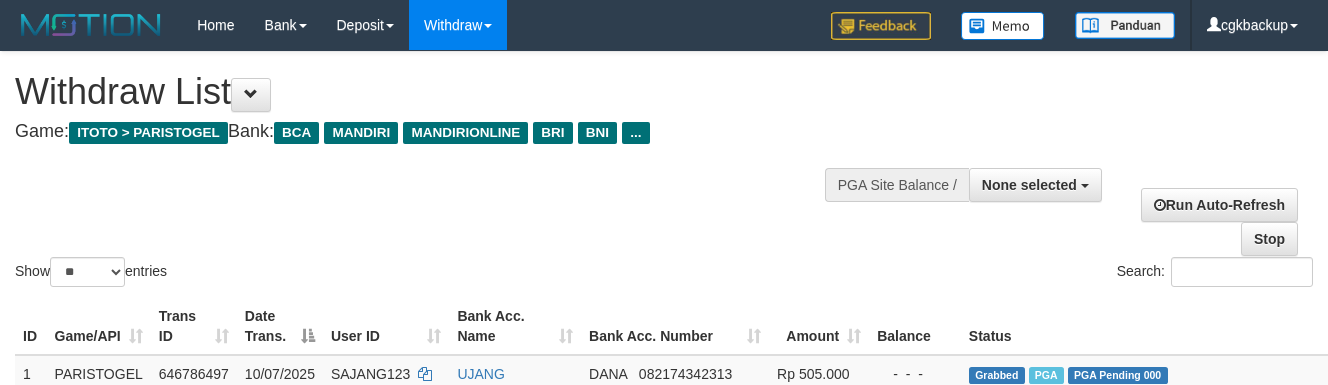select 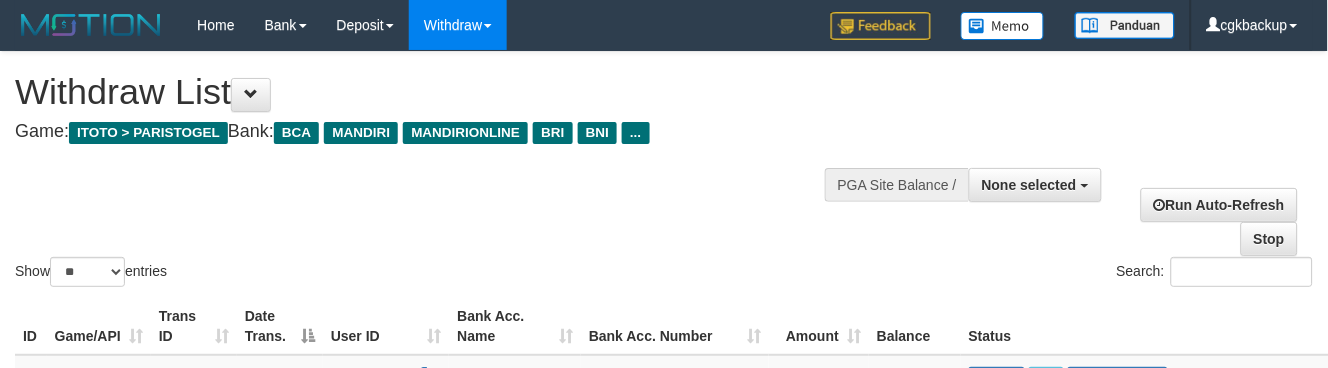 scroll, scrollTop: 1255, scrollLeft: 100, axis: both 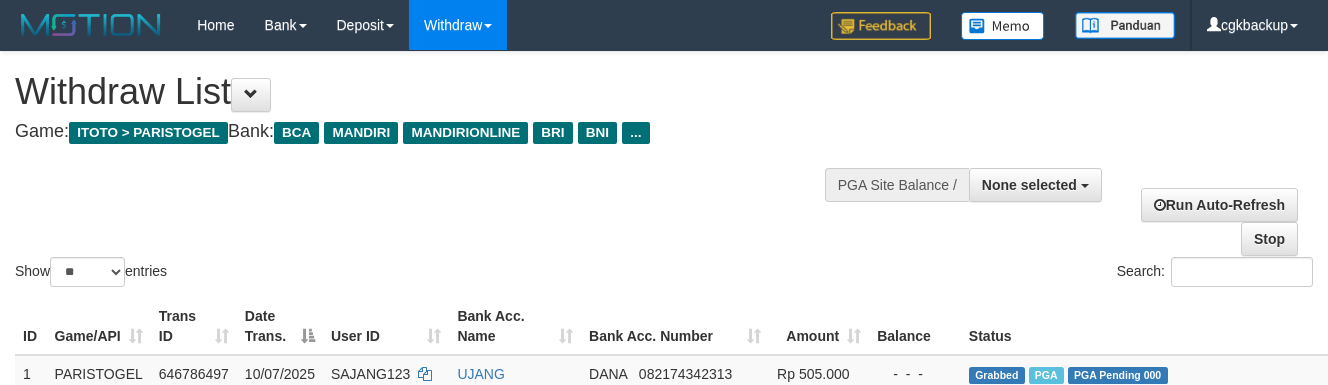 select 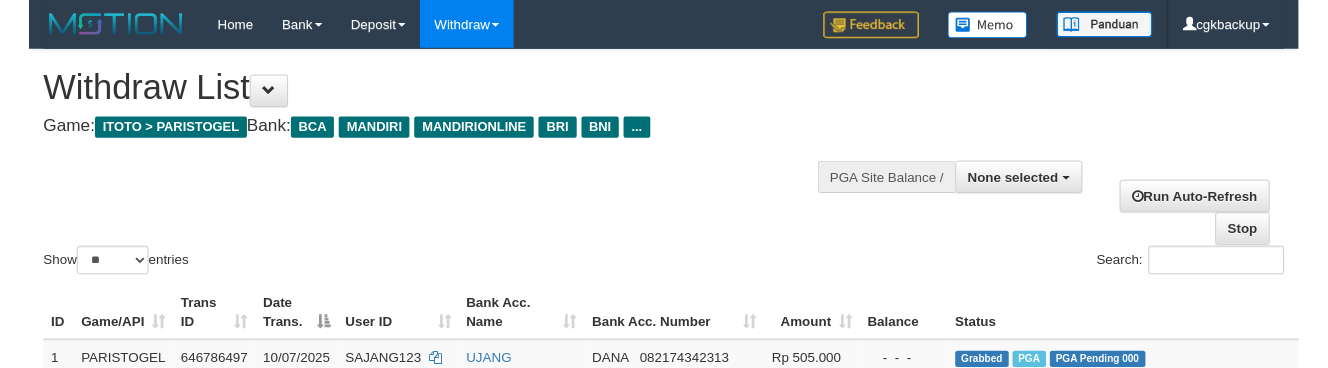 scroll, scrollTop: 1255, scrollLeft: 100, axis: both 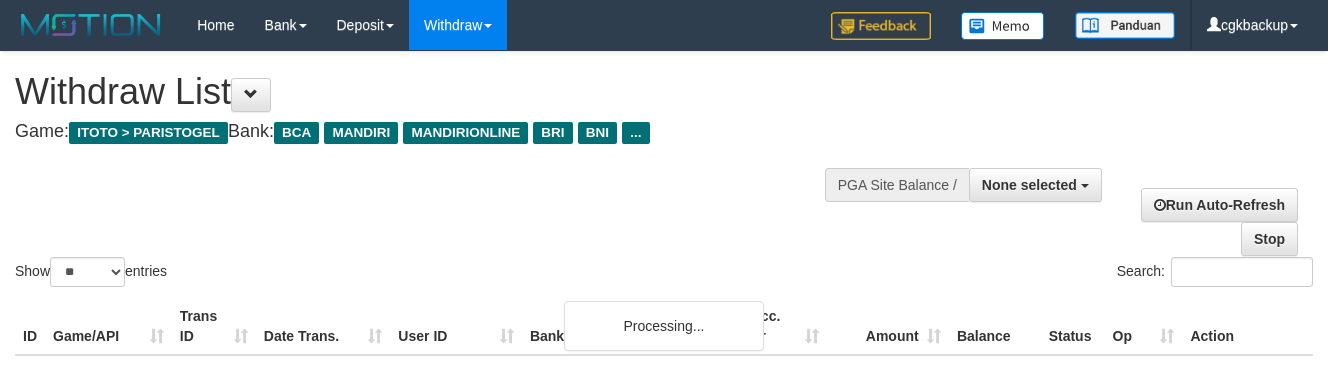 select 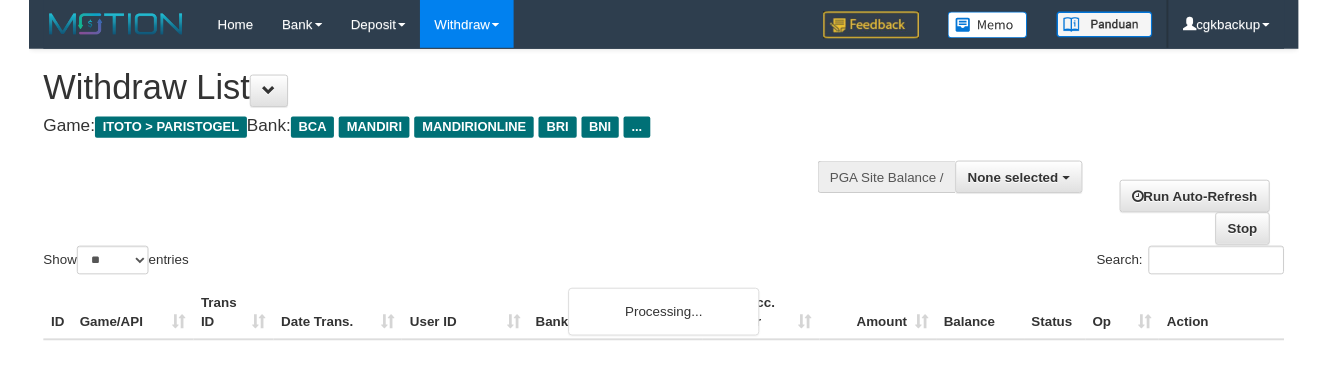 scroll, scrollTop: 1255, scrollLeft: 100, axis: both 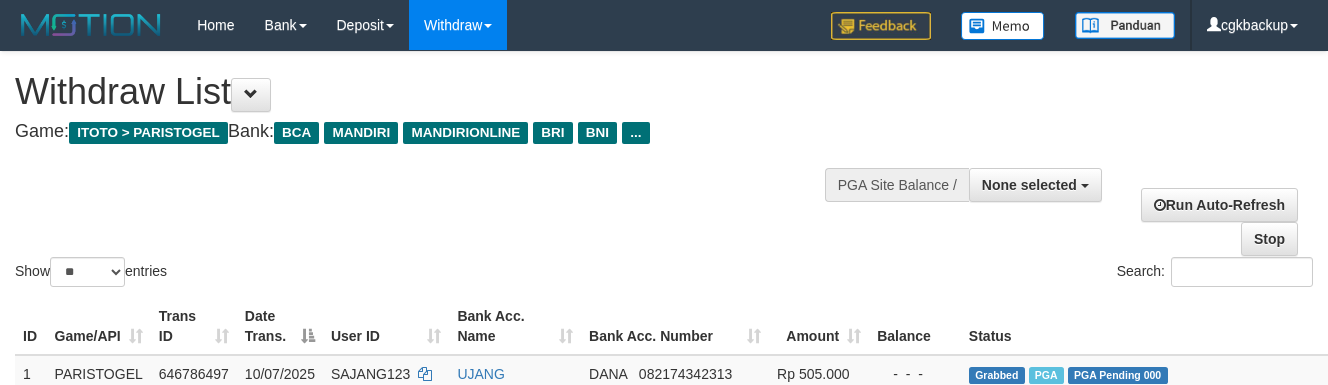select 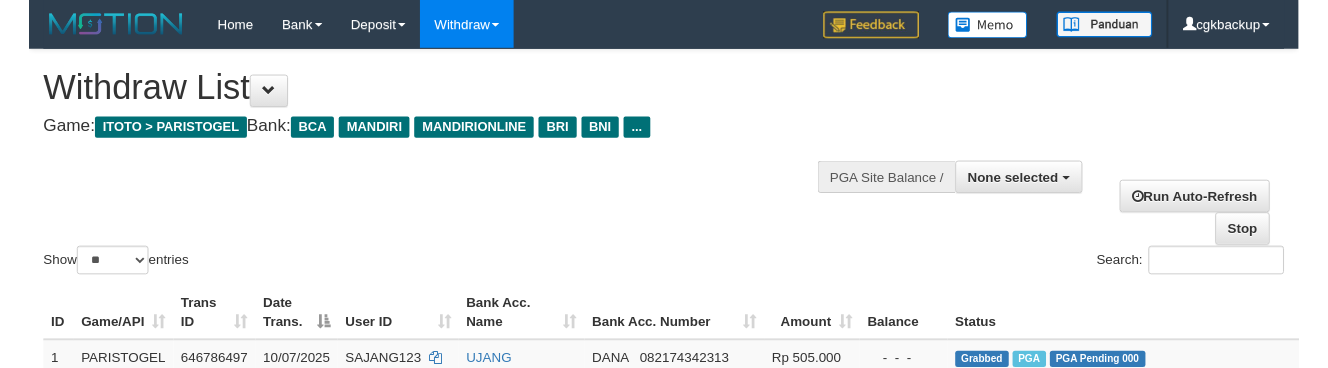 scroll, scrollTop: 1255, scrollLeft: 100, axis: both 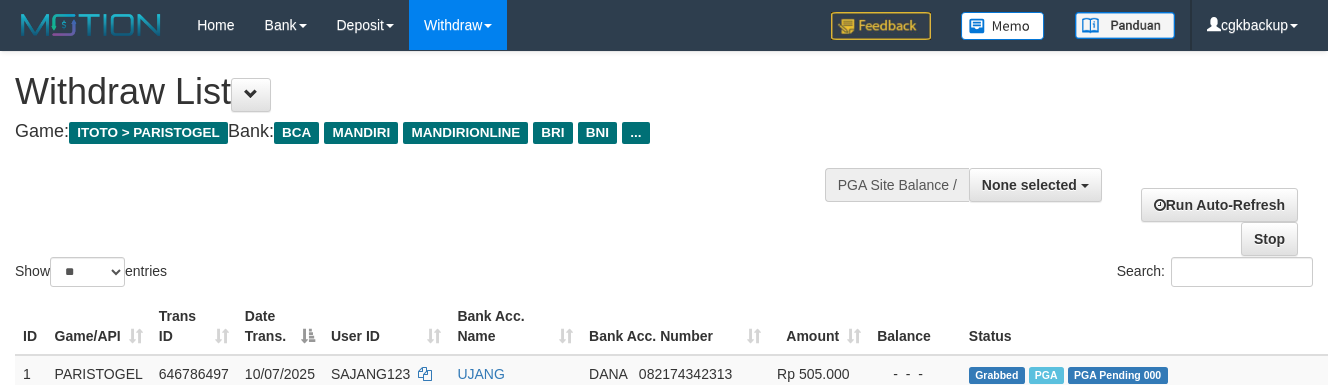 select 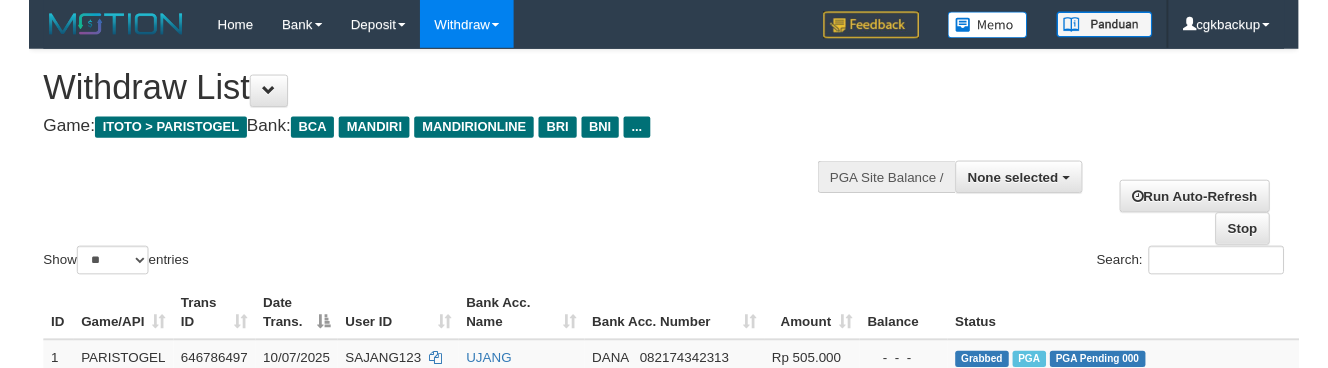 scroll, scrollTop: 1255, scrollLeft: 100, axis: both 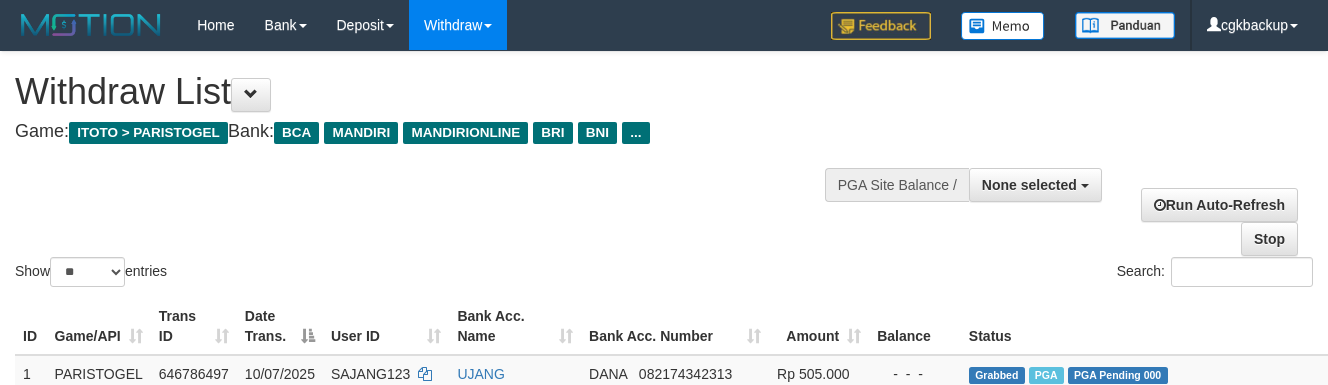 select 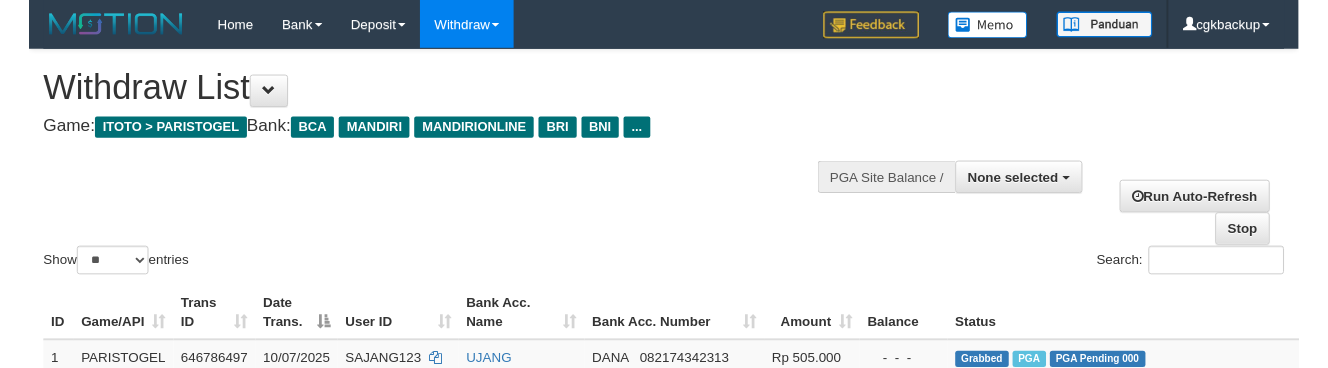 scroll, scrollTop: 1255, scrollLeft: 100, axis: both 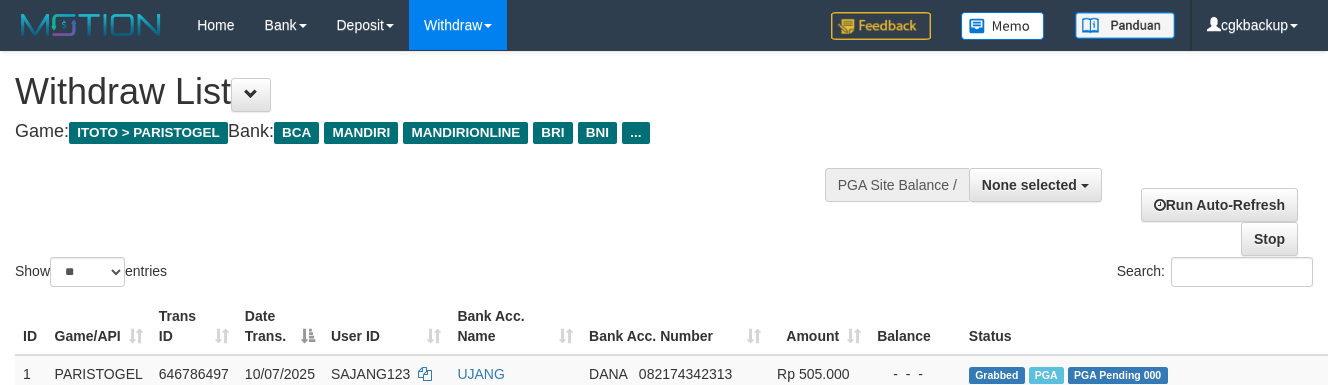 select 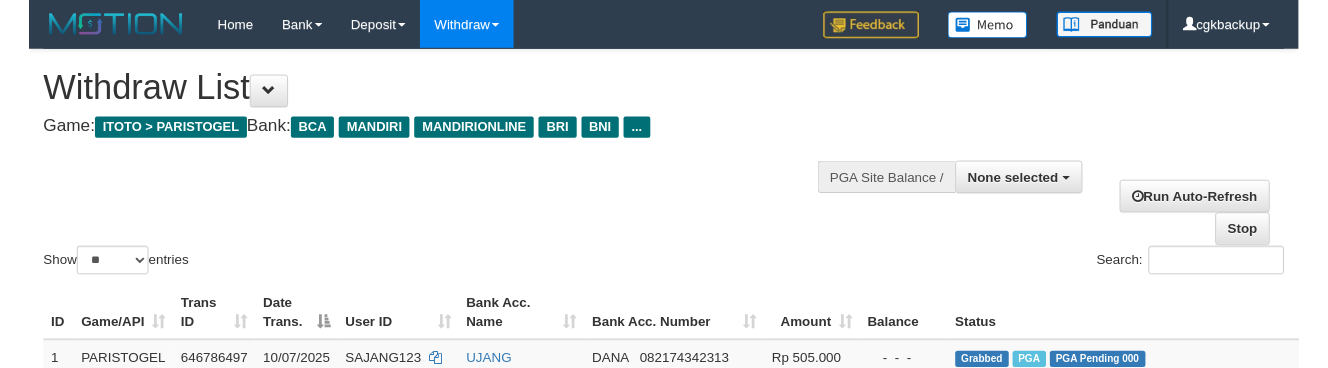 scroll, scrollTop: 1275, scrollLeft: 100, axis: both 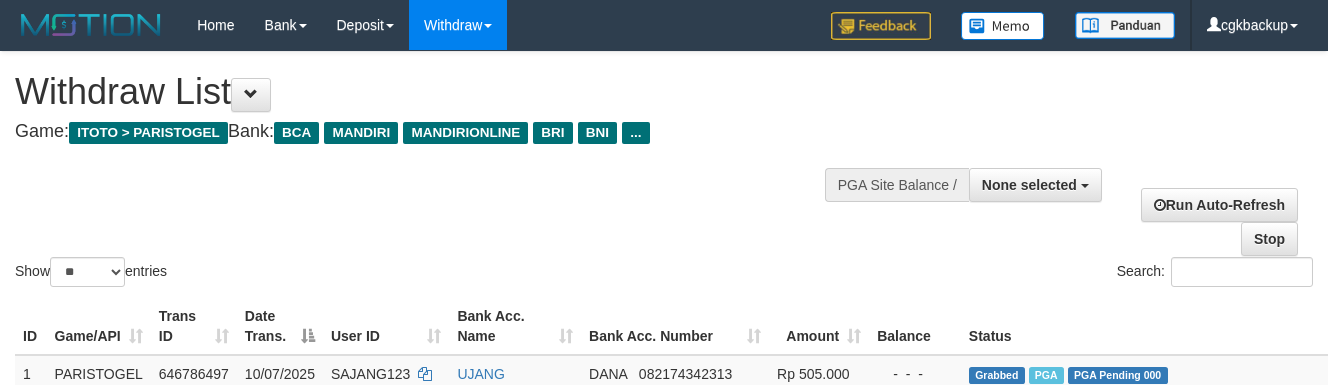 select 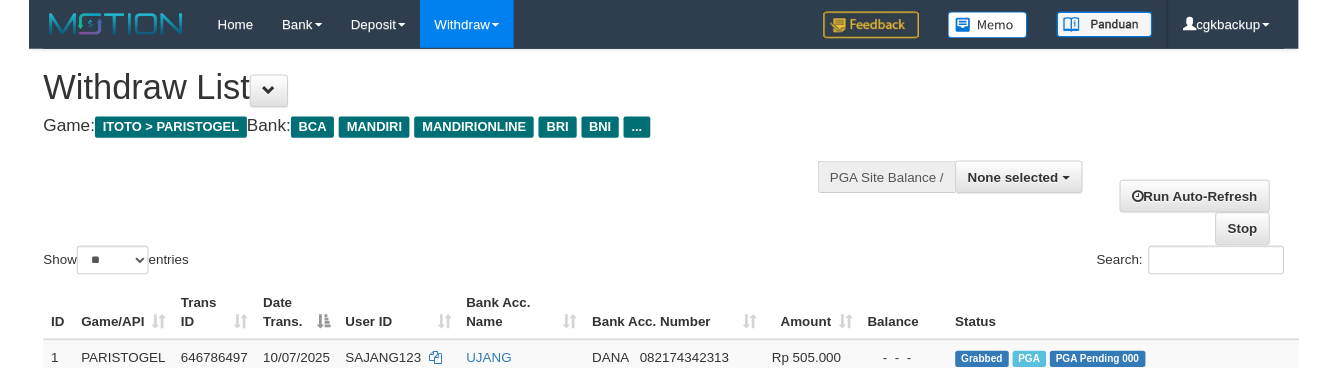 scroll, scrollTop: 1275, scrollLeft: 100, axis: both 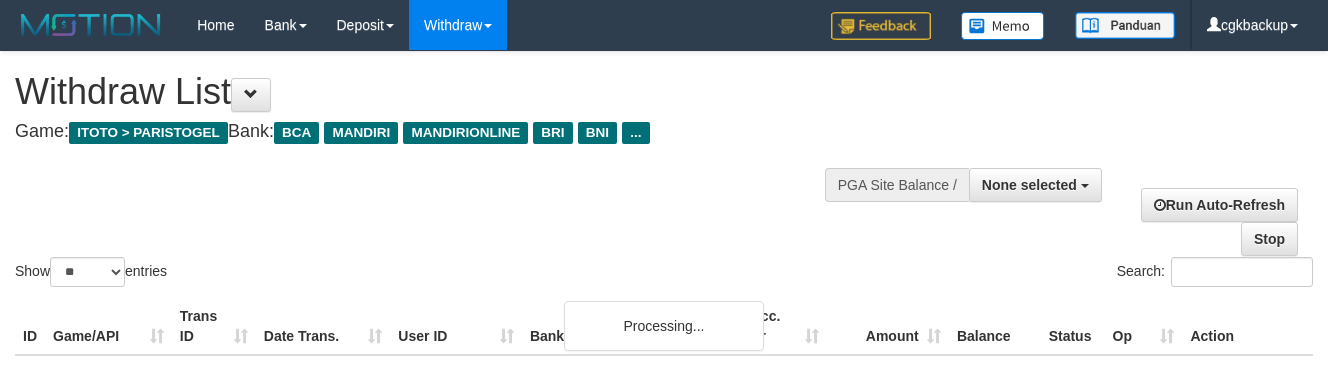select 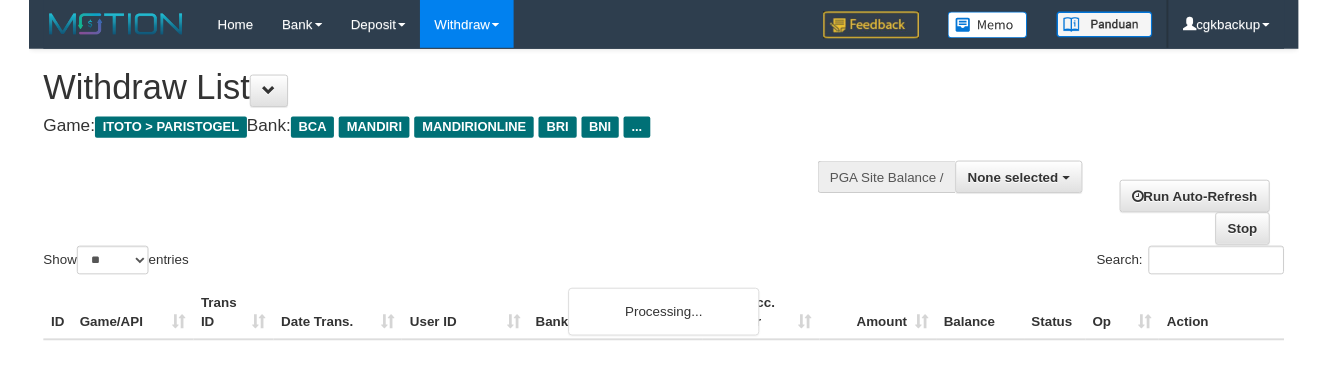 scroll, scrollTop: 1275, scrollLeft: 100, axis: both 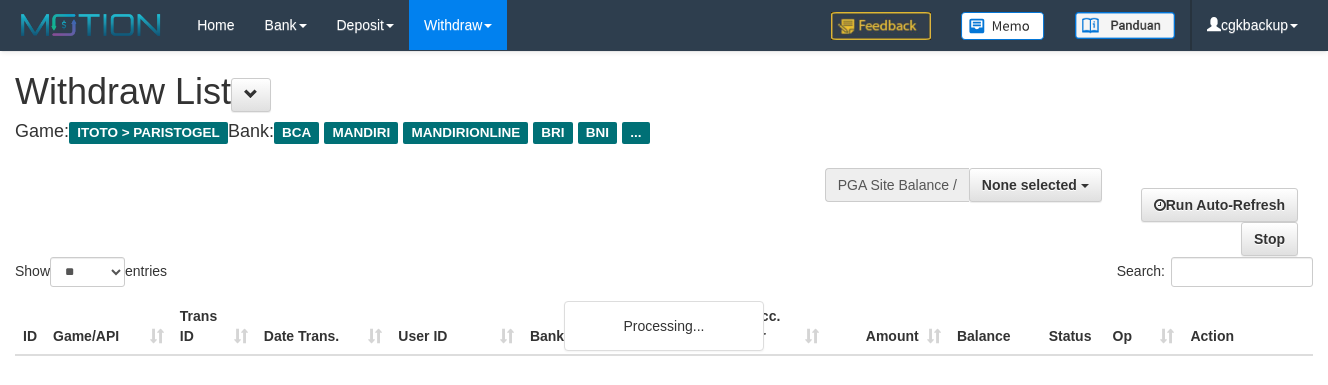 select 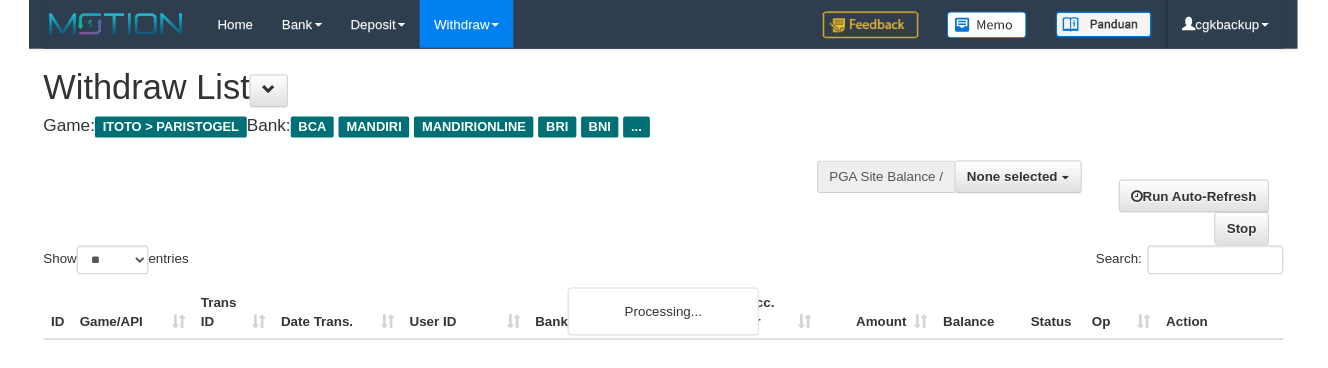 scroll, scrollTop: 1275, scrollLeft: 100, axis: both 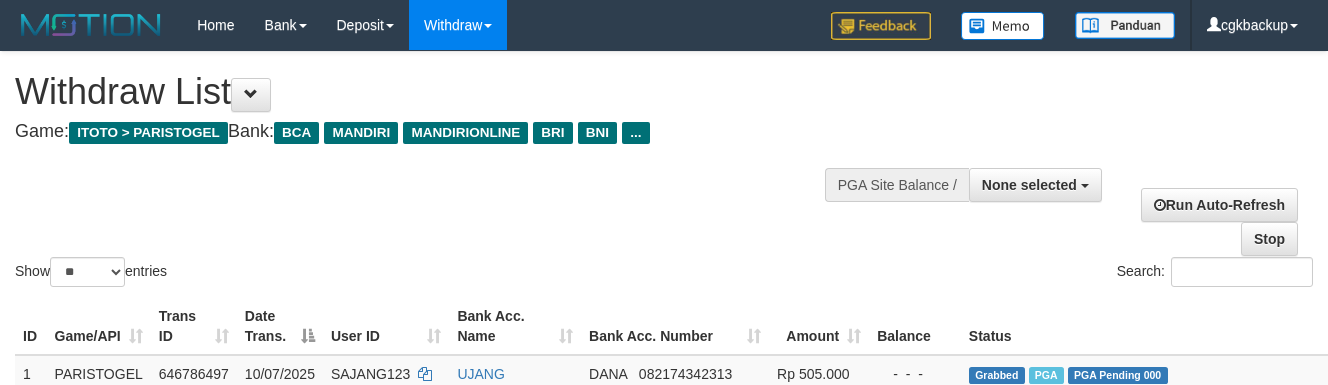 select 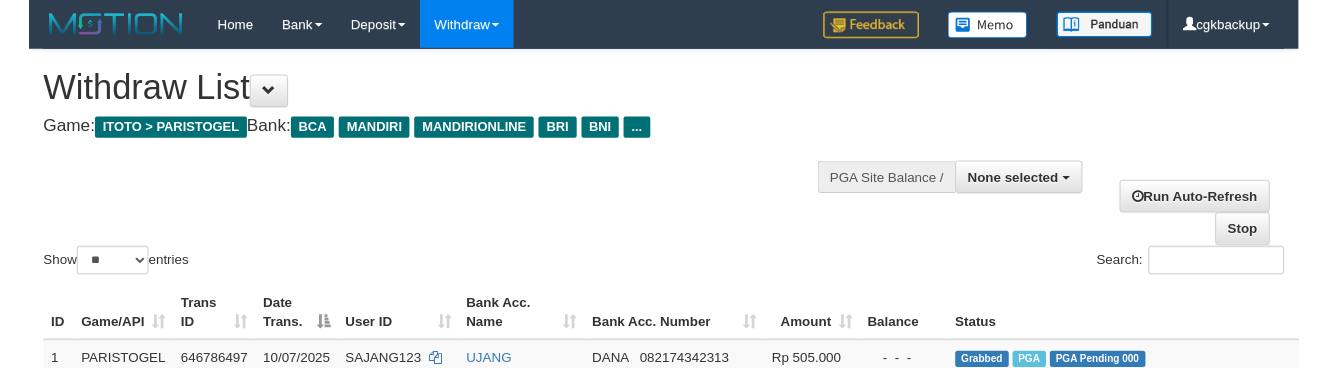 scroll, scrollTop: 1275, scrollLeft: 100, axis: both 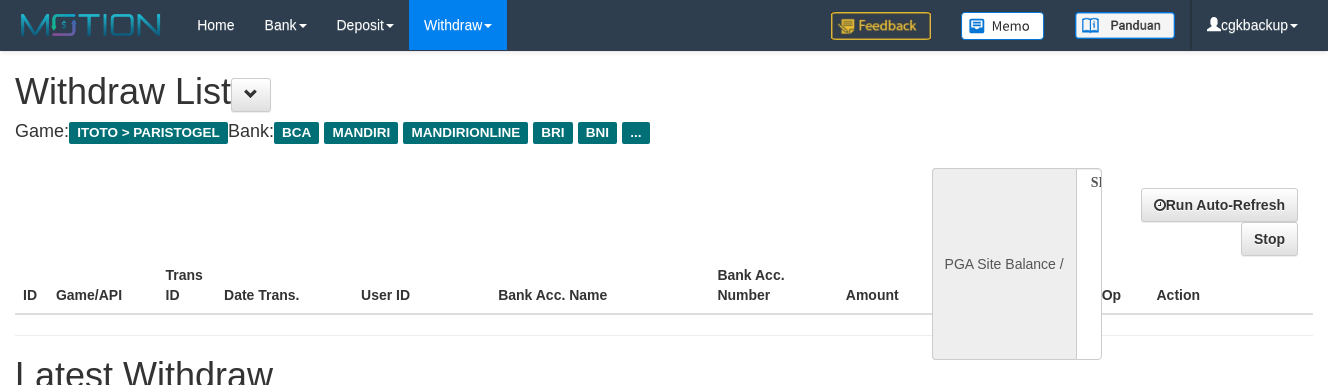 select 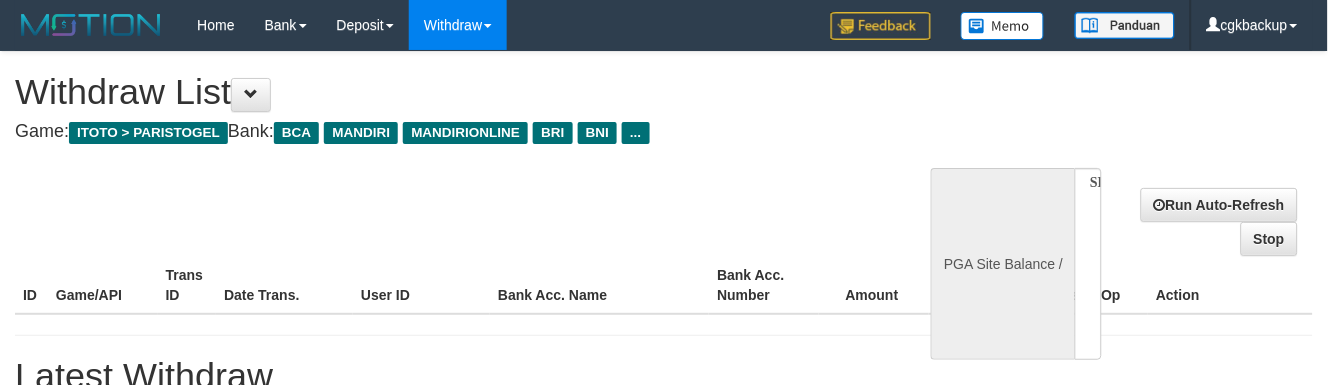select on "**" 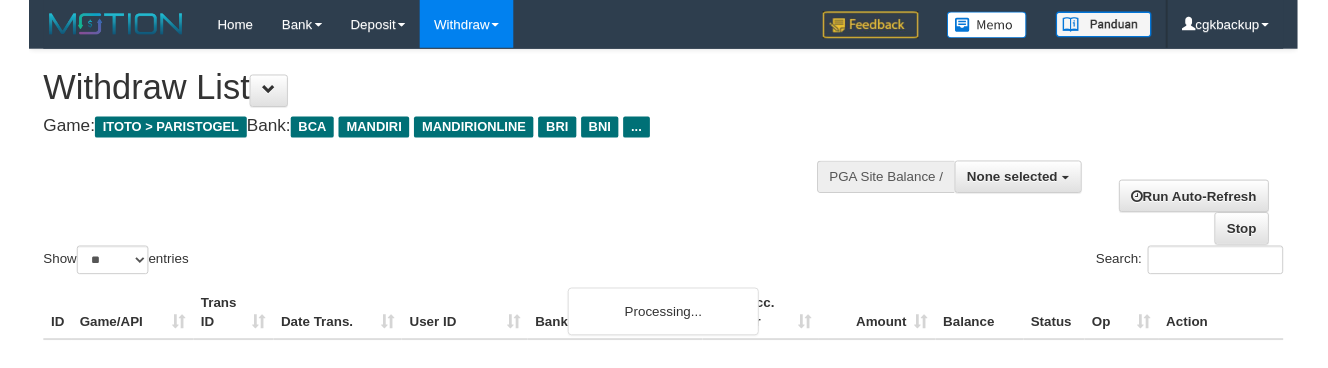 scroll, scrollTop: 1255, scrollLeft: 100, axis: both 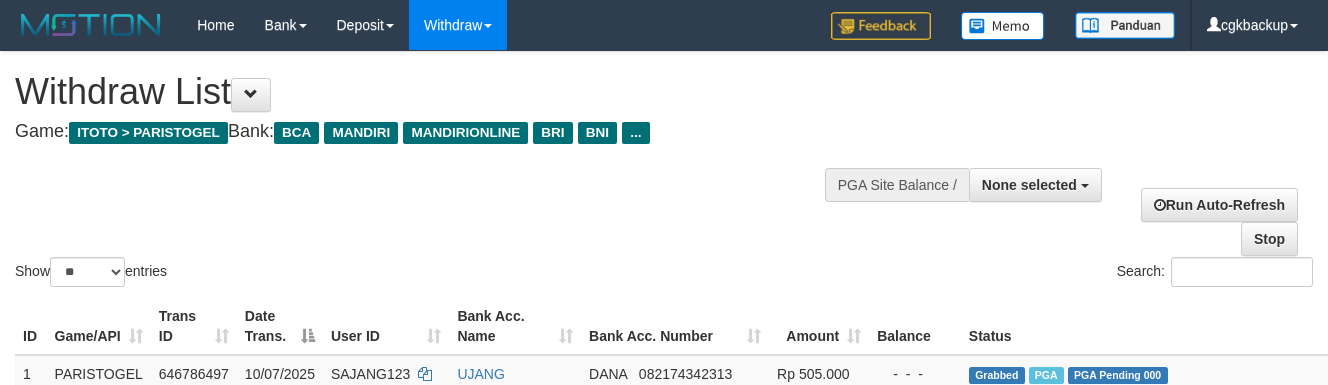select 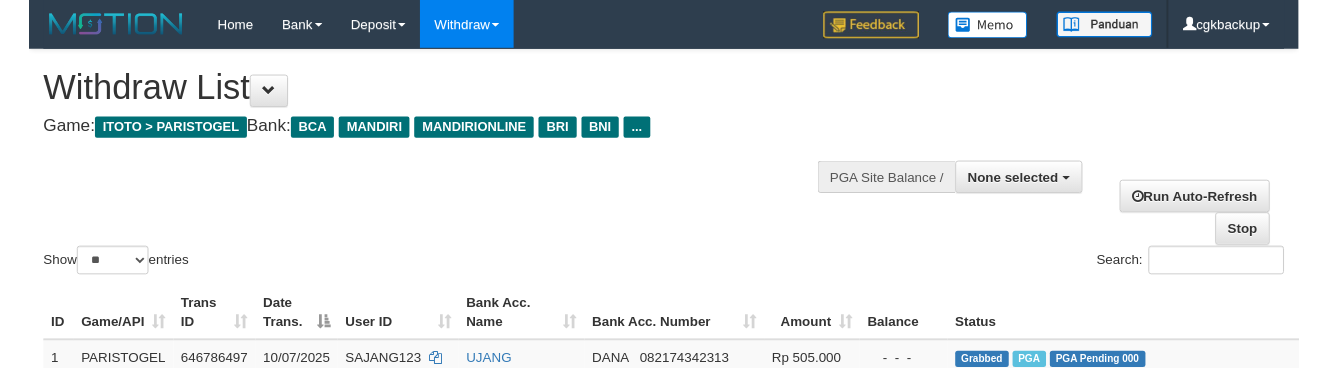 scroll, scrollTop: 1255, scrollLeft: 100, axis: both 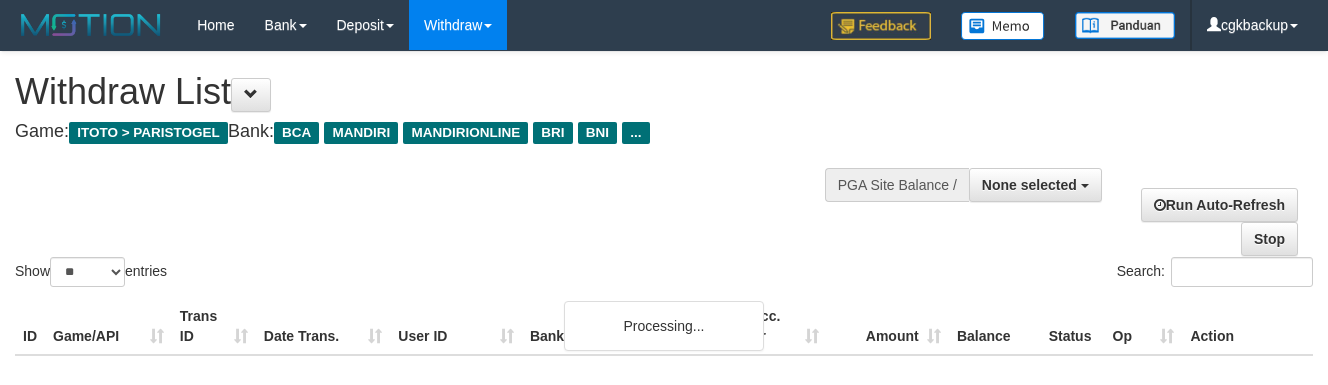 select 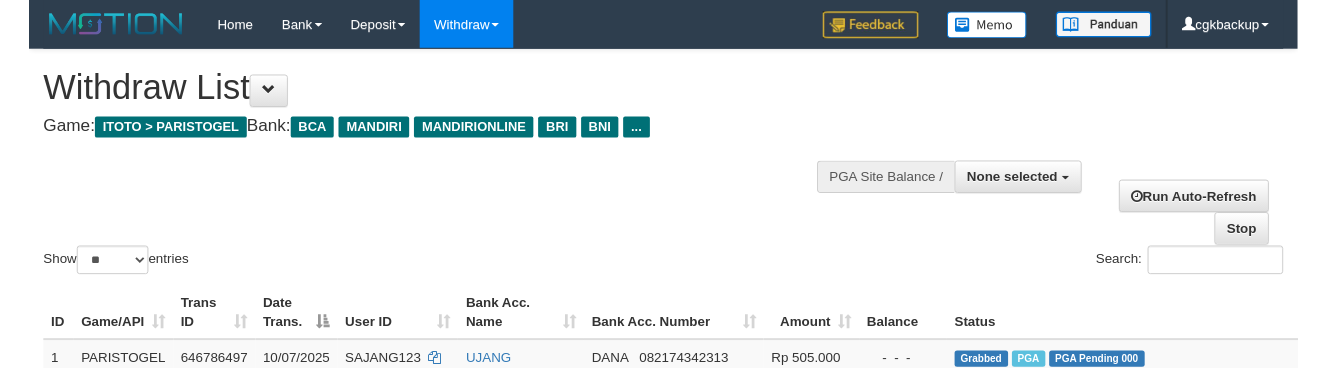 scroll, scrollTop: 1255, scrollLeft: 100, axis: both 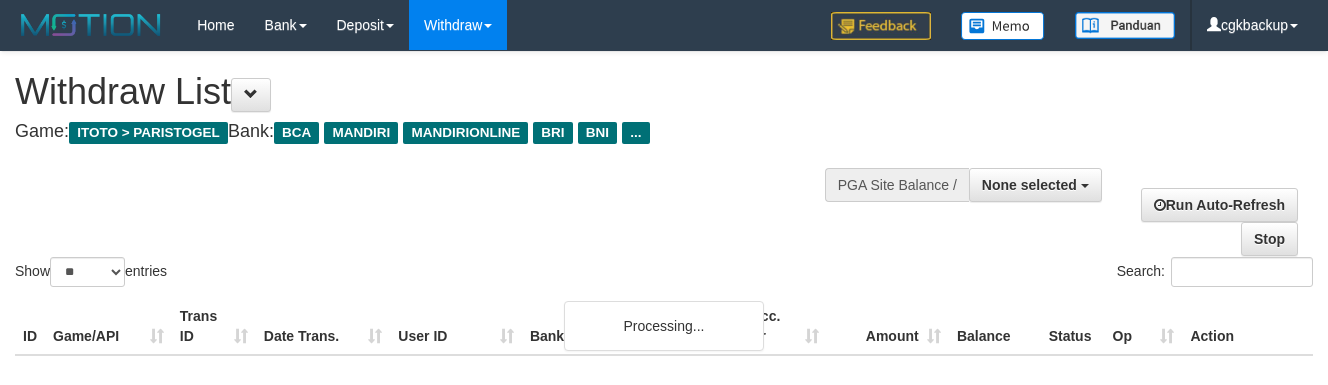 select 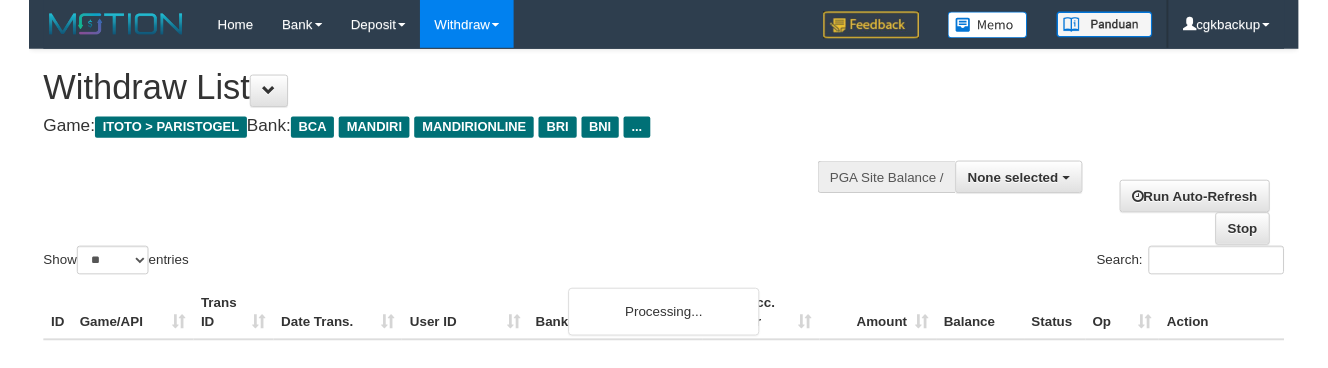 scroll, scrollTop: 1255, scrollLeft: 100, axis: both 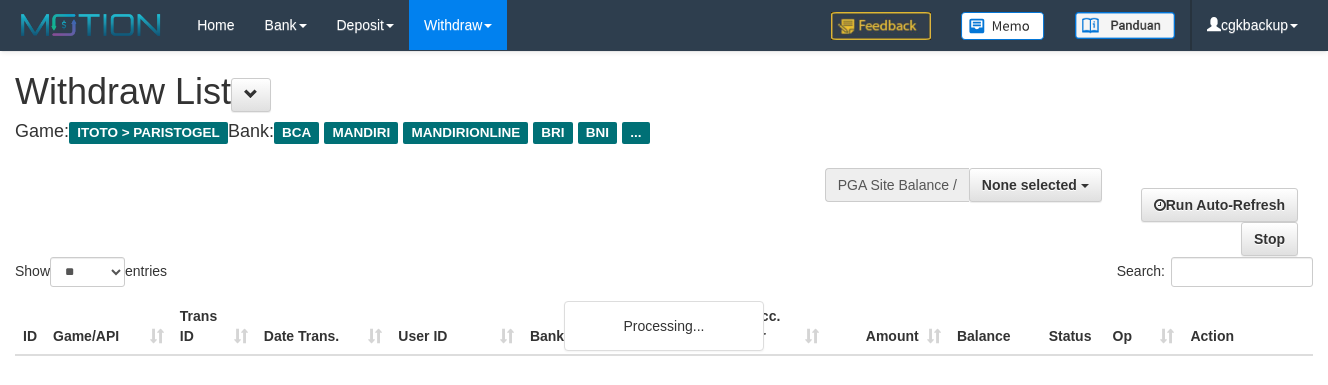 select 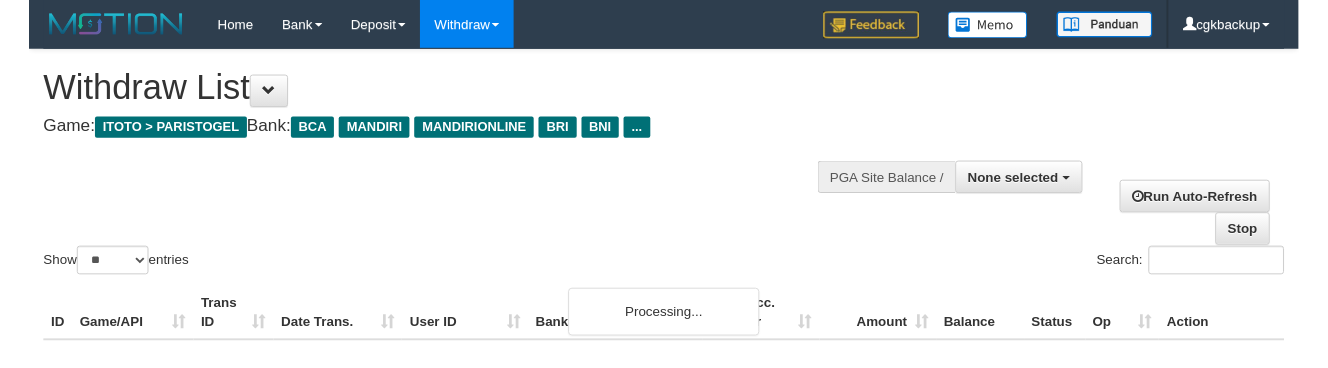 scroll, scrollTop: 1255, scrollLeft: 100, axis: both 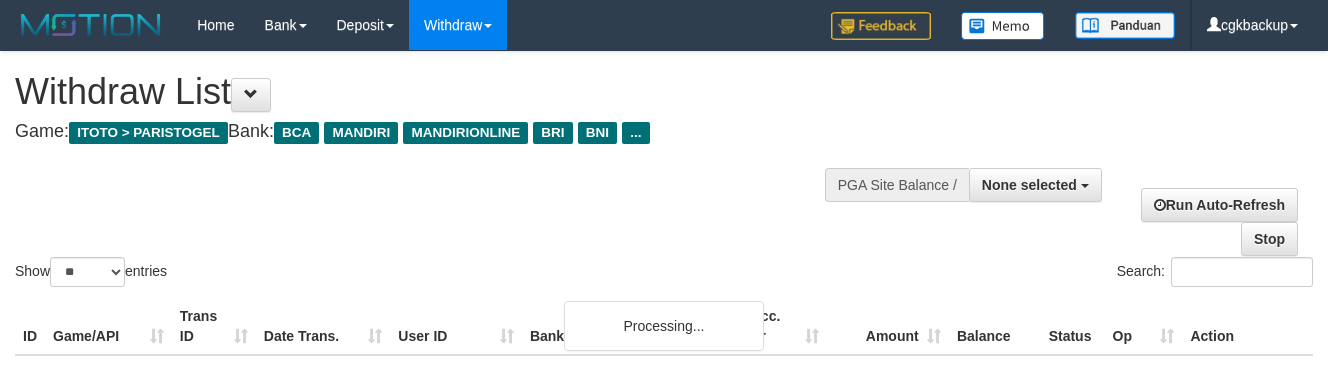 select 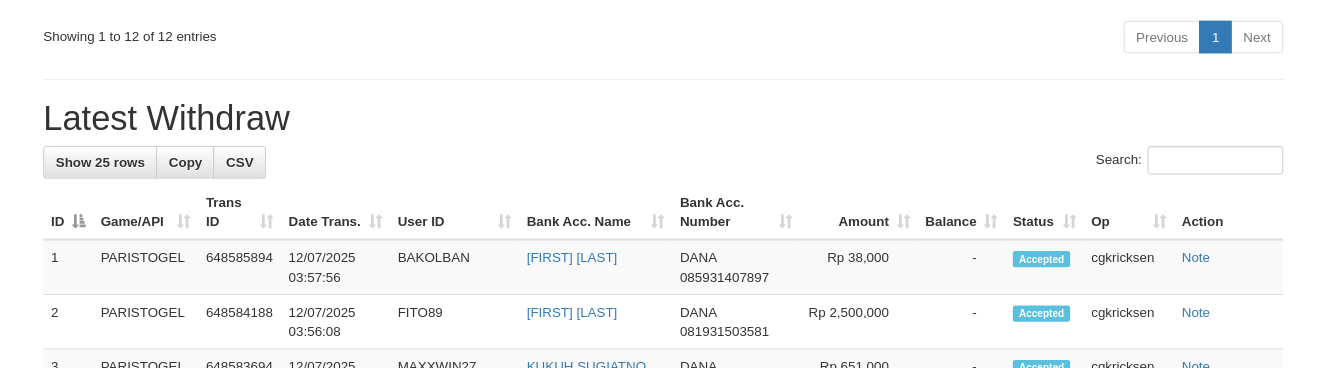 scroll, scrollTop: 2345, scrollLeft: 0, axis: vertical 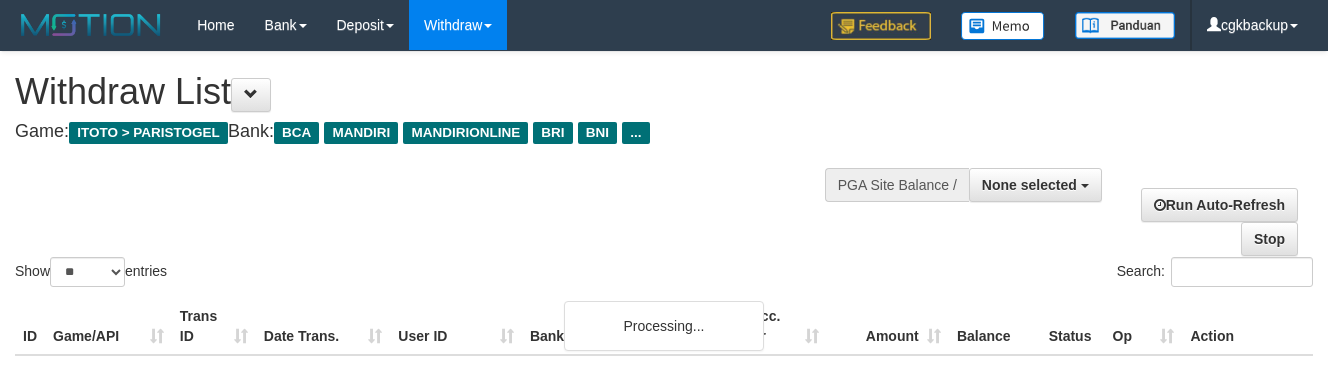 select 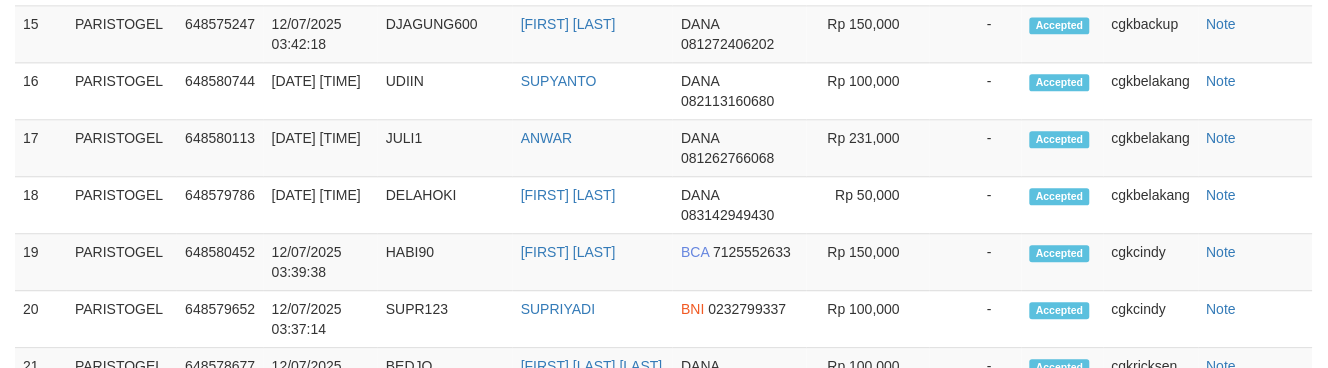 scroll, scrollTop: 2345, scrollLeft: 0, axis: vertical 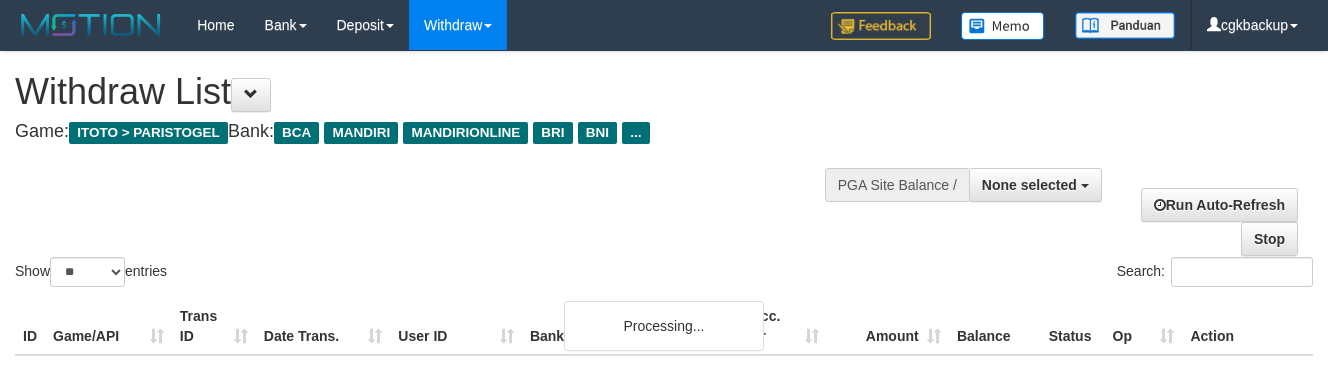 select 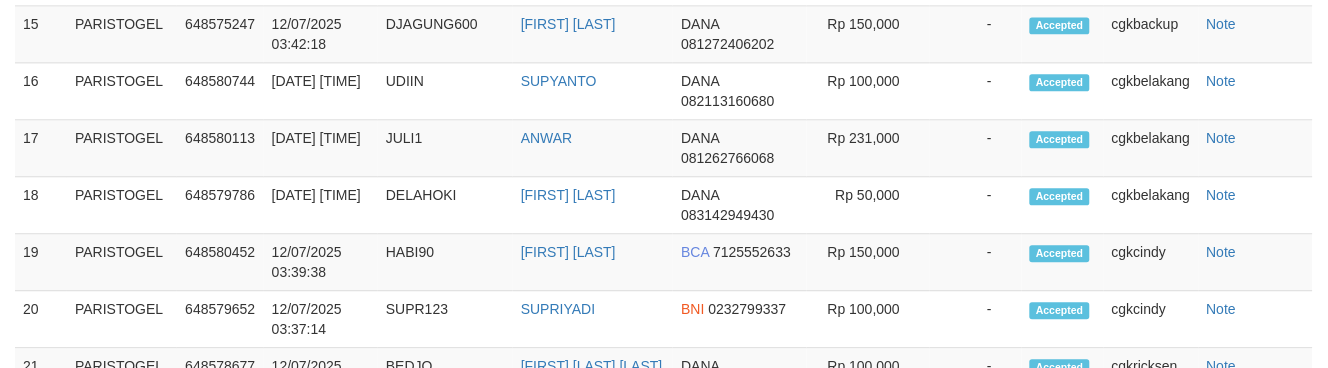 scroll, scrollTop: 2345, scrollLeft: 0, axis: vertical 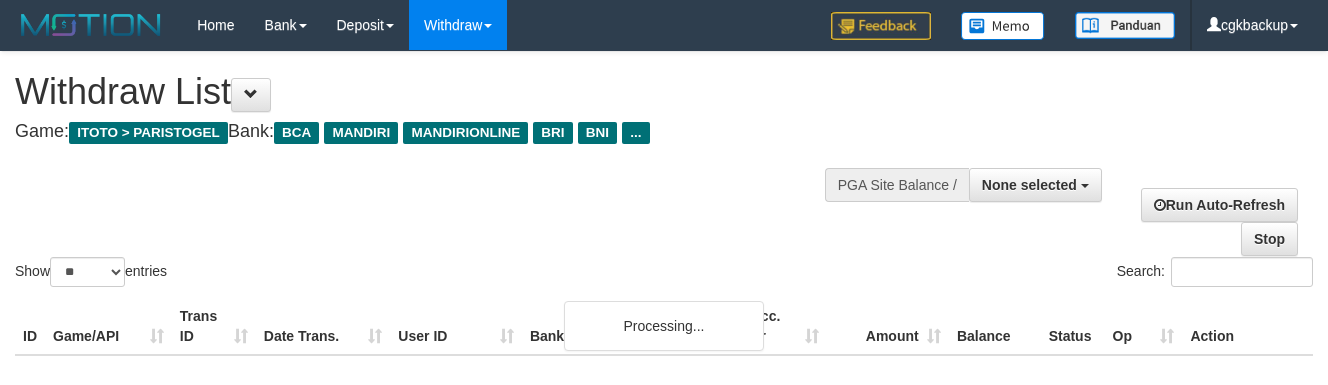 select 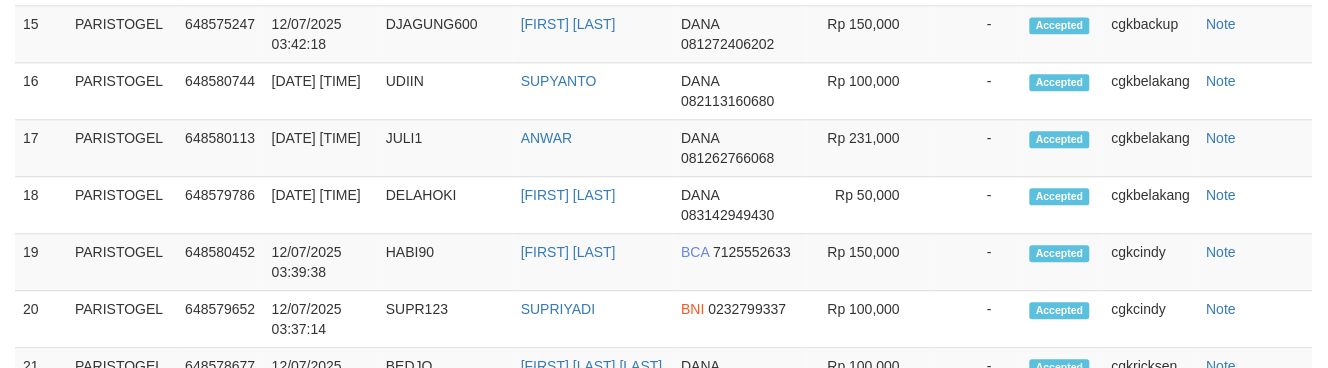 scroll, scrollTop: 2345, scrollLeft: 0, axis: vertical 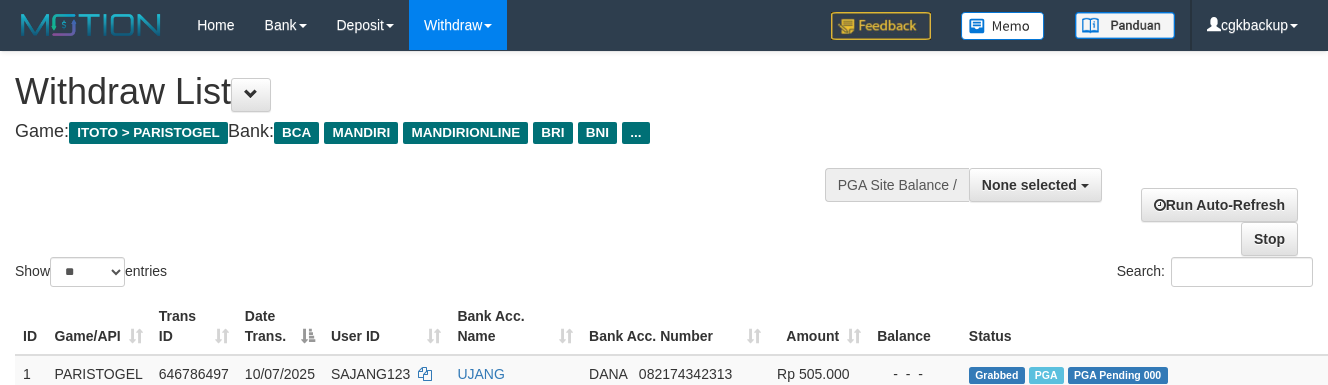 select 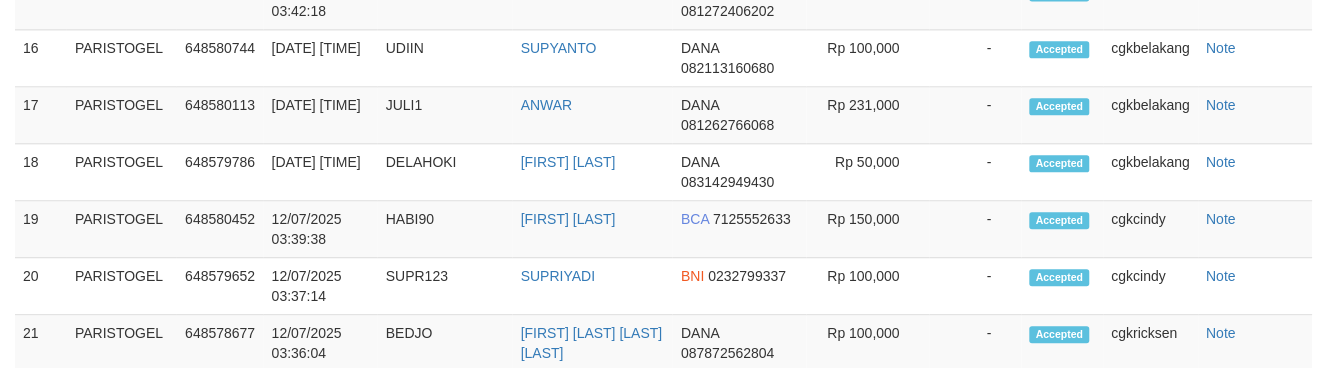 scroll, scrollTop: 2345, scrollLeft: 0, axis: vertical 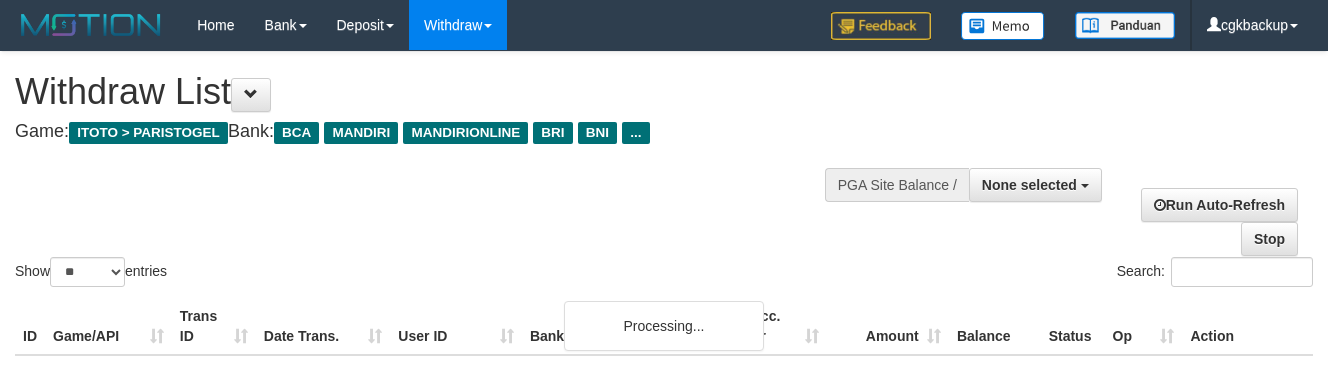 select 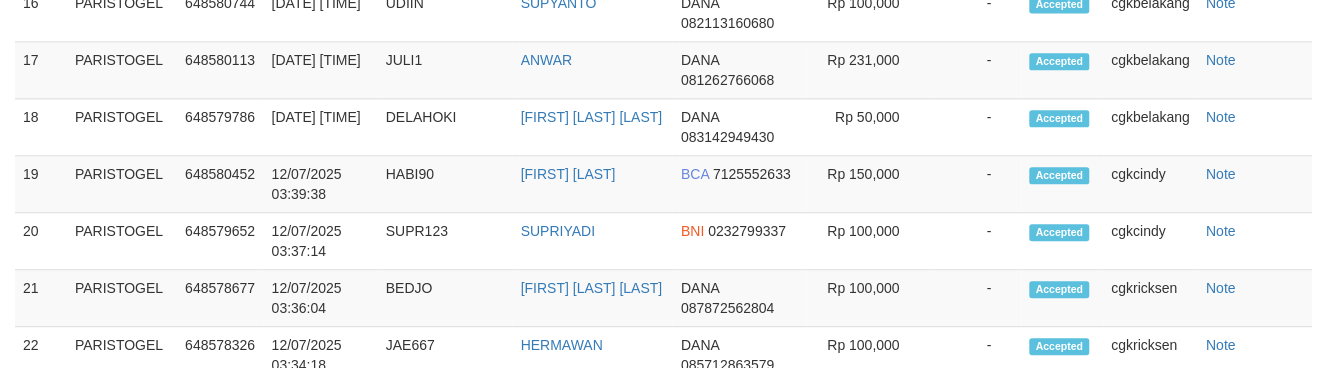 scroll, scrollTop: 2345, scrollLeft: 0, axis: vertical 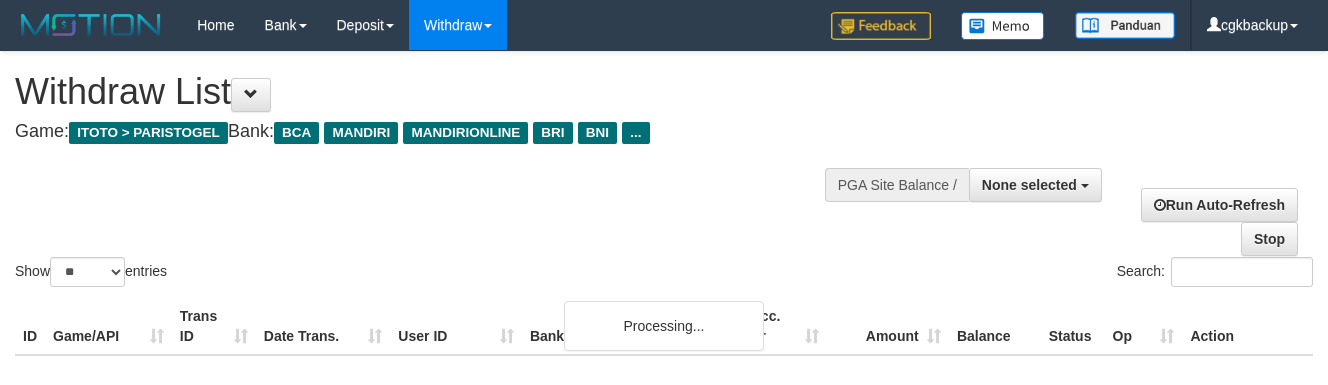 select 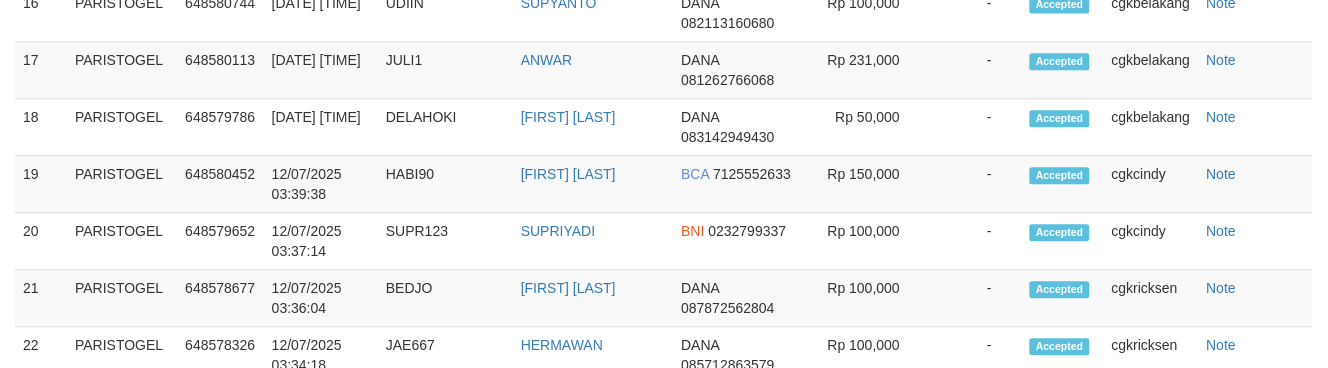 scroll, scrollTop: 2345, scrollLeft: 0, axis: vertical 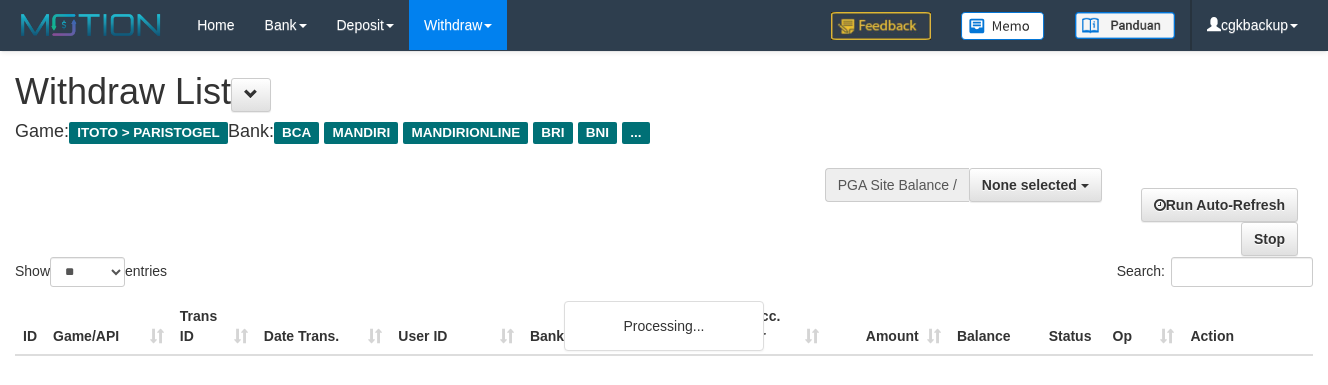 select 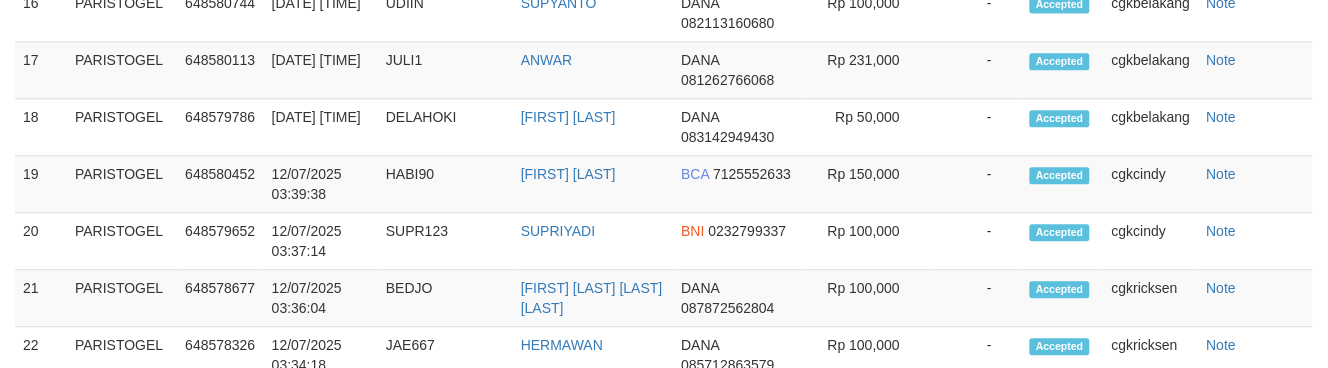 scroll, scrollTop: 2345, scrollLeft: 0, axis: vertical 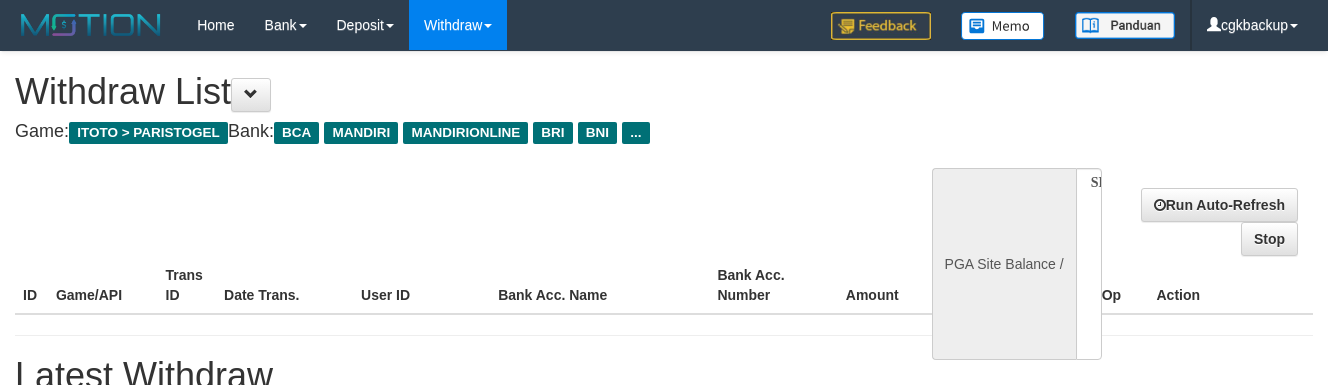 select 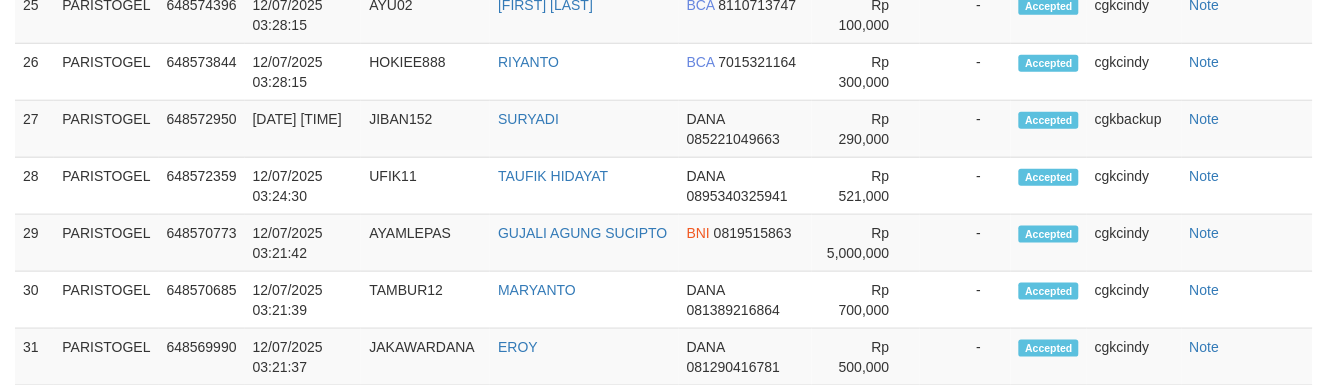 select on "**" 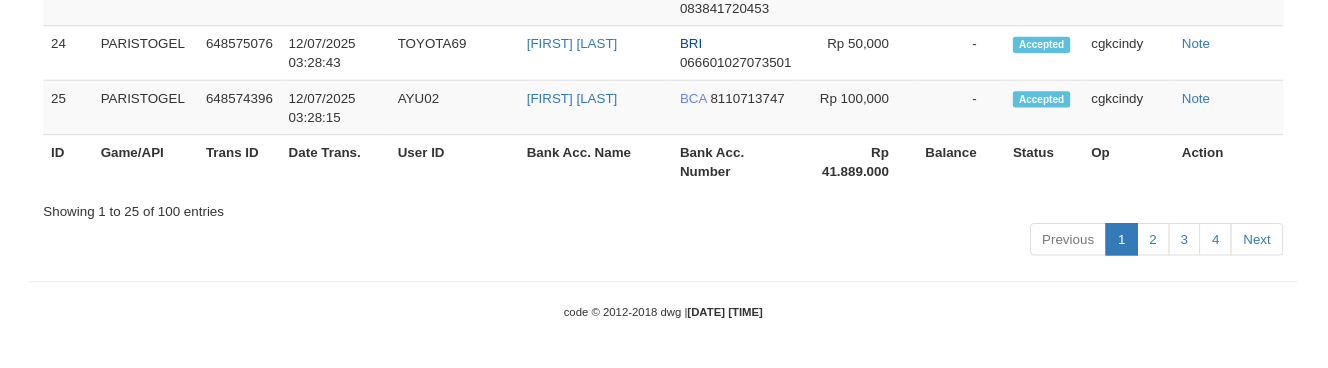 scroll, scrollTop: 2345, scrollLeft: 0, axis: vertical 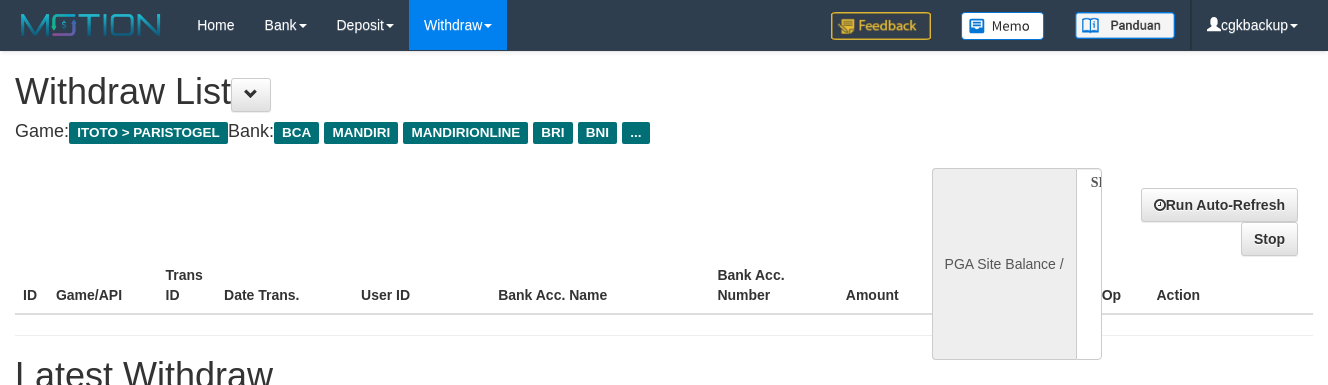 select 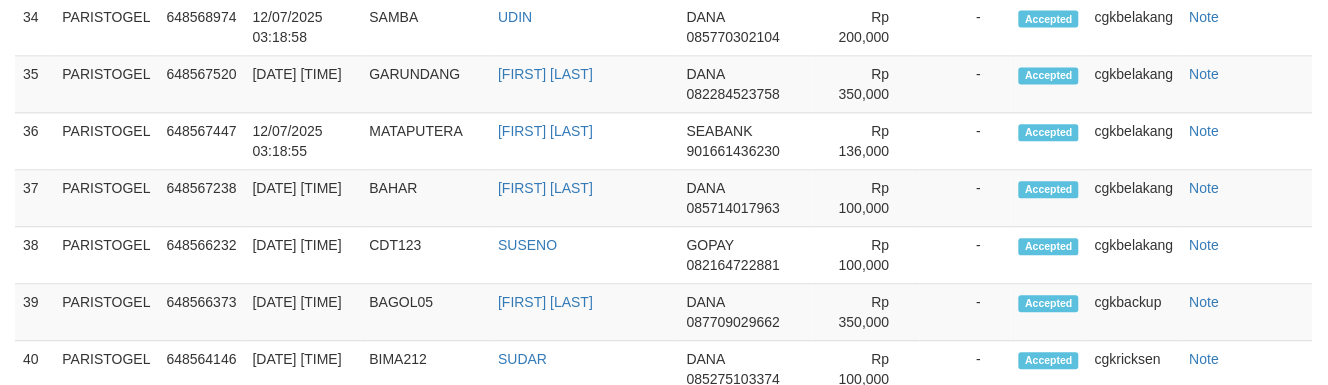 select on "**" 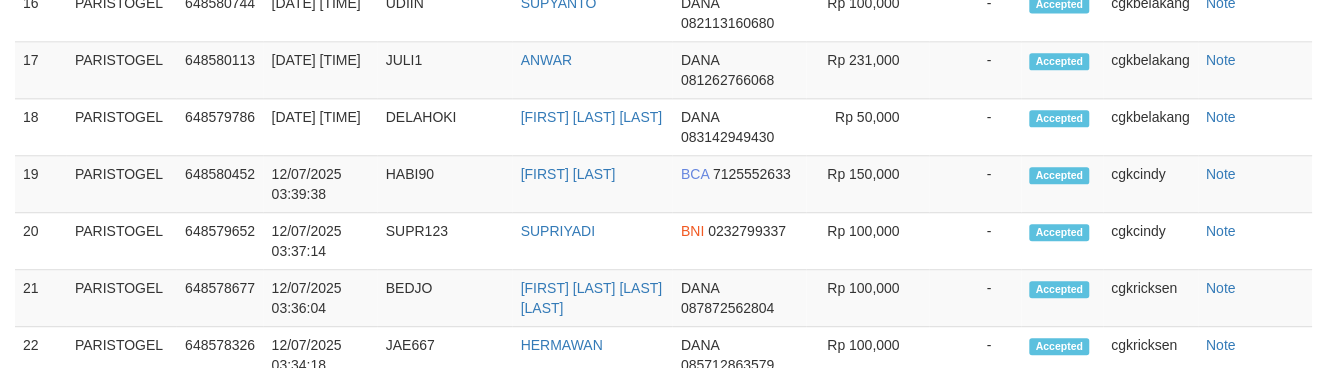 scroll, scrollTop: 2345, scrollLeft: 0, axis: vertical 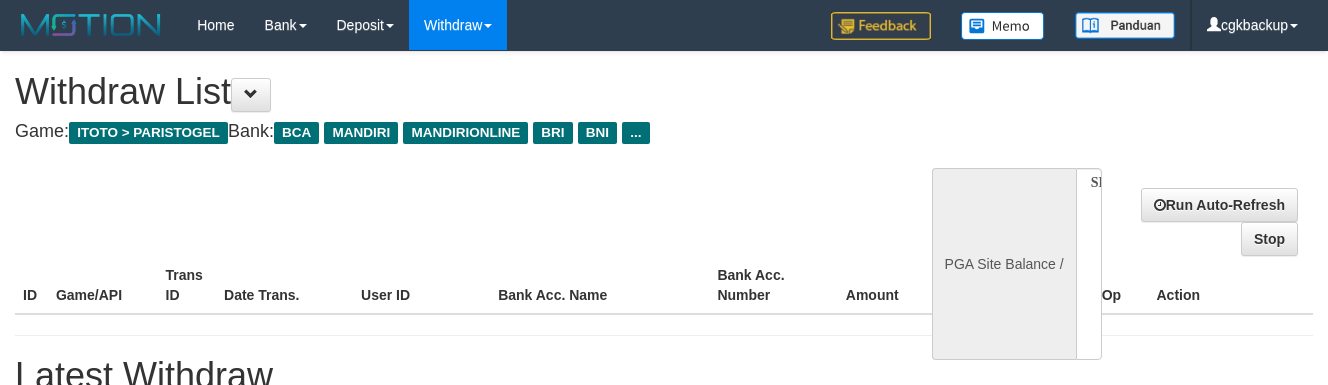 select 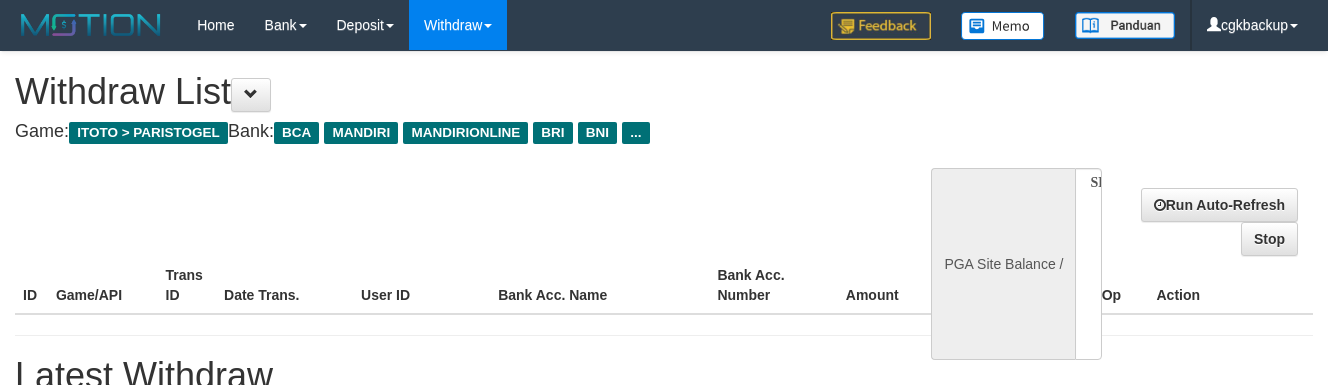 scroll, scrollTop: 2345, scrollLeft: 0, axis: vertical 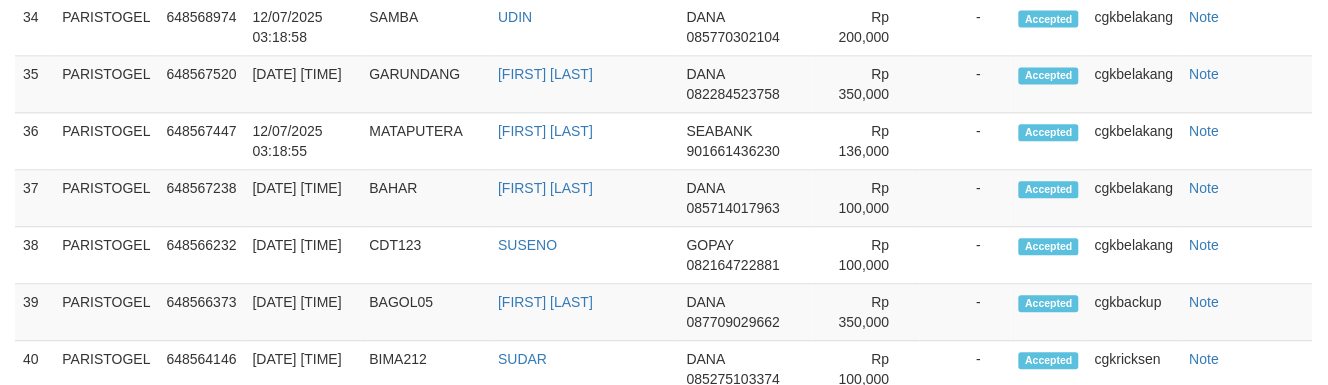 select on "**" 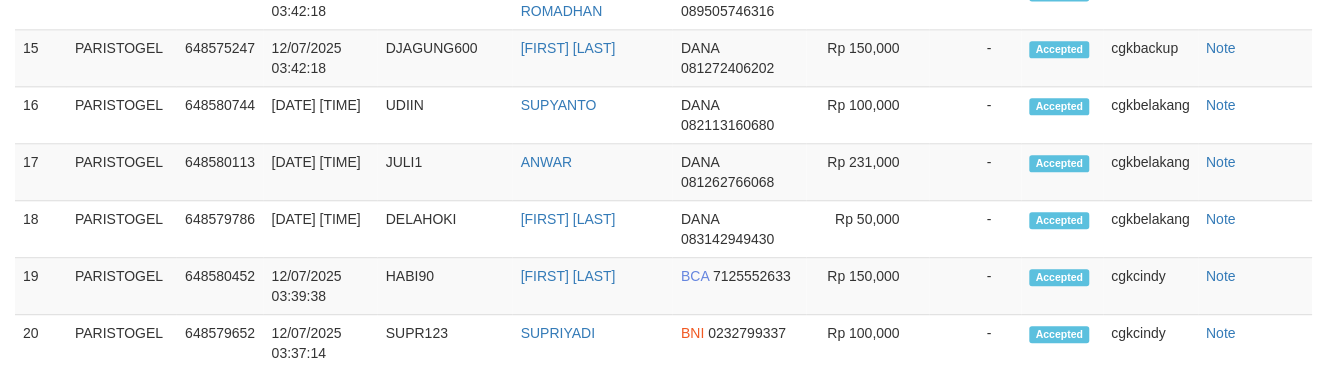 scroll, scrollTop: 2345, scrollLeft: 0, axis: vertical 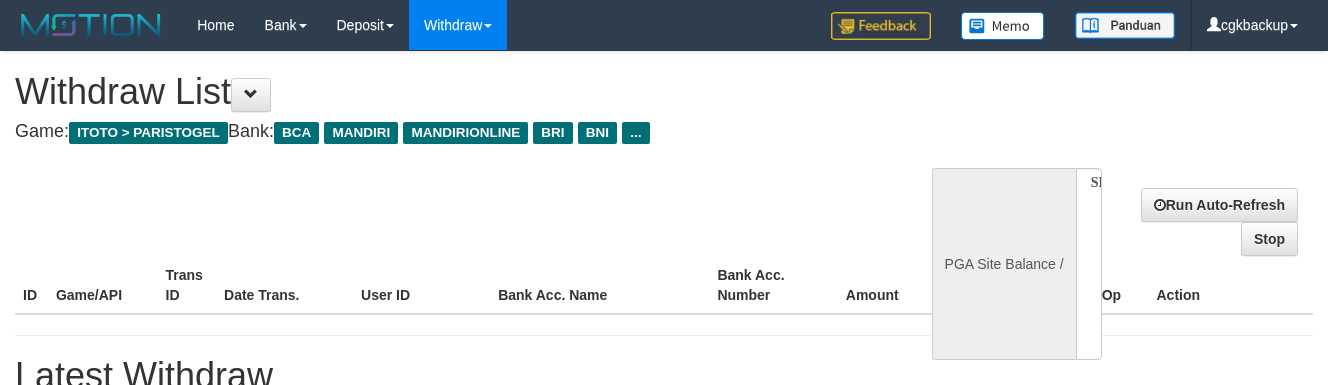 select 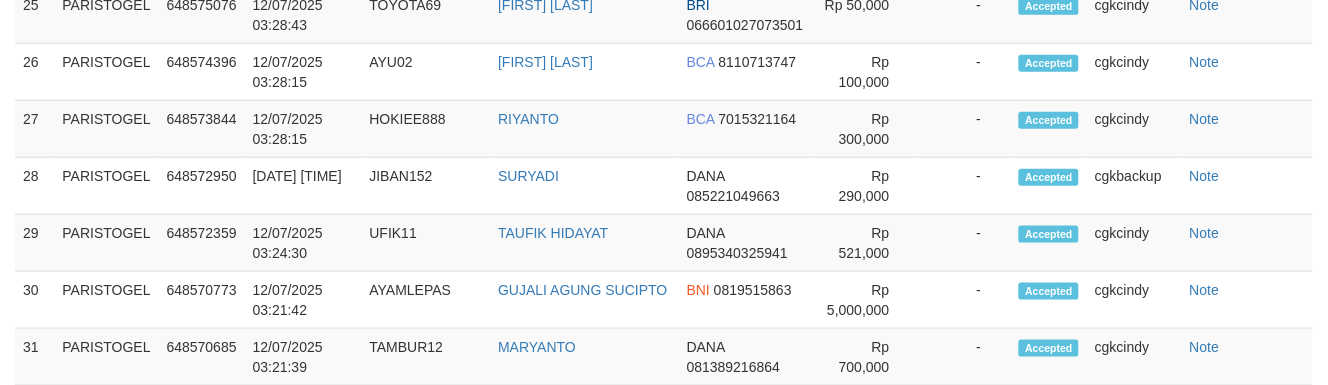select on "**" 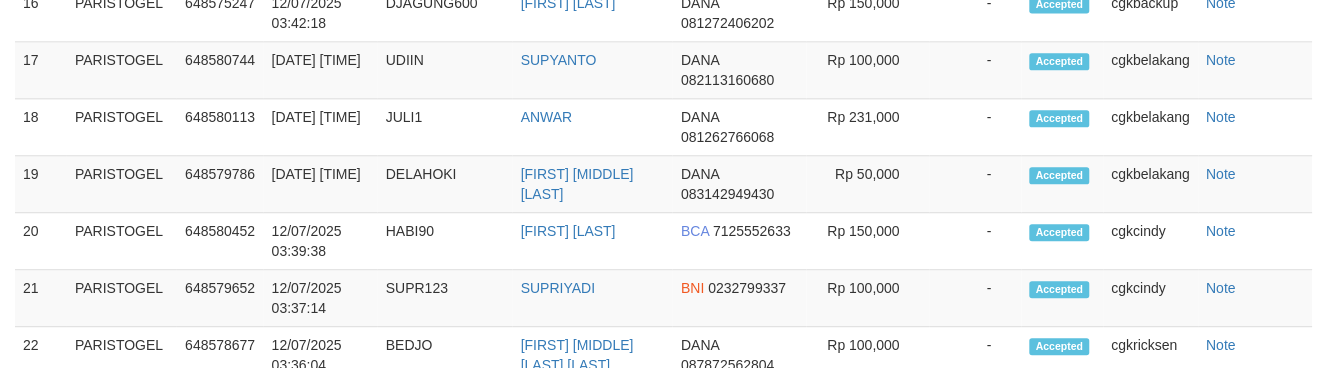 scroll, scrollTop: 2345, scrollLeft: 0, axis: vertical 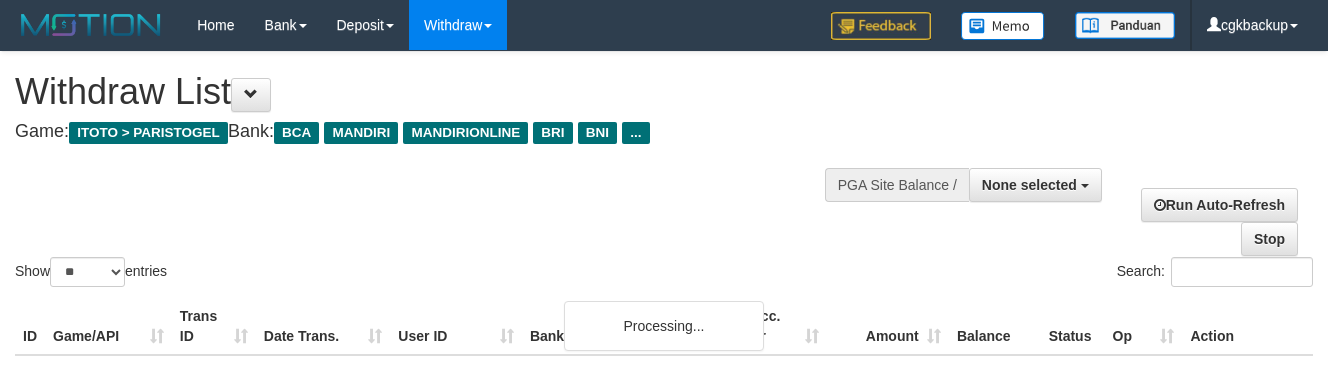 select 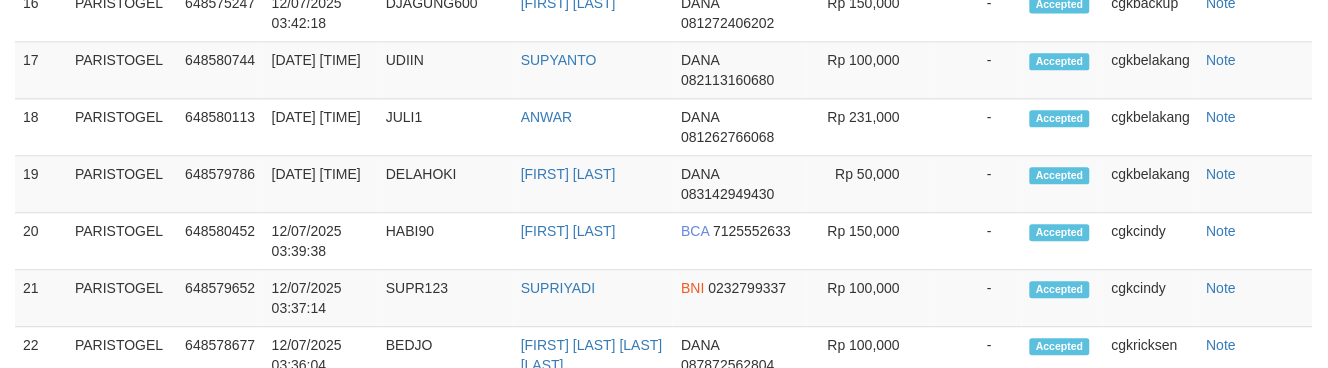 scroll, scrollTop: 2345, scrollLeft: 0, axis: vertical 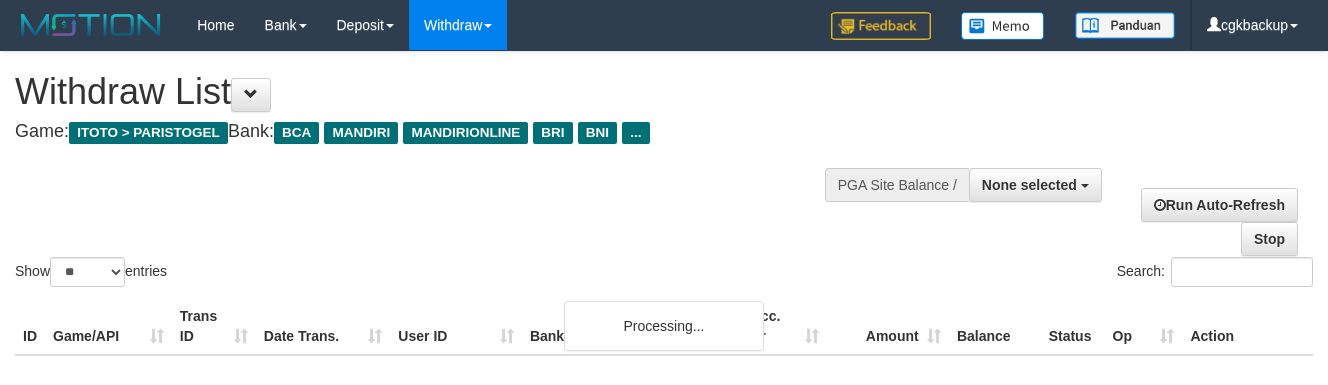 select 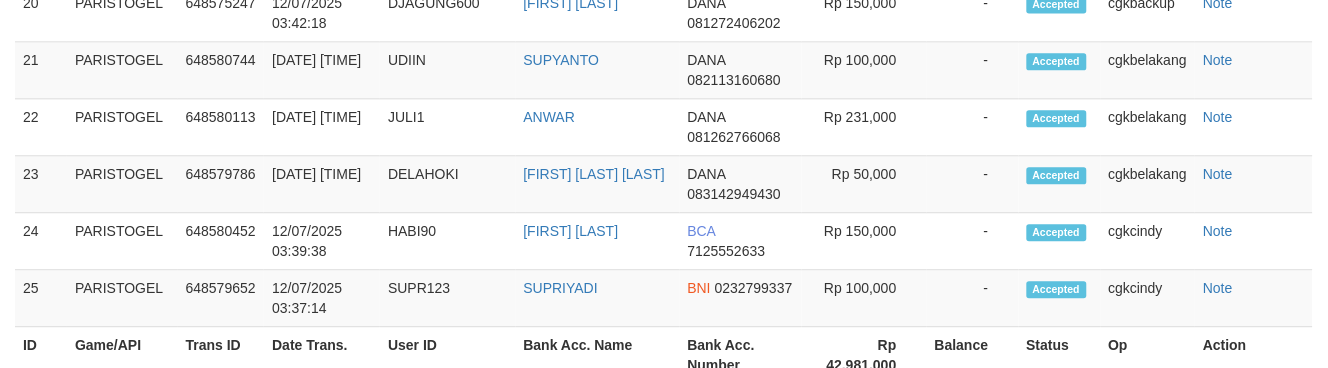 scroll, scrollTop: 2345, scrollLeft: 0, axis: vertical 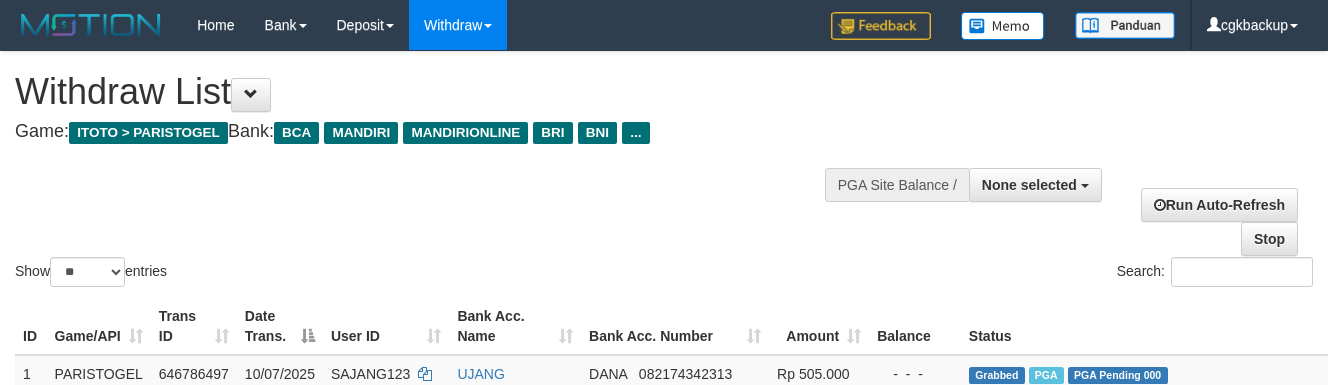 select 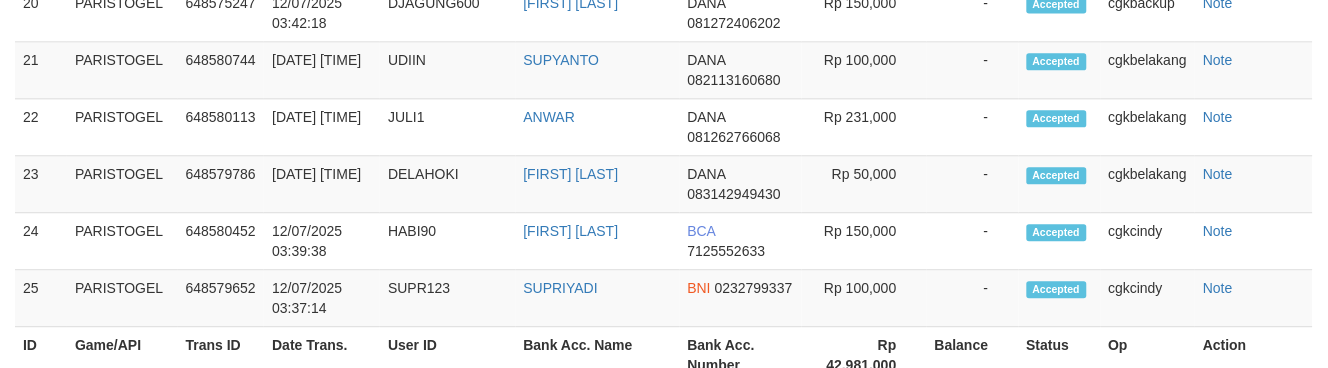 scroll, scrollTop: 2345, scrollLeft: 0, axis: vertical 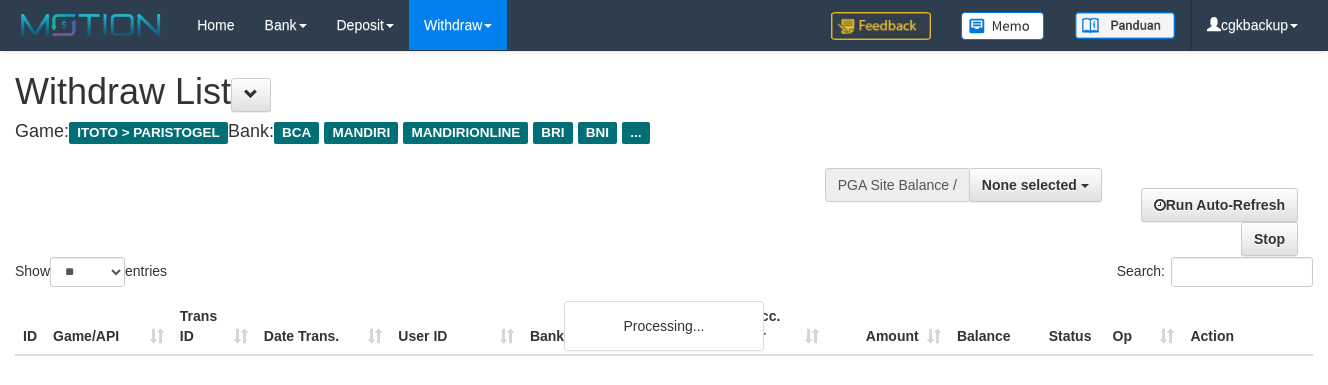 select 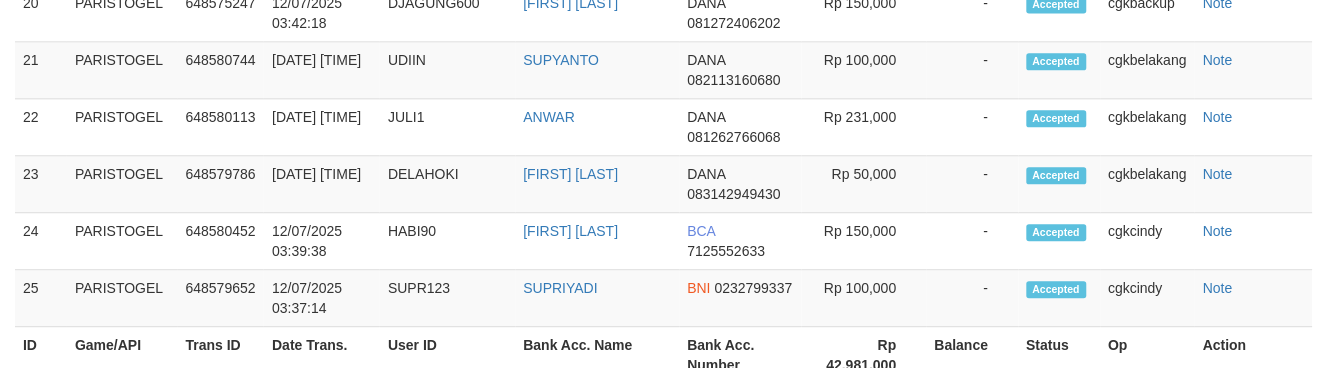 scroll, scrollTop: 2345, scrollLeft: 0, axis: vertical 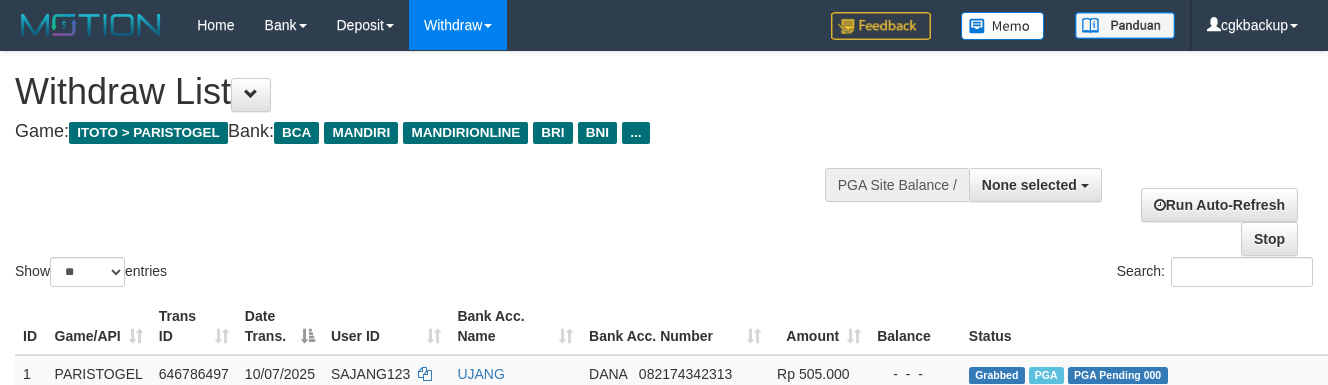 select 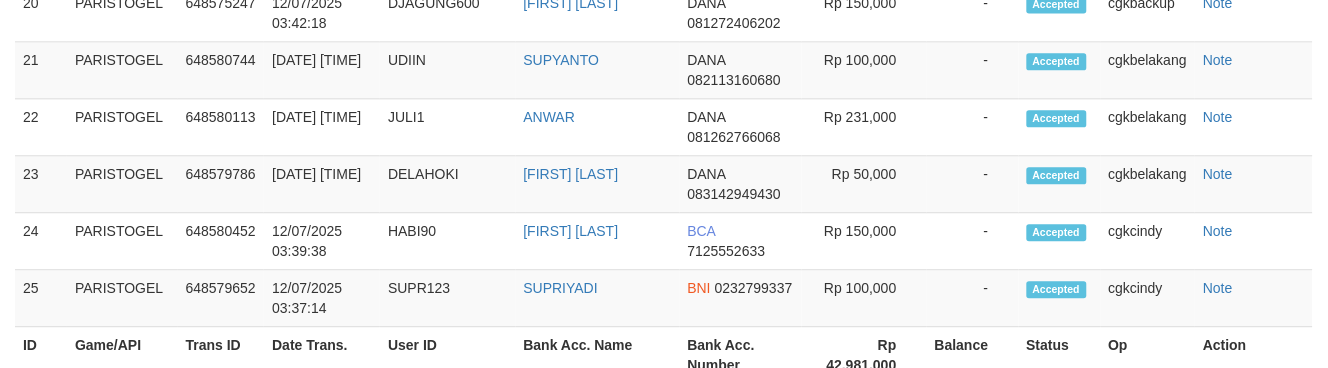 scroll, scrollTop: 2345, scrollLeft: 0, axis: vertical 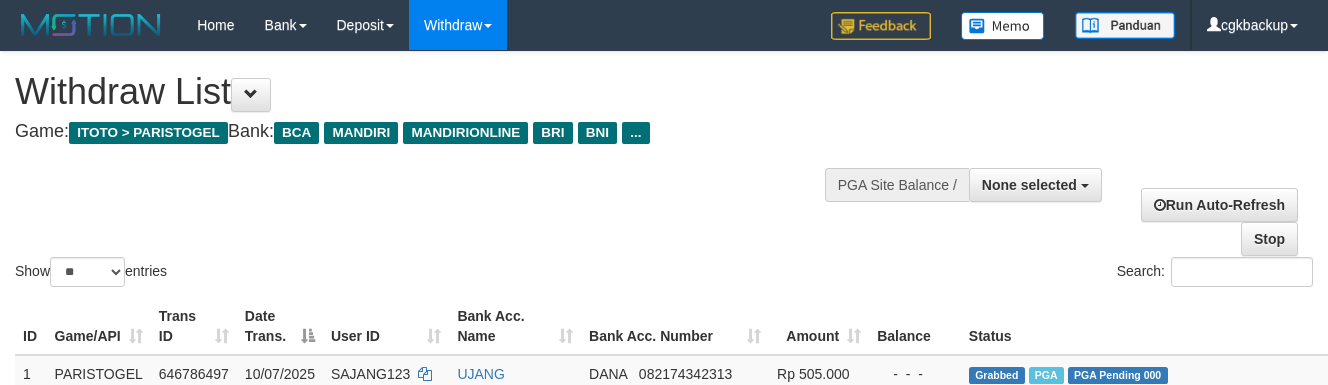 select 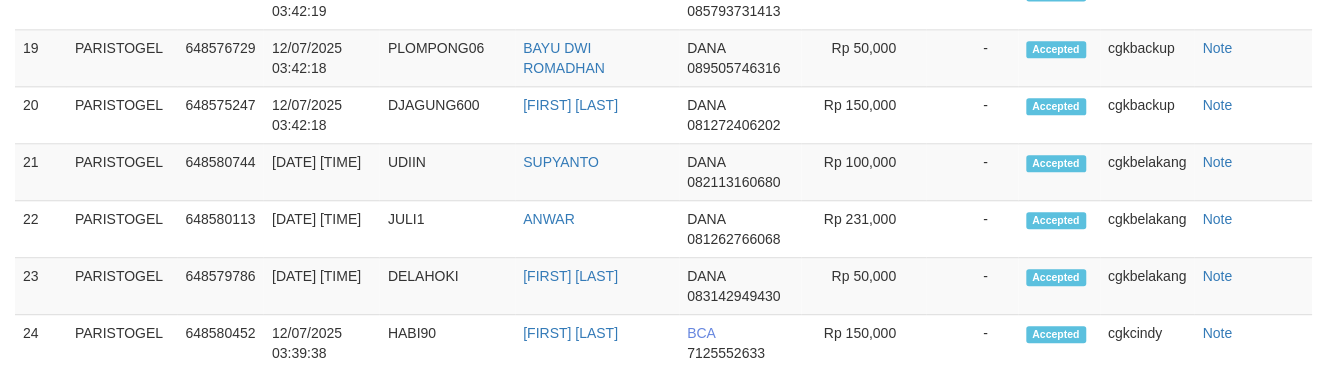 scroll, scrollTop: 2345, scrollLeft: 0, axis: vertical 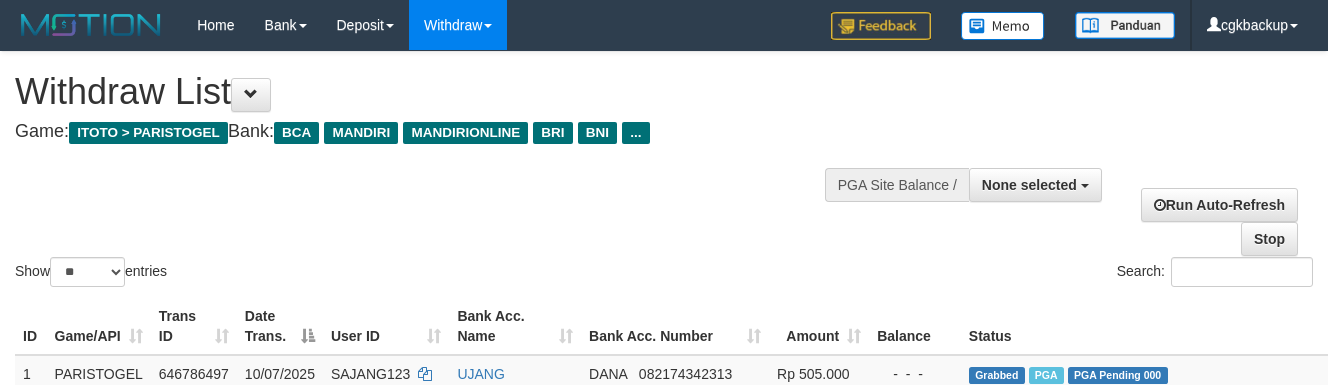 select 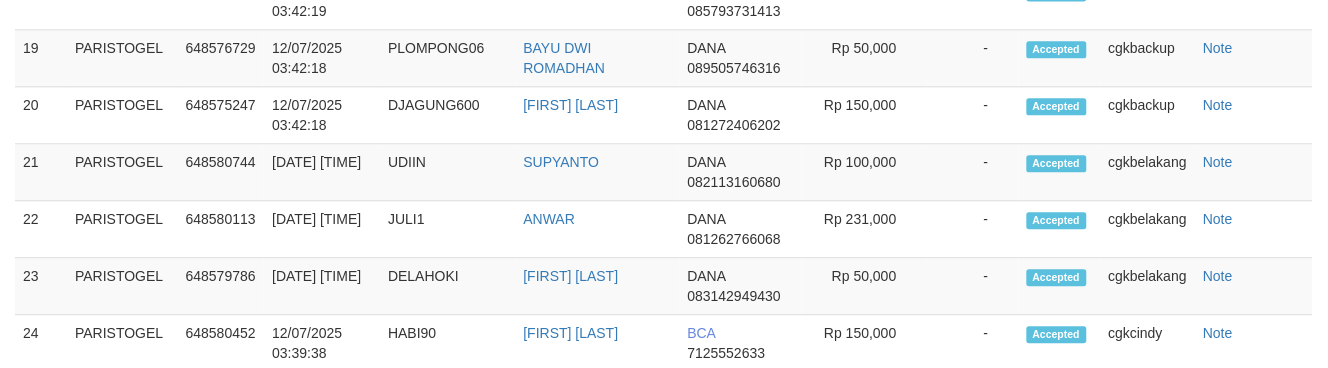 scroll, scrollTop: 2345, scrollLeft: 0, axis: vertical 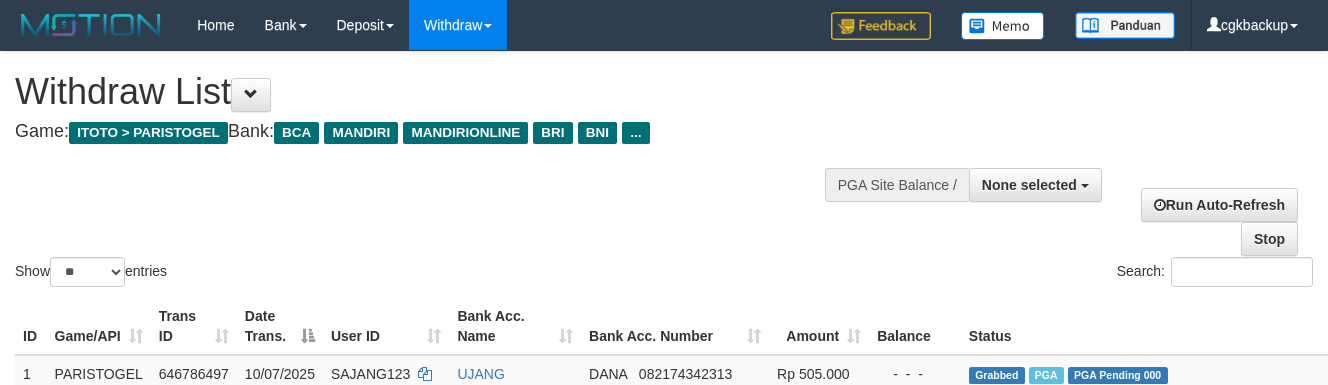 select 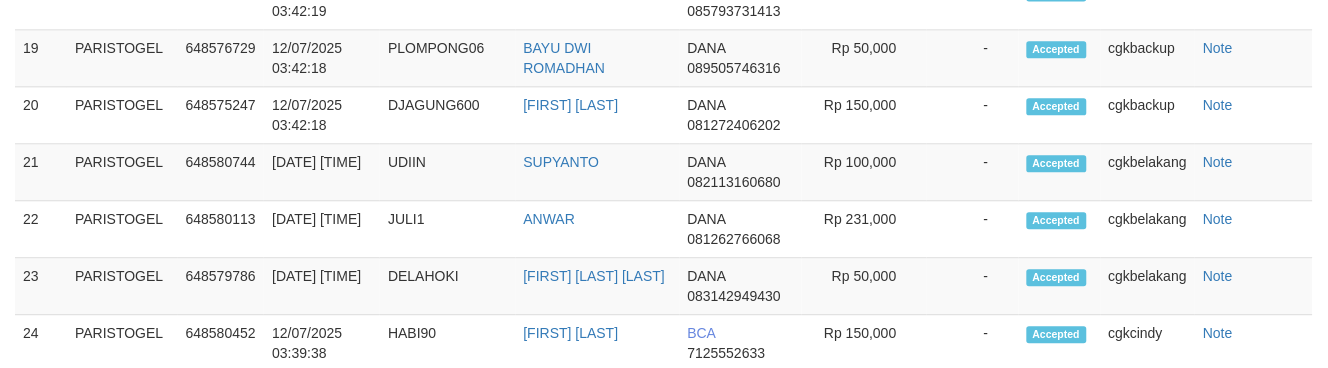 scroll, scrollTop: 2345, scrollLeft: 0, axis: vertical 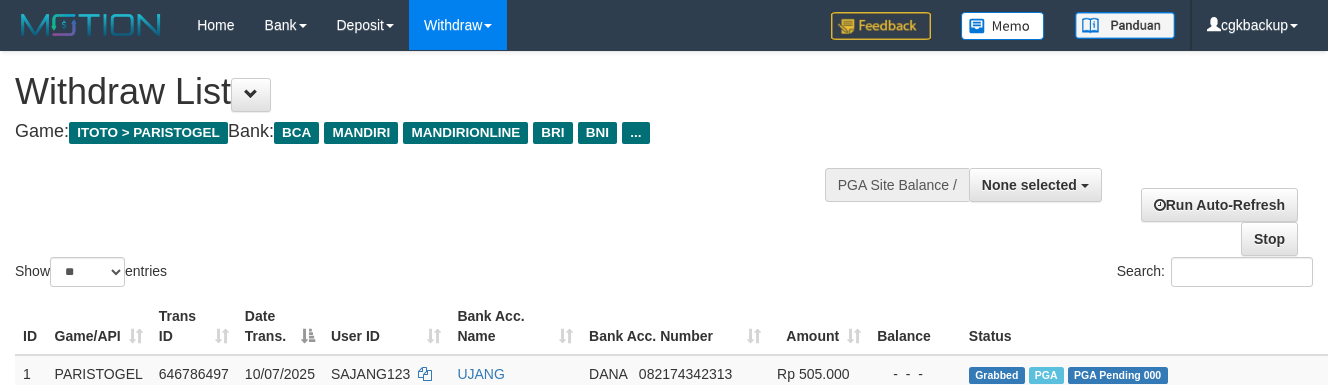 select 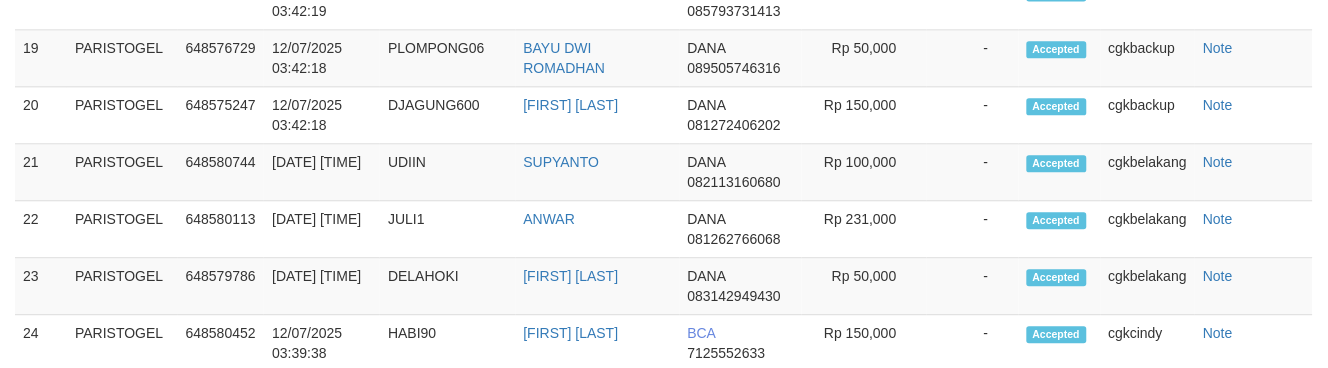 scroll, scrollTop: 2345, scrollLeft: 0, axis: vertical 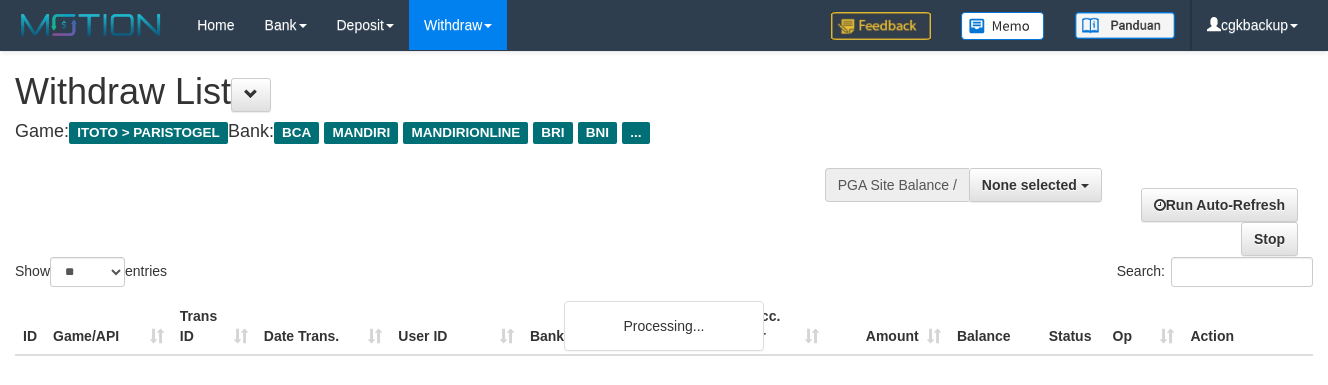select 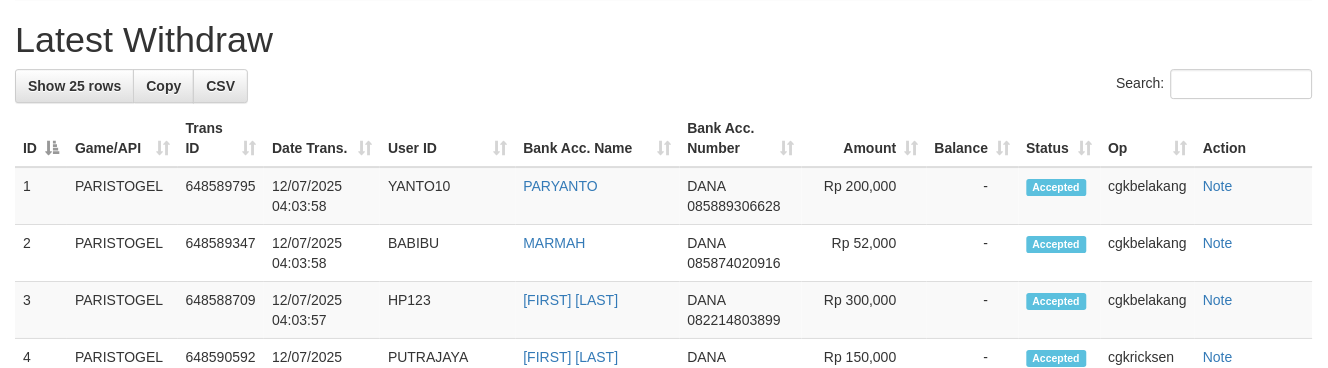 scroll, scrollTop: 1067, scrollLeft: 0, axis: vertical 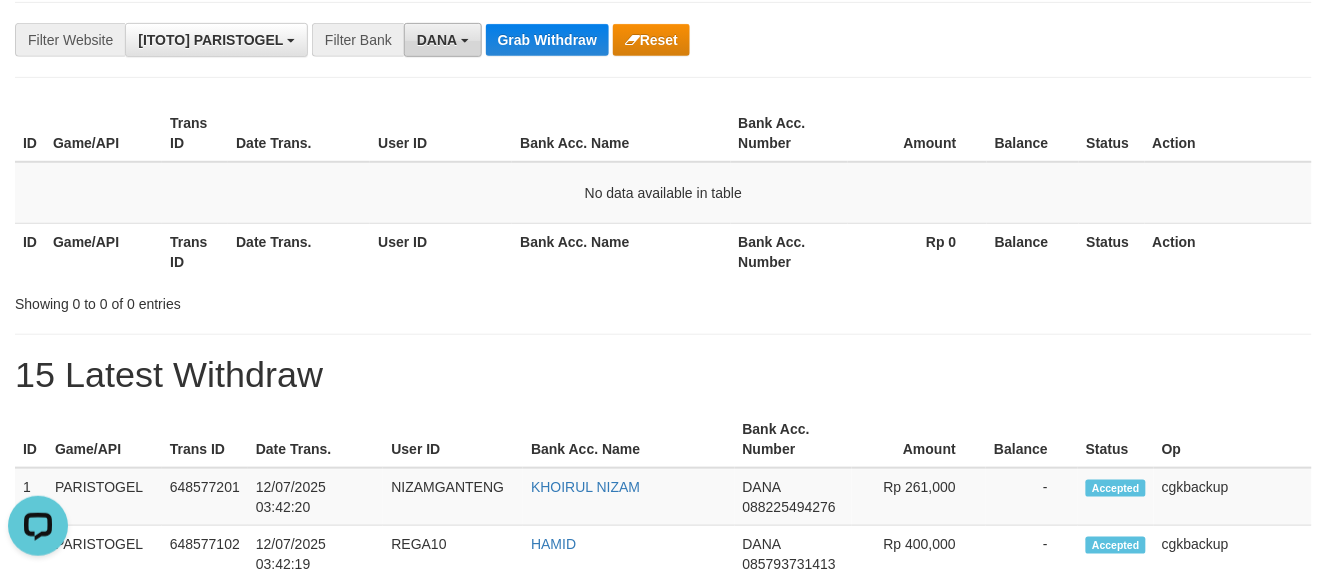 click on "DANA" at bounding box center [443, 40] 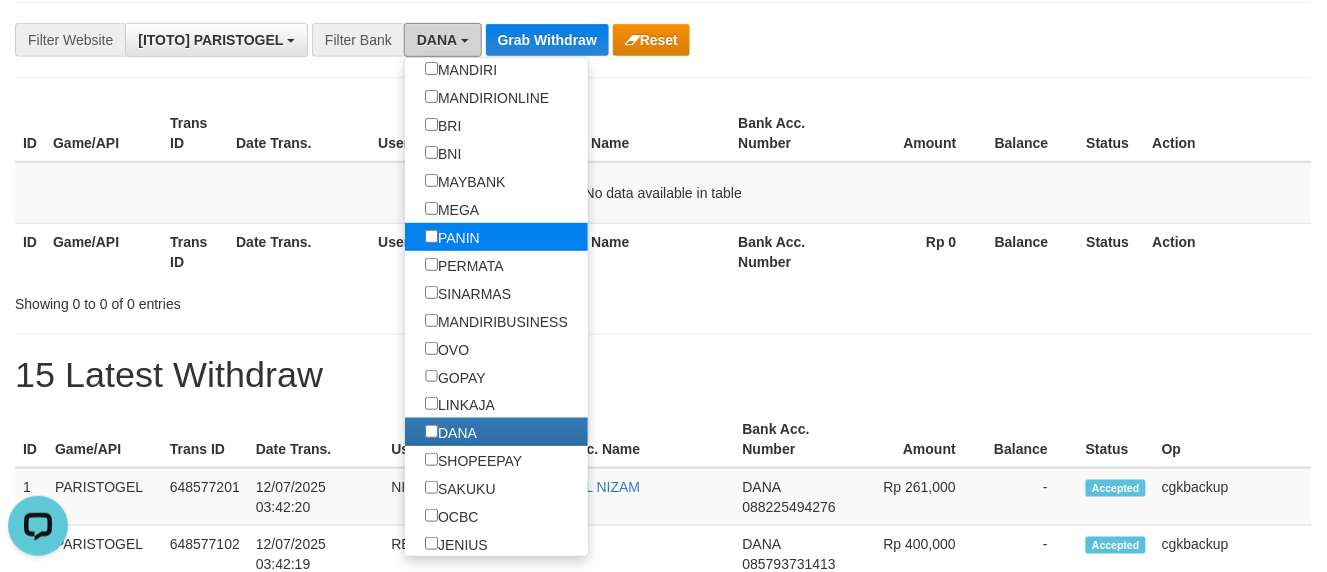 scroll, scrollTop: 333, scrollLeft: 0, axis: vertical 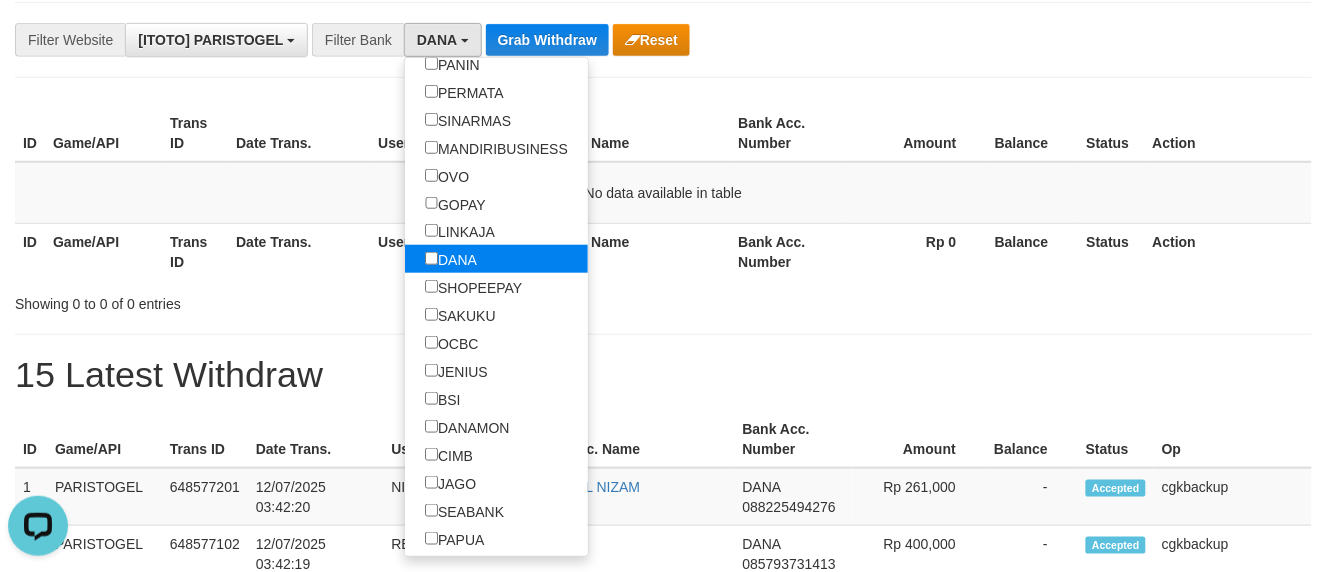 click on "DANA" at bounding box center [451, 259] 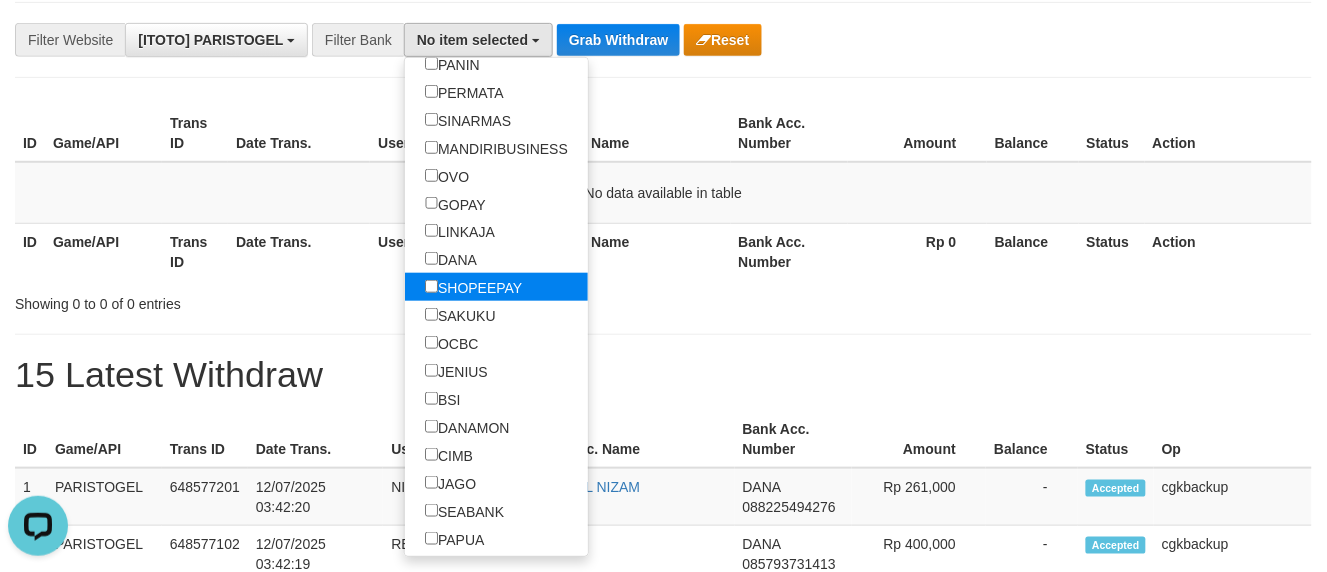 scroll, scrollTop: 270, scrollLeft: 0, axis: vertical 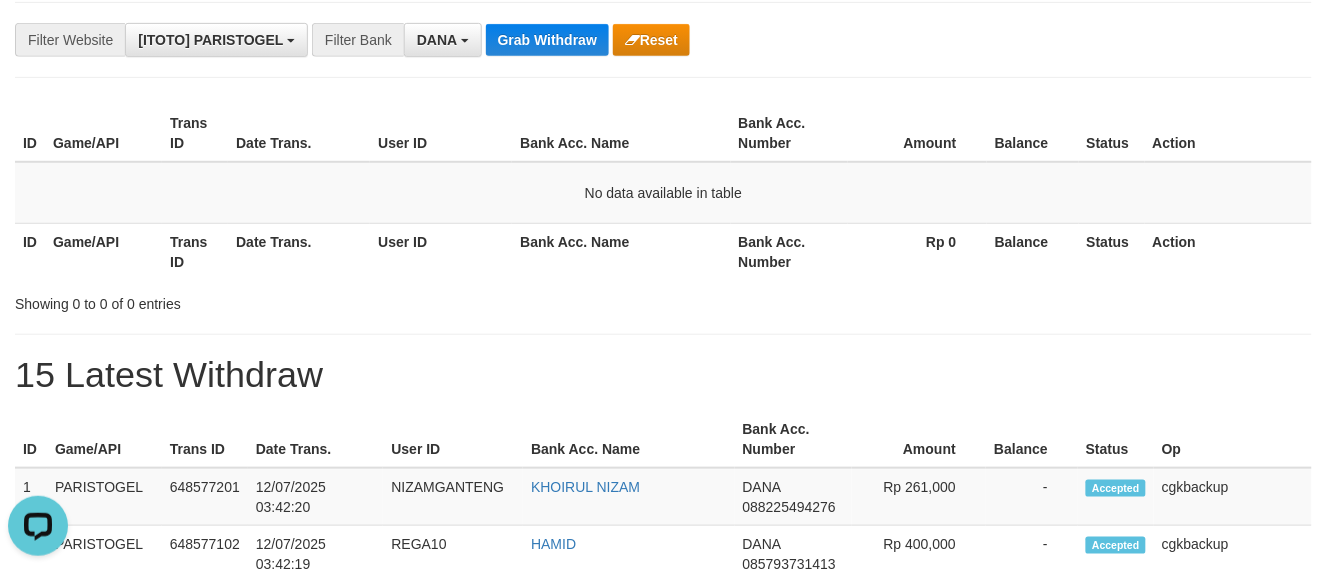 click on "**********" at bounding box center [663, 40] 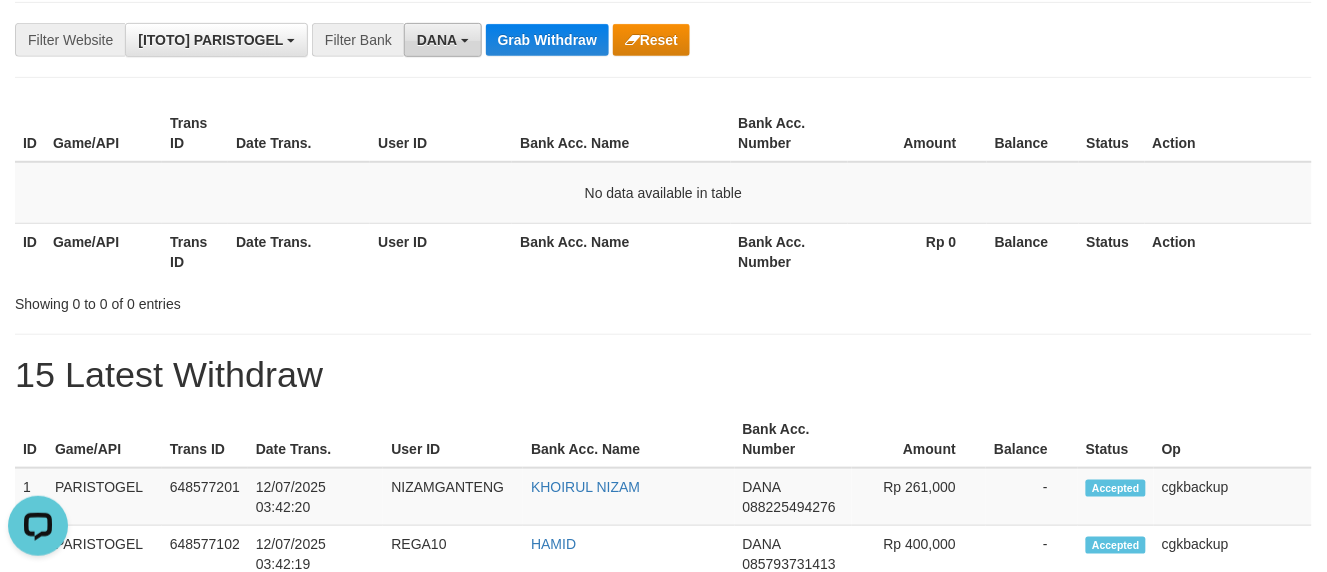 click on "DANA" at bounding box center (443, 40) 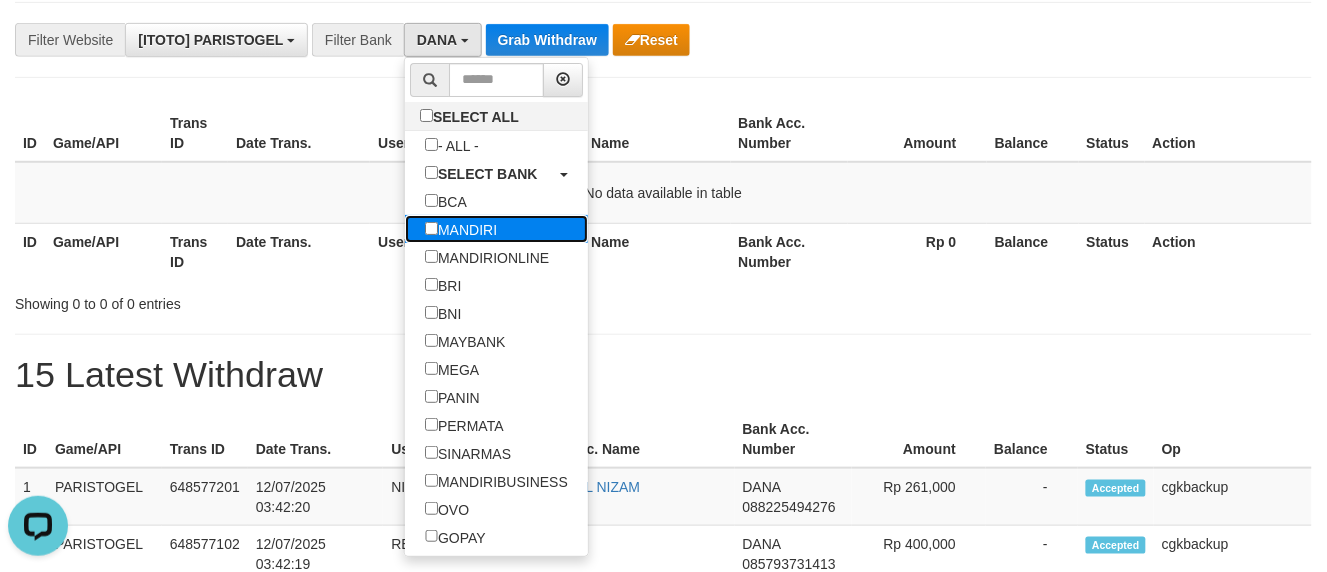 click on "MANDIRI" at bounding box center [461, 229] 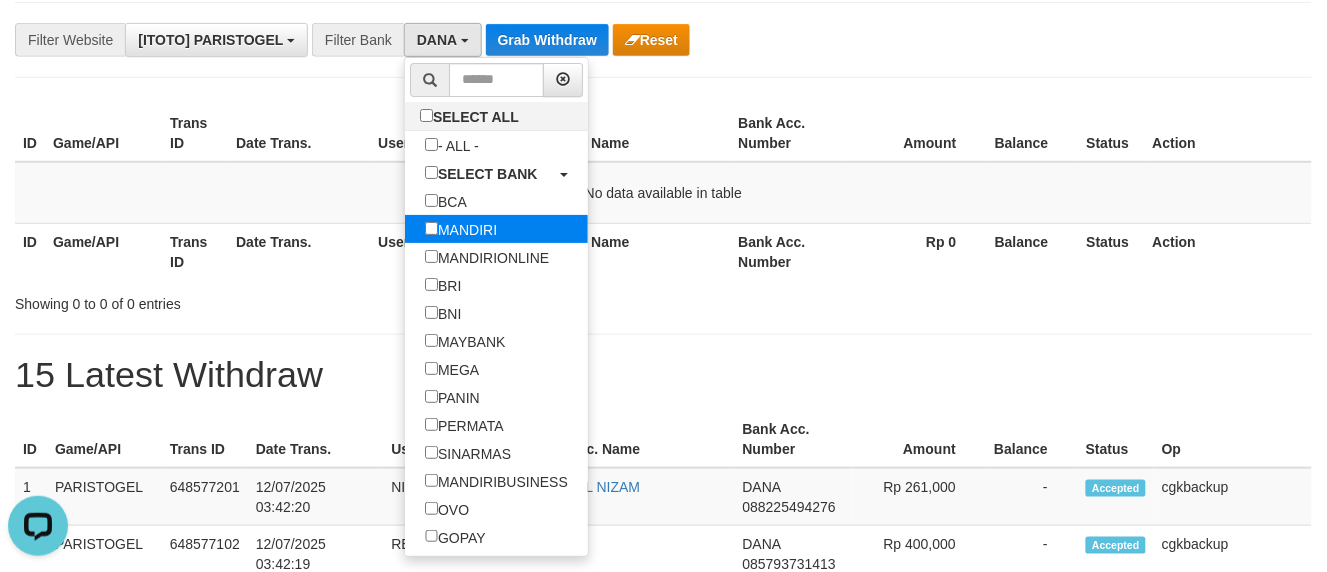 select on "*******" 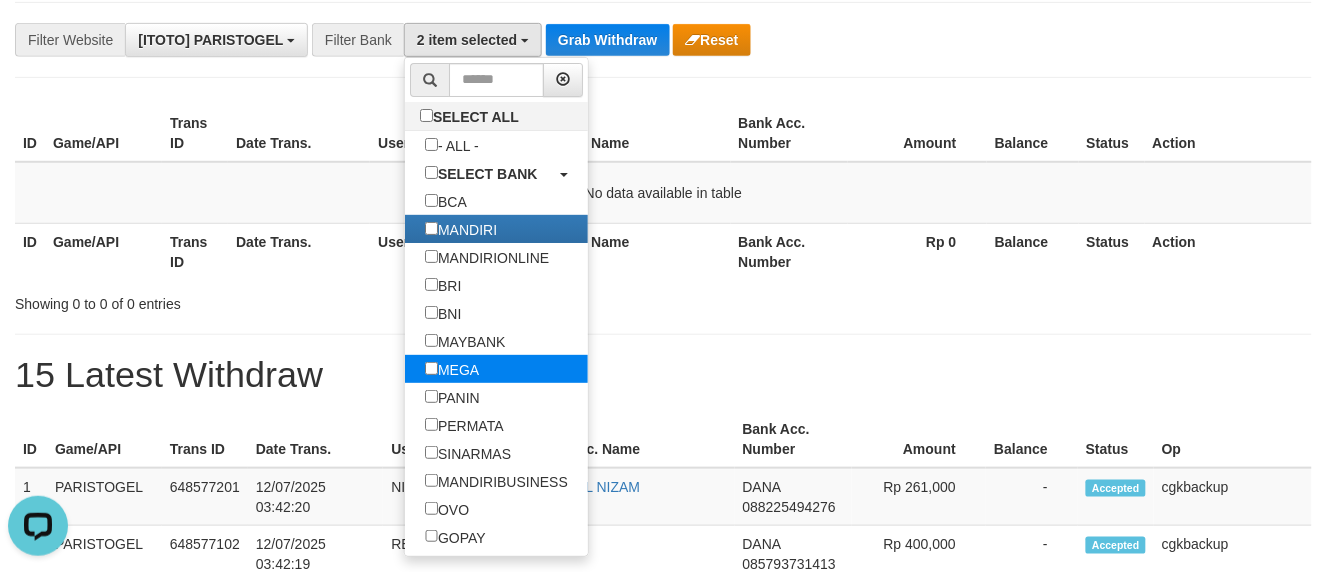 scroll, scrollTop: 270, scrollLeft: 0, axis: vertical 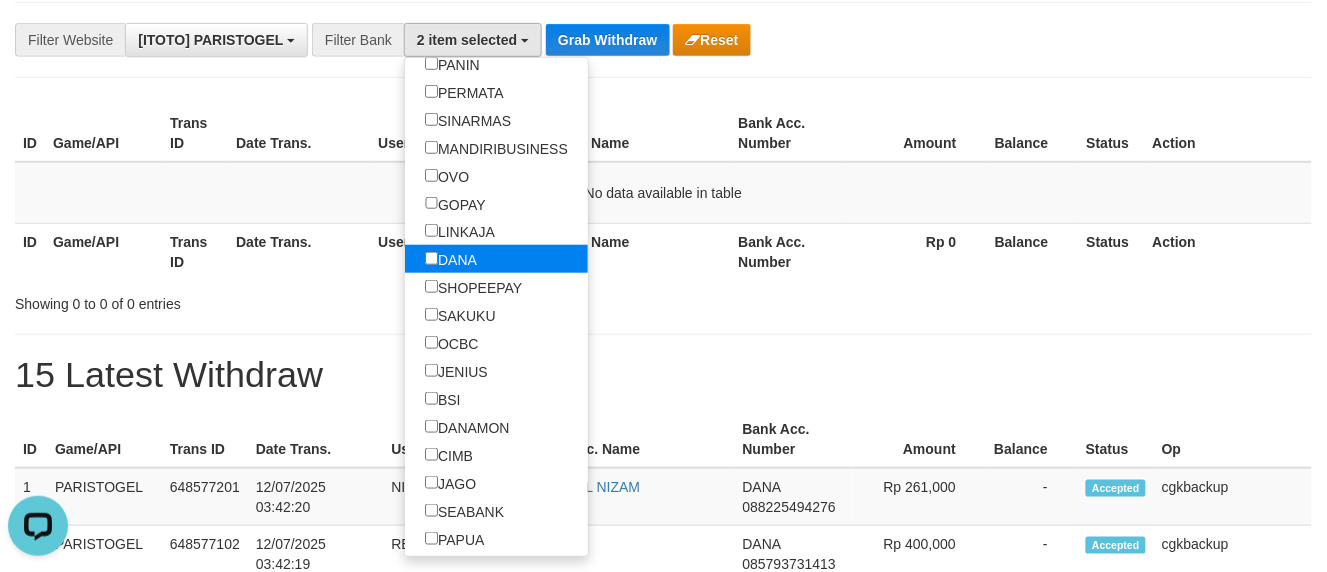 click on "DANA" at bounding box center (451, 259) 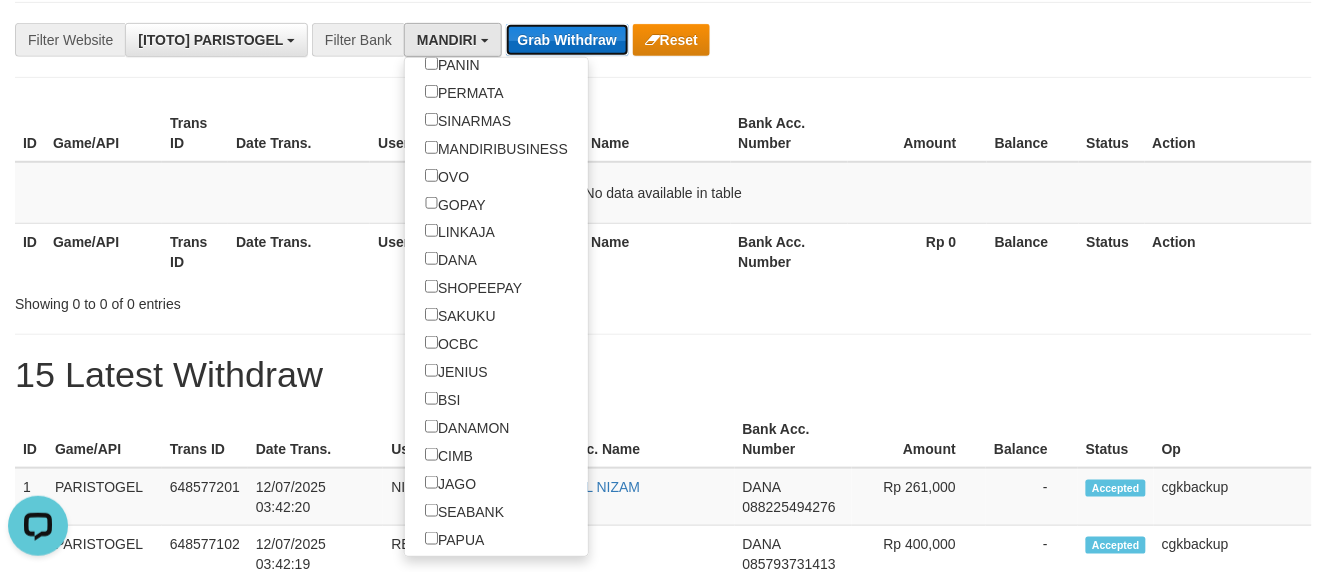 click on "Grab Withdraw" at bounding box center (567, 40) 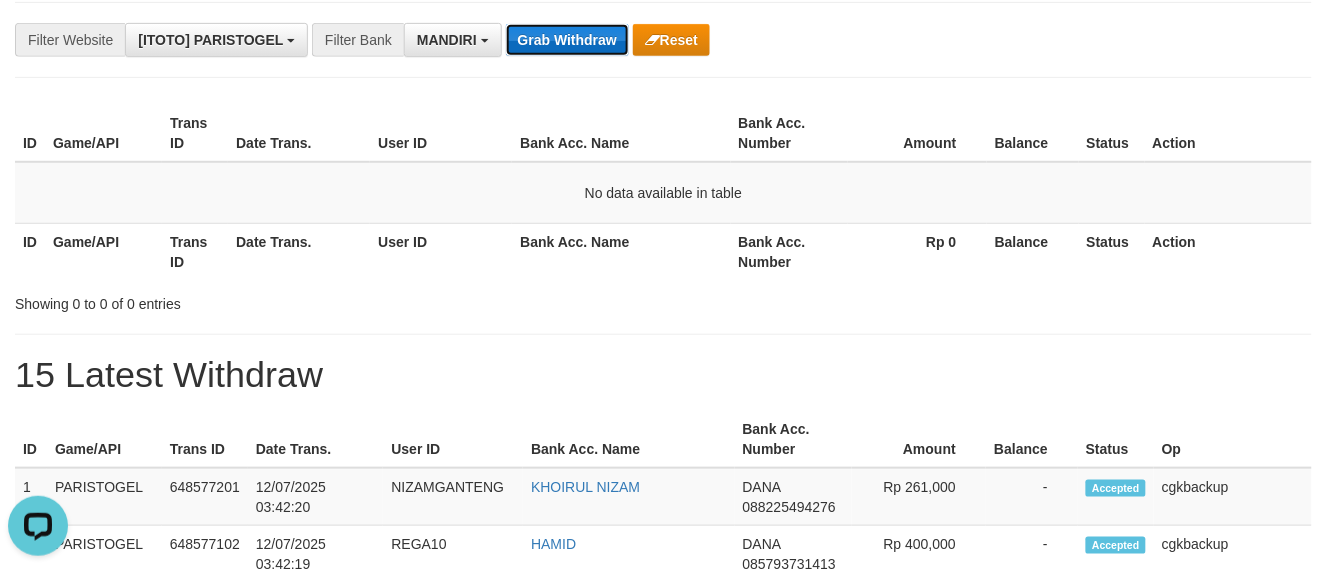 click on "Grab Withdraw" at bounding box center (567, 40) 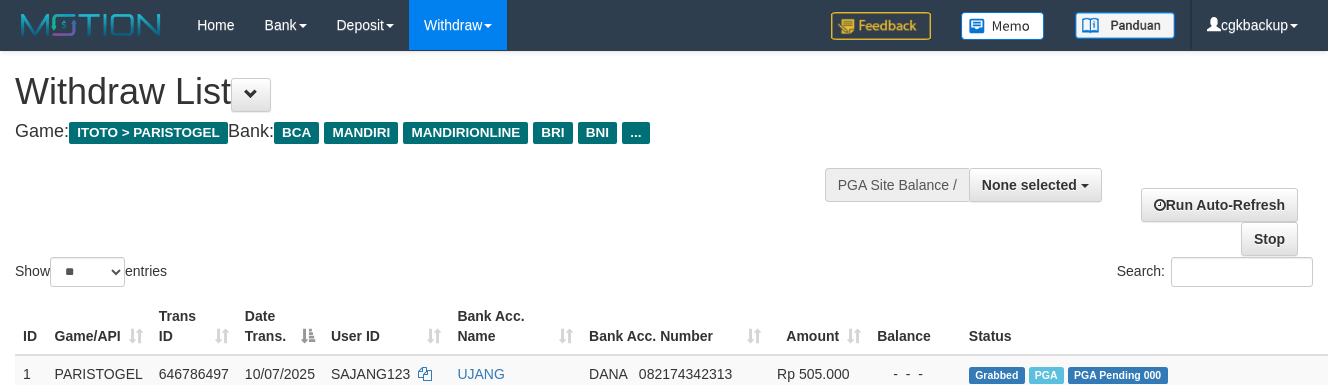 select 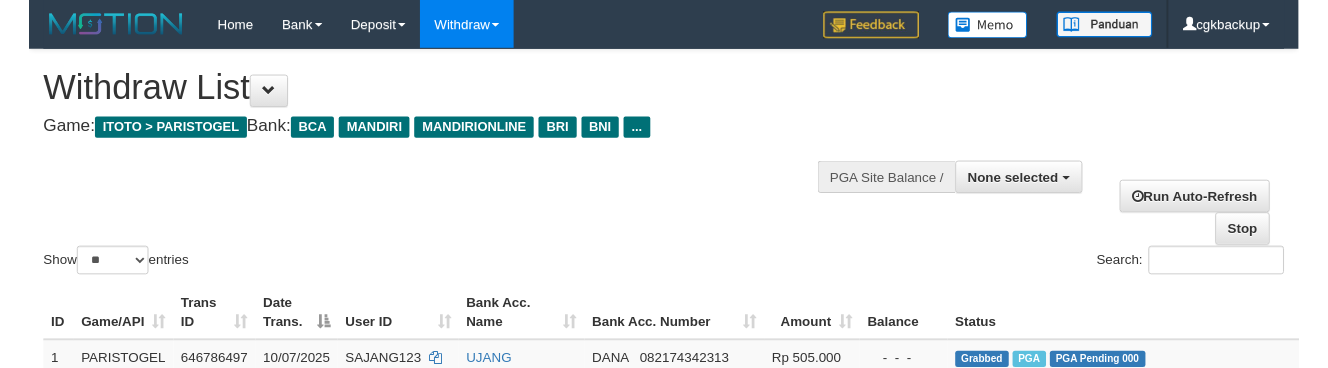 scroll, scrollTop: 946, scrollLeft: 92, axis: both 